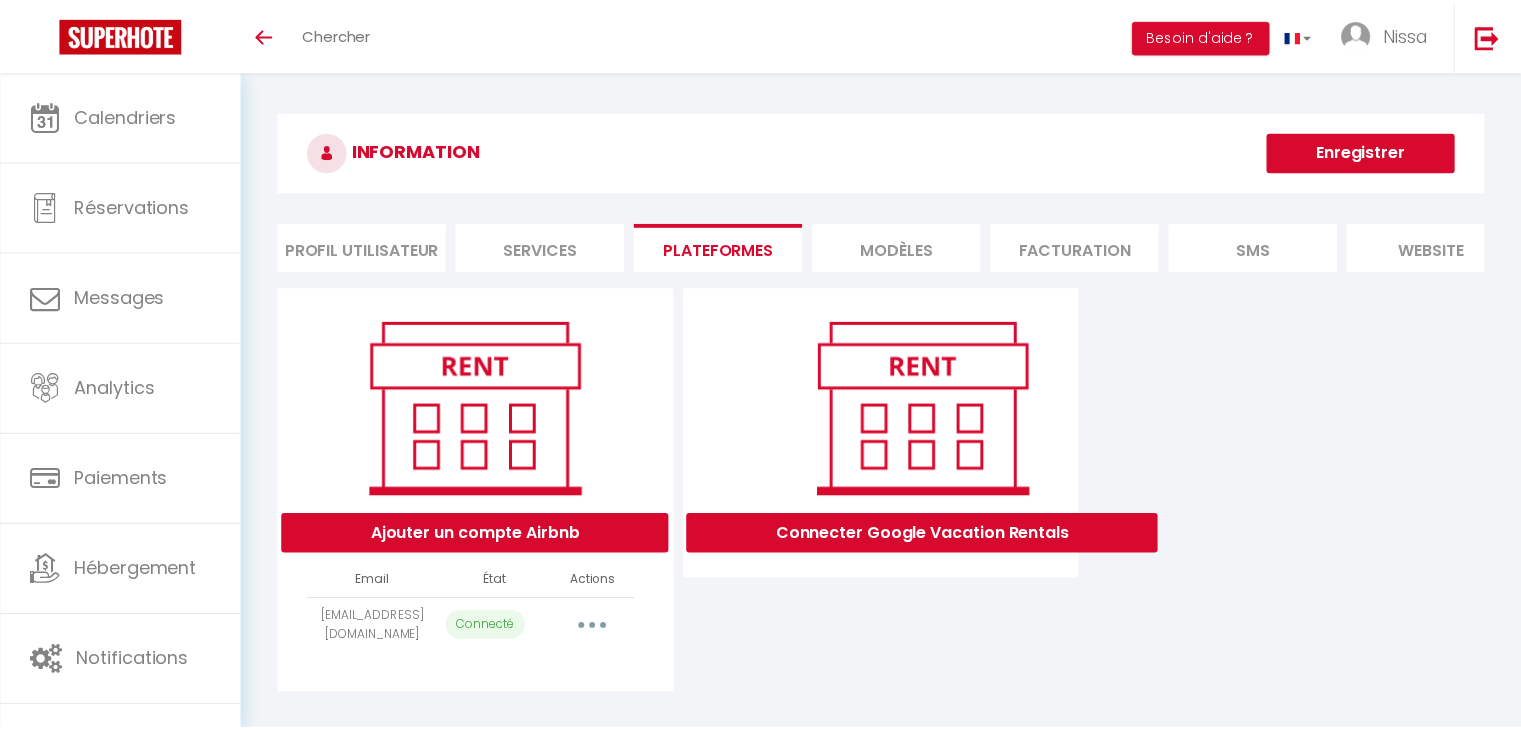 scroll, scrollTop: 0, scrollLeft: 0, axis: both 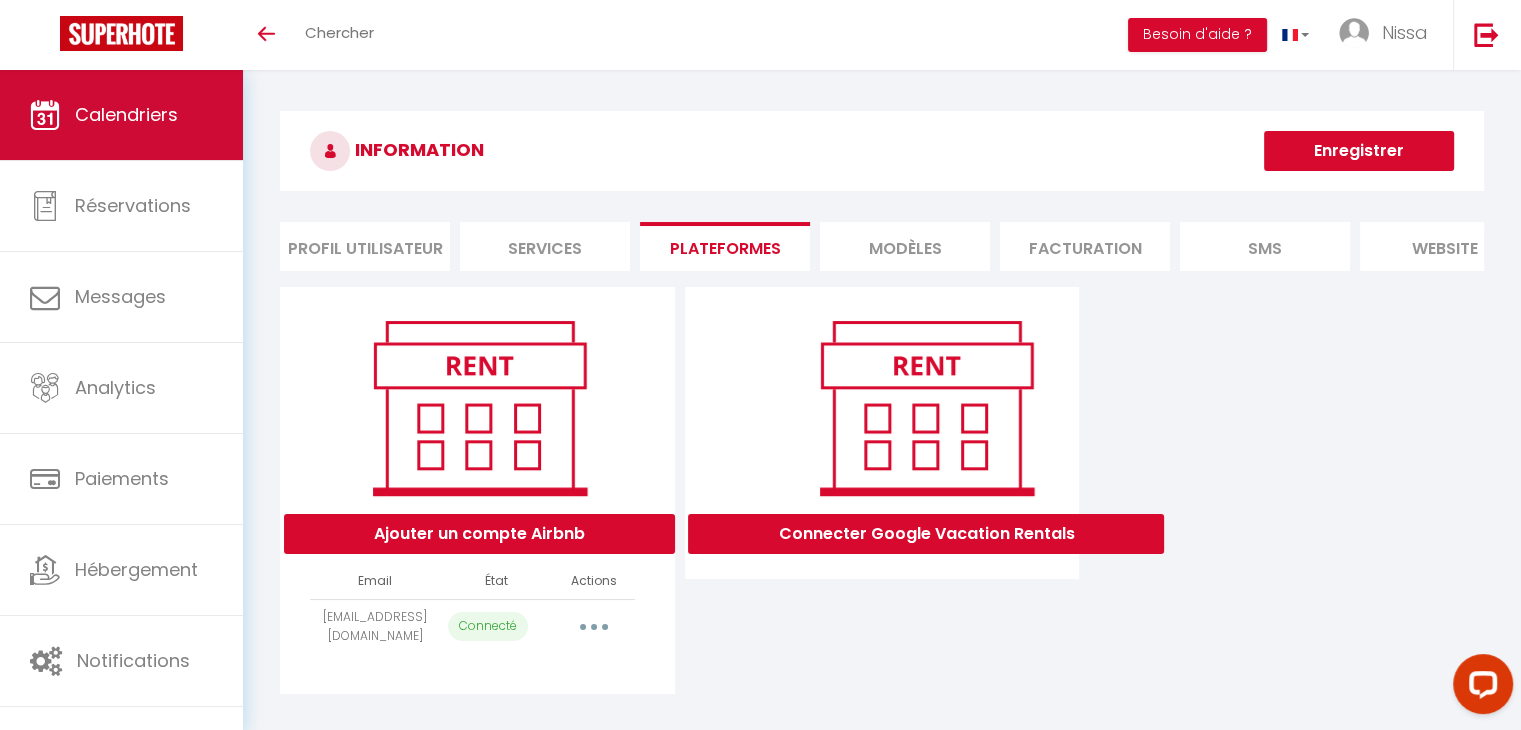 click on "Calendriers" at bounding box center (121, 115) 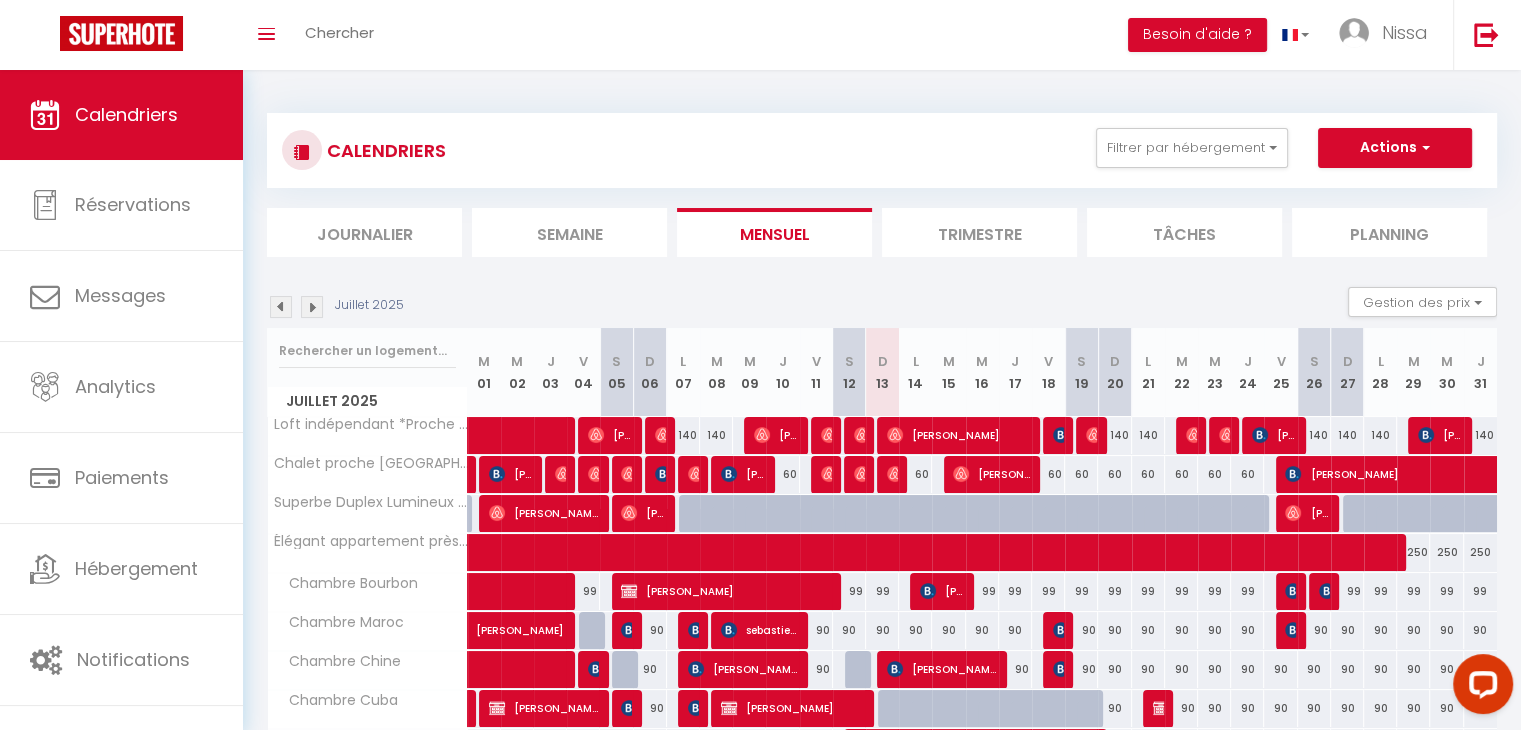 click at bounding box center (1059, 436) 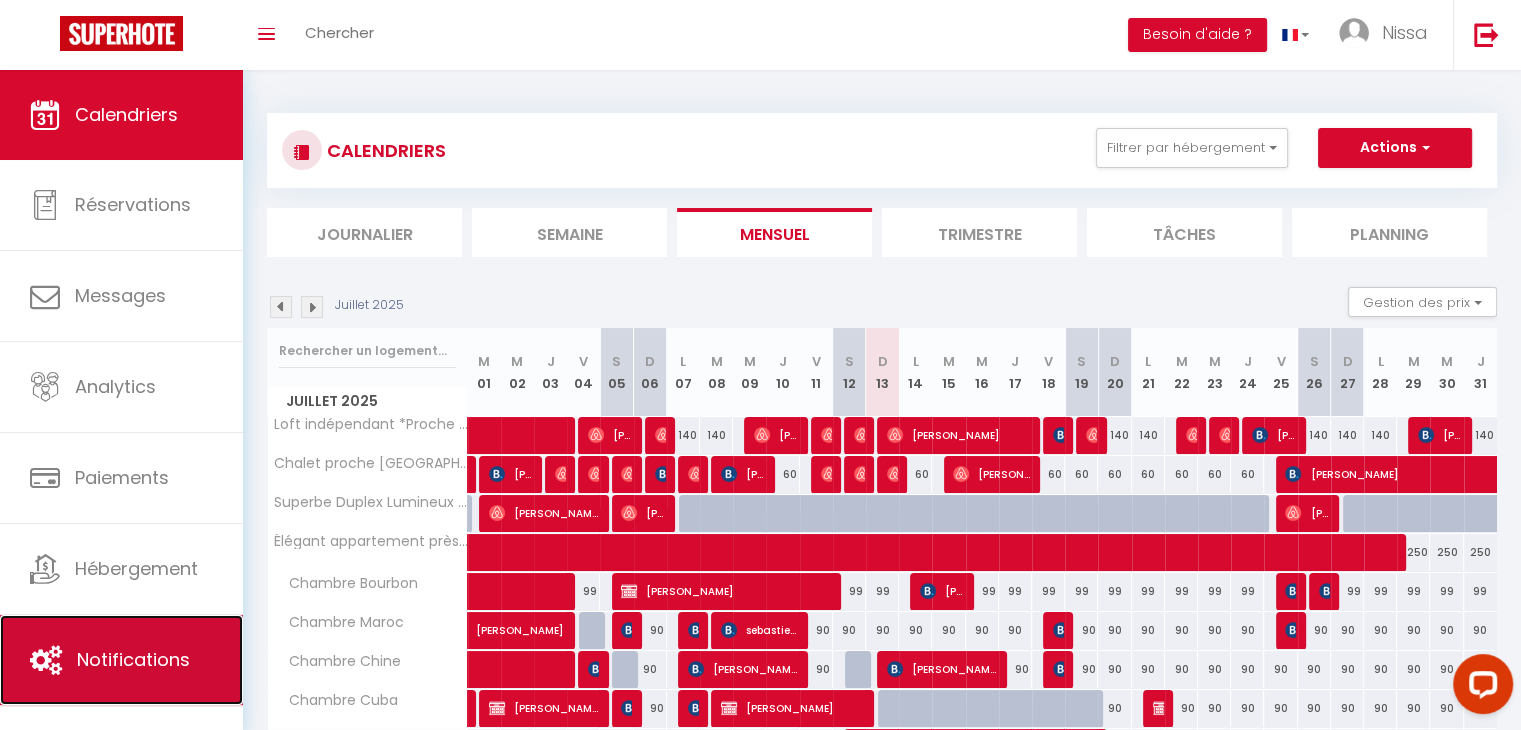 drag, startPoint x: 152, startPoint y: 678, endPoint x: 118, endPoint y: 655, distance: 41.04875 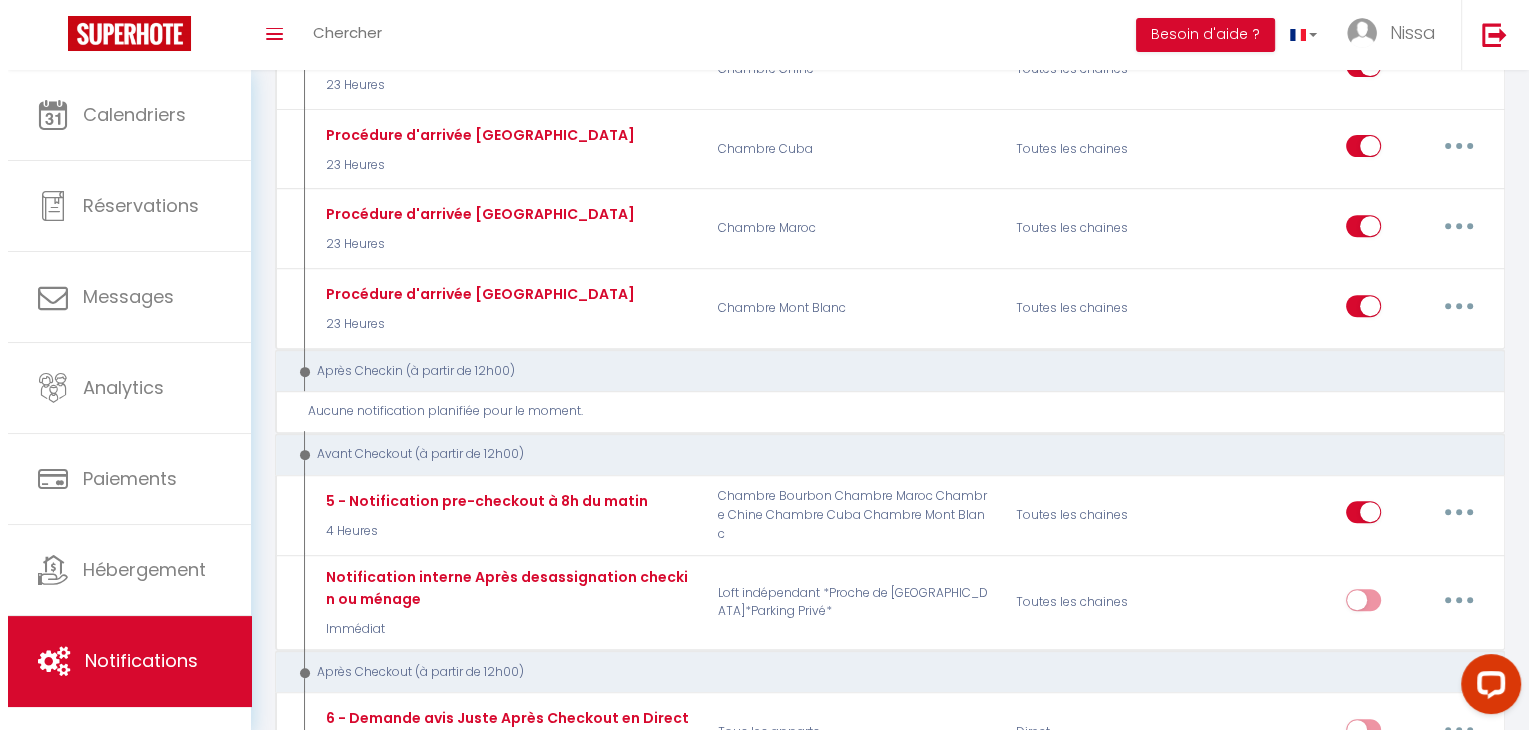 scroll, scrollTop: 0, scrollLeft: 0, axis: both 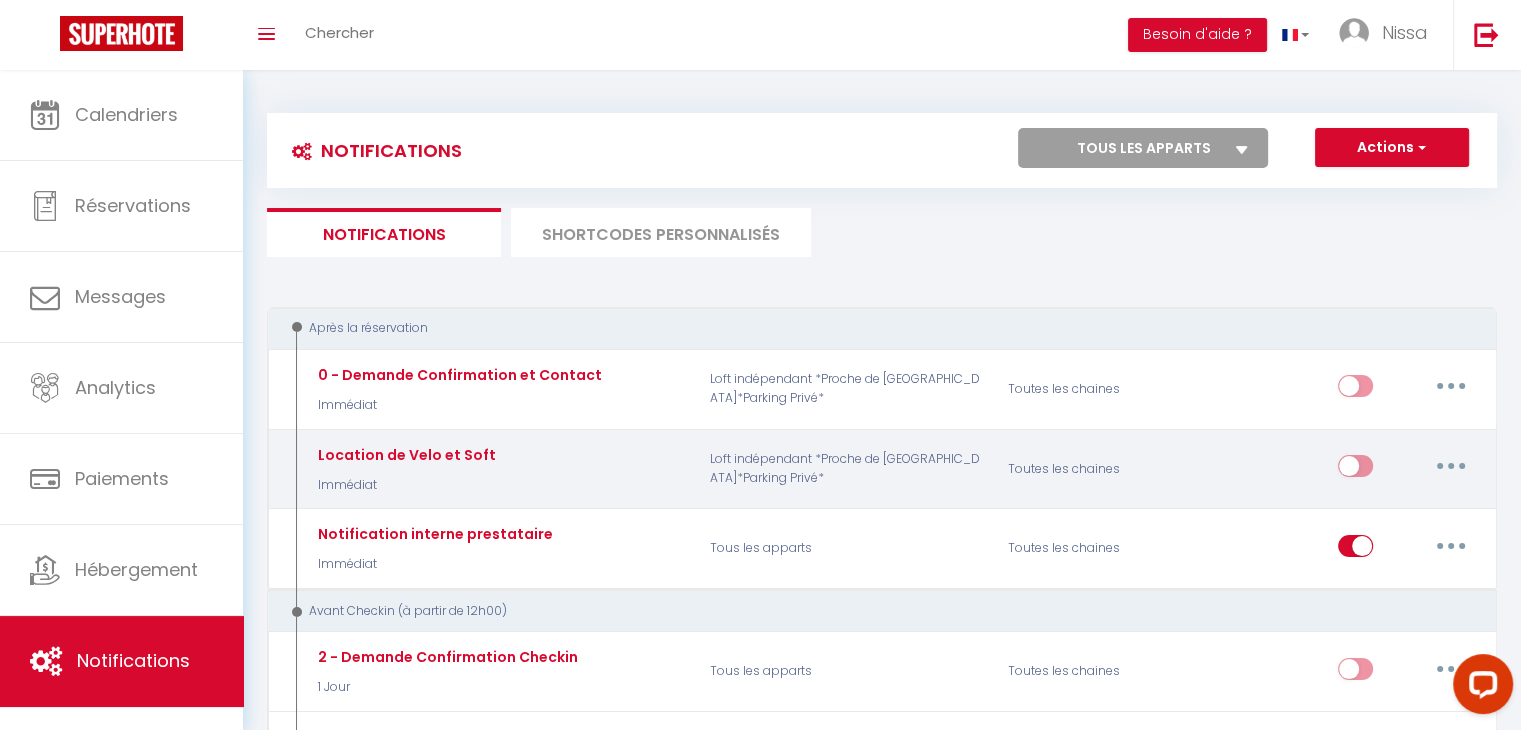 click at bounding box center (1355, 470) 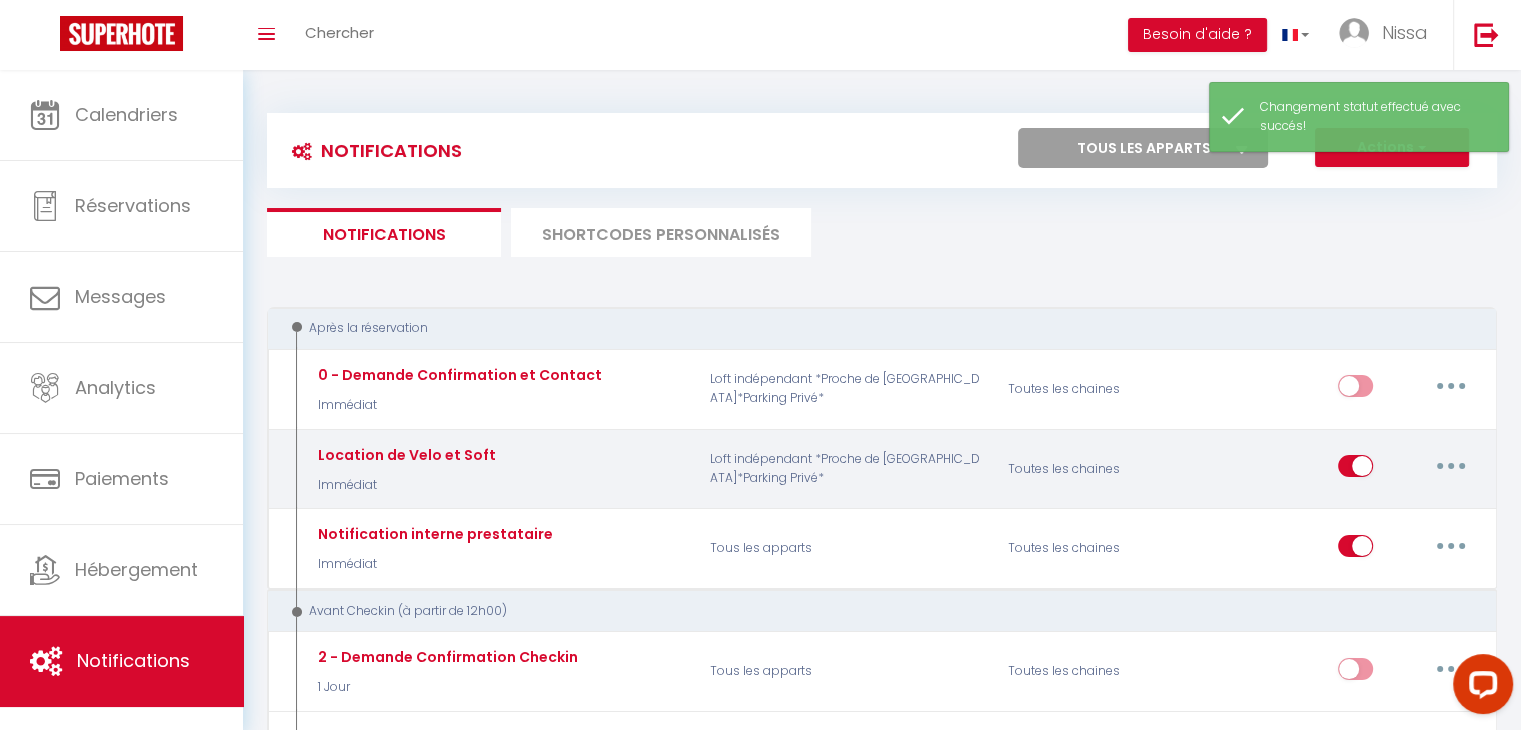 click at bounding box center [1451, 466] 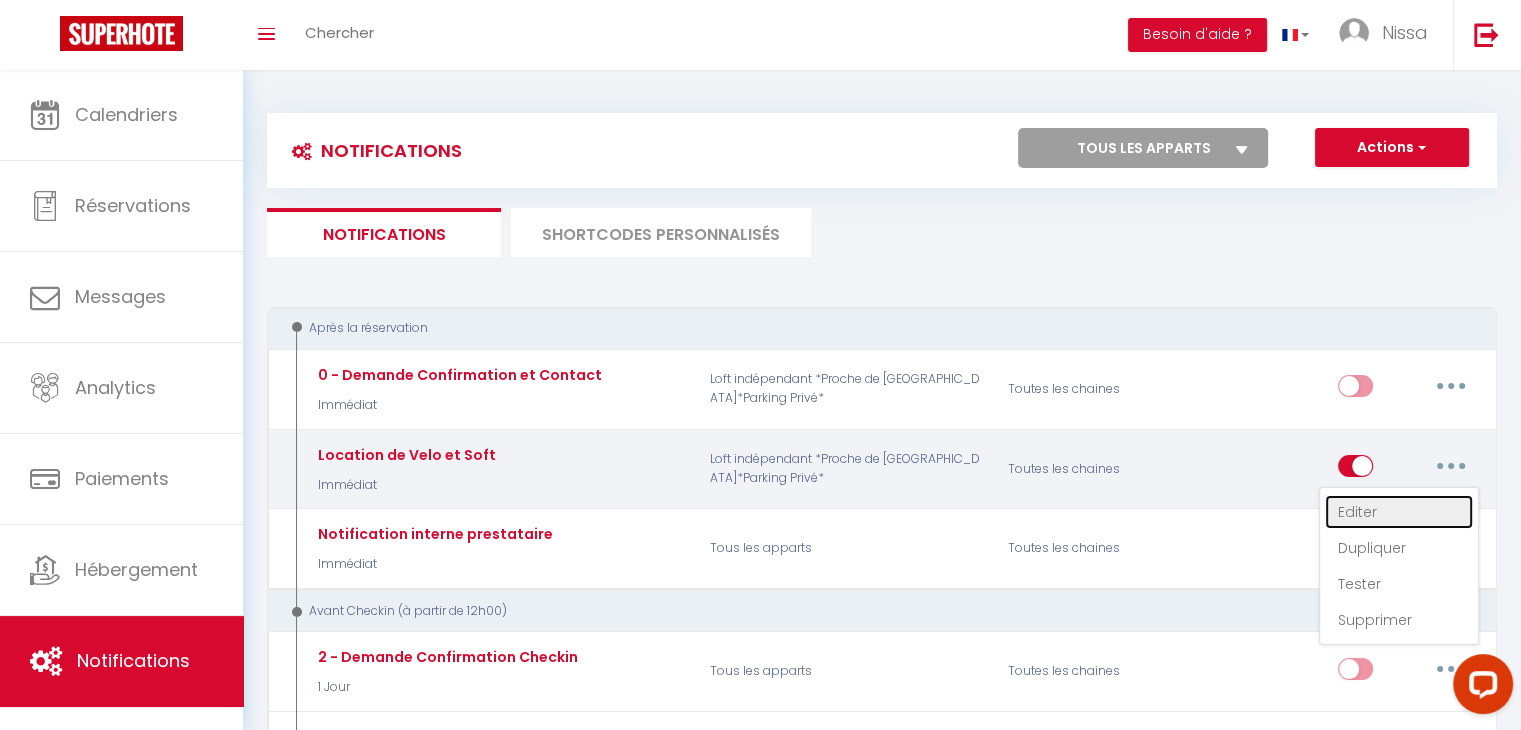 click on "Editer" at bounding box center [1399, 512] 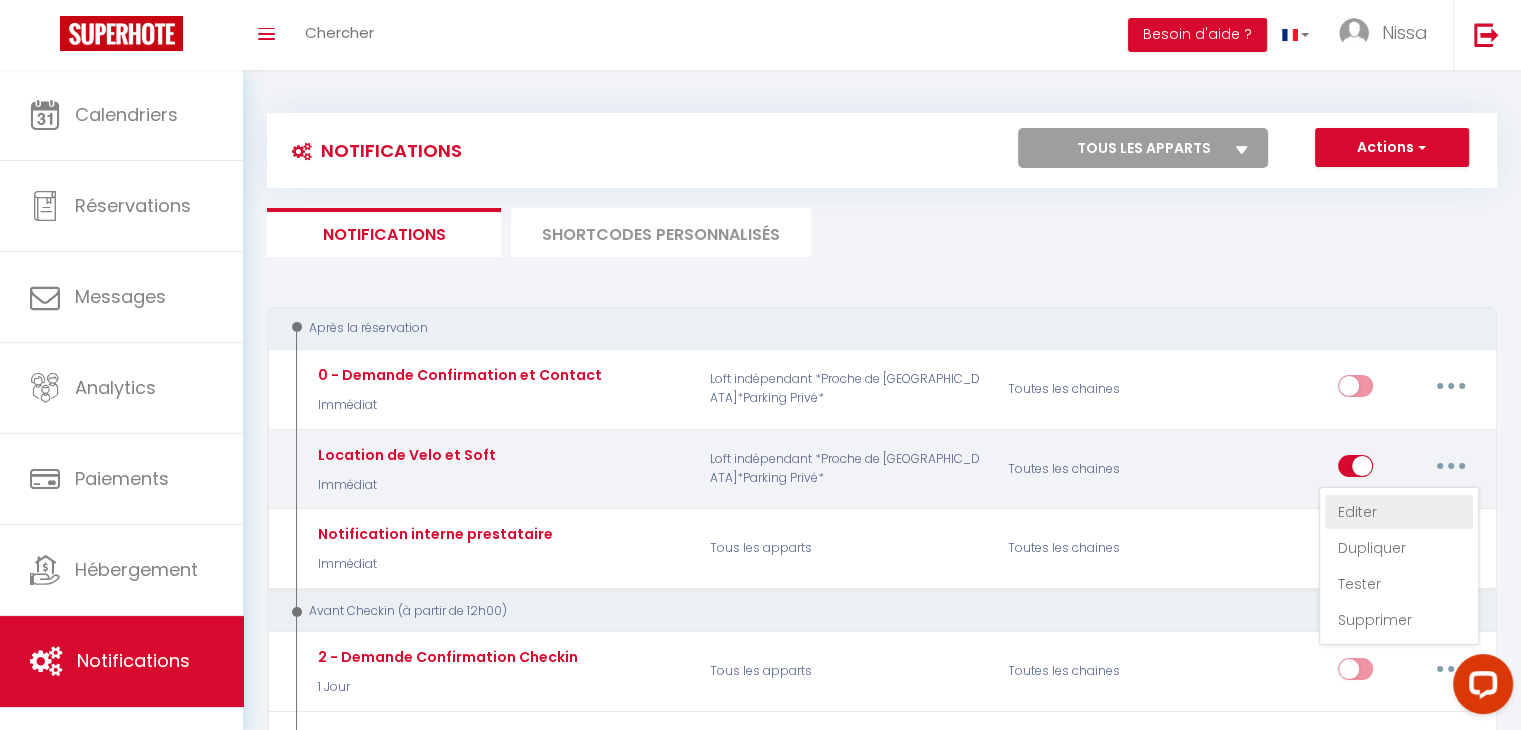type on "Location de Velo et Soft" 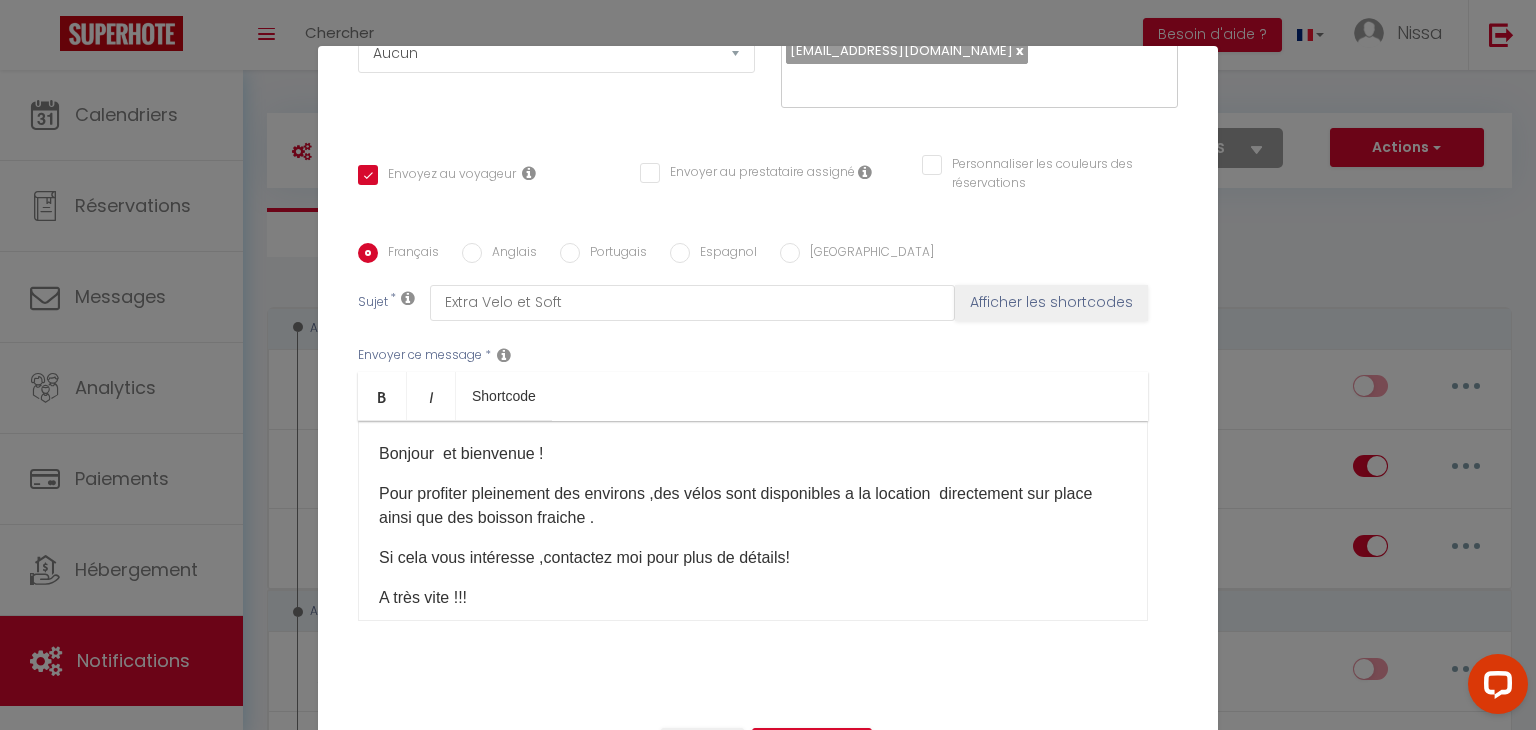 scroll, scrollTop: 362, scrollLeft: 0, axis: vertical 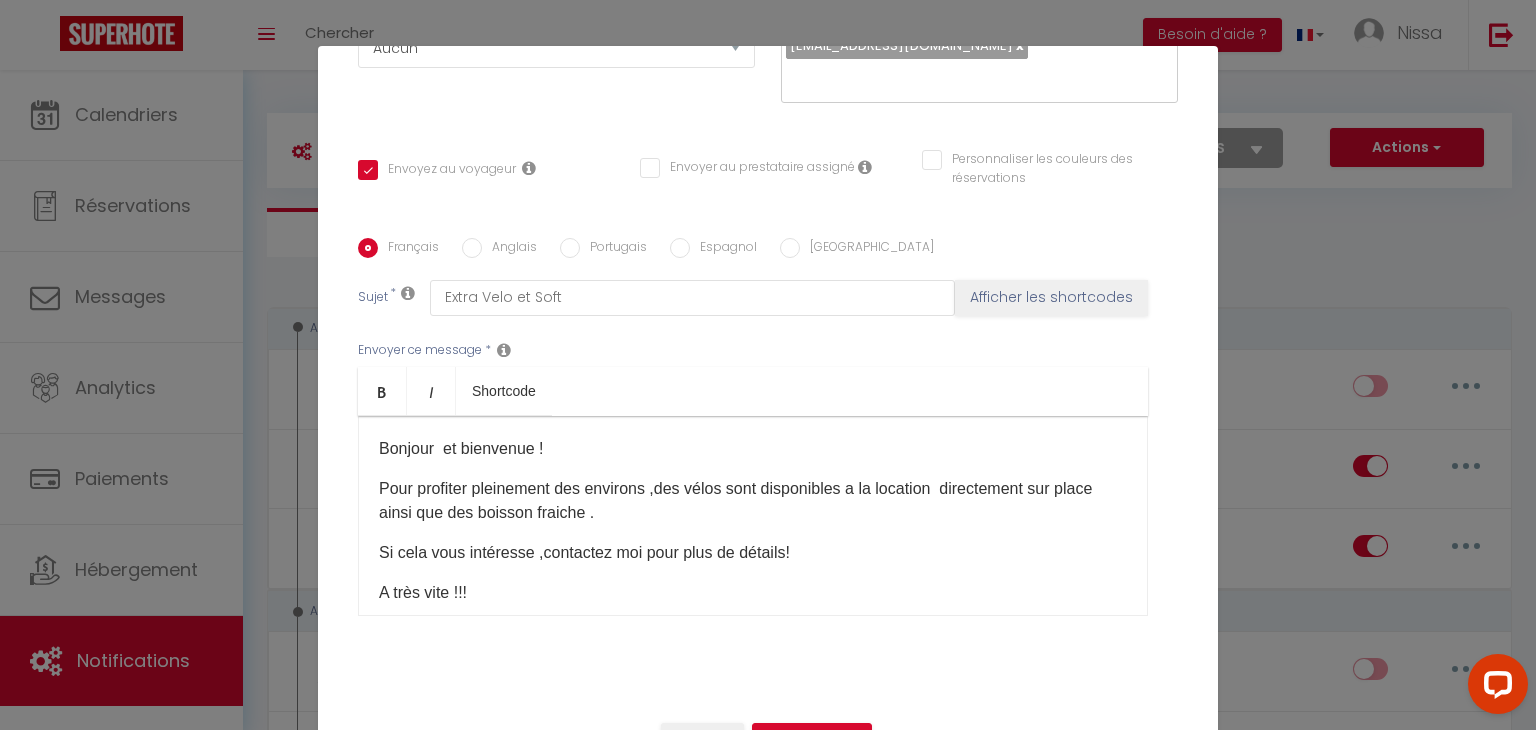 click on "Pour profiter pleinement des environs ,des vélos sont disponibles a la location  directement sur place ainsi que des boisson fraiche ." at bounding box center [753, 501] 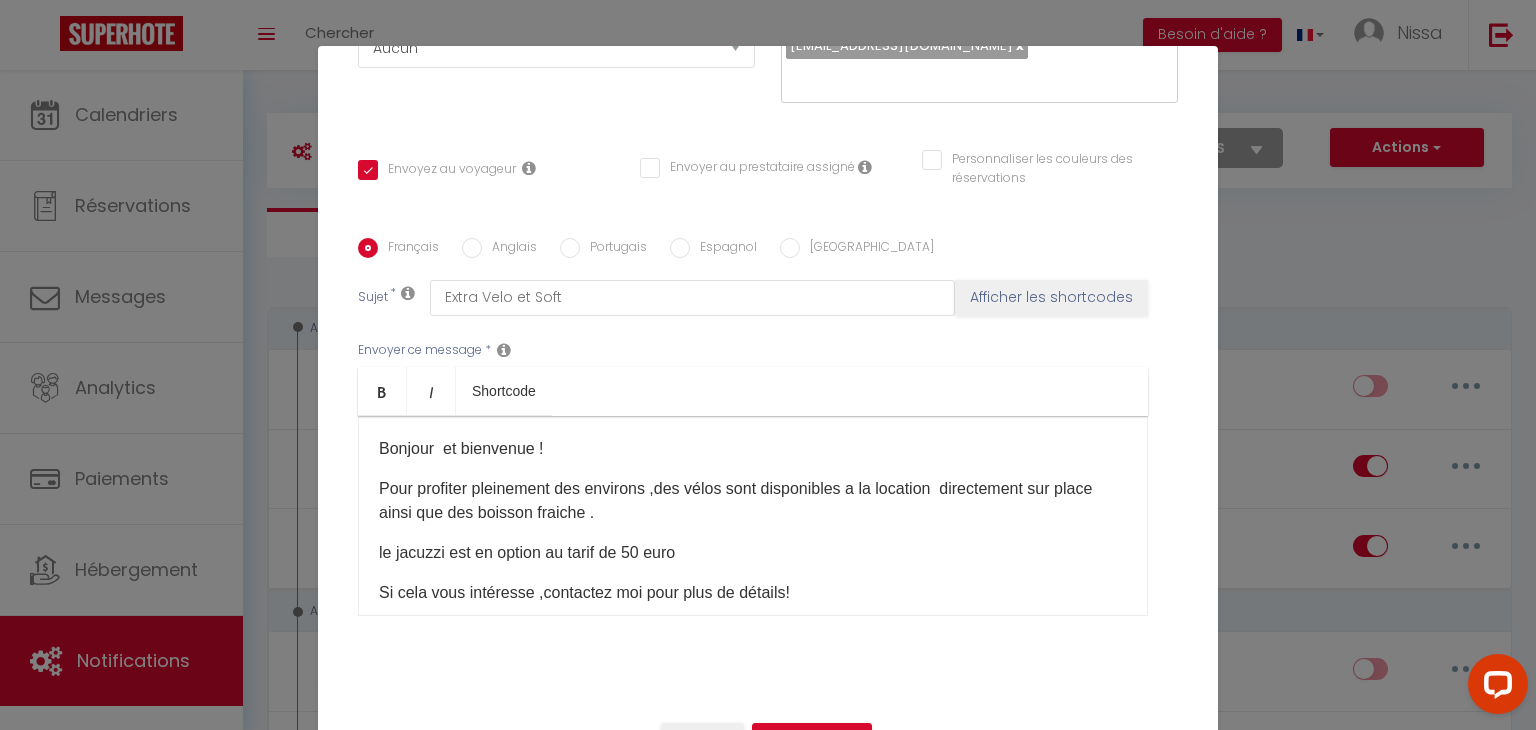 click on "le jacuzzi est en option au tarif de 50 euro" at bounding box center (753, 553) 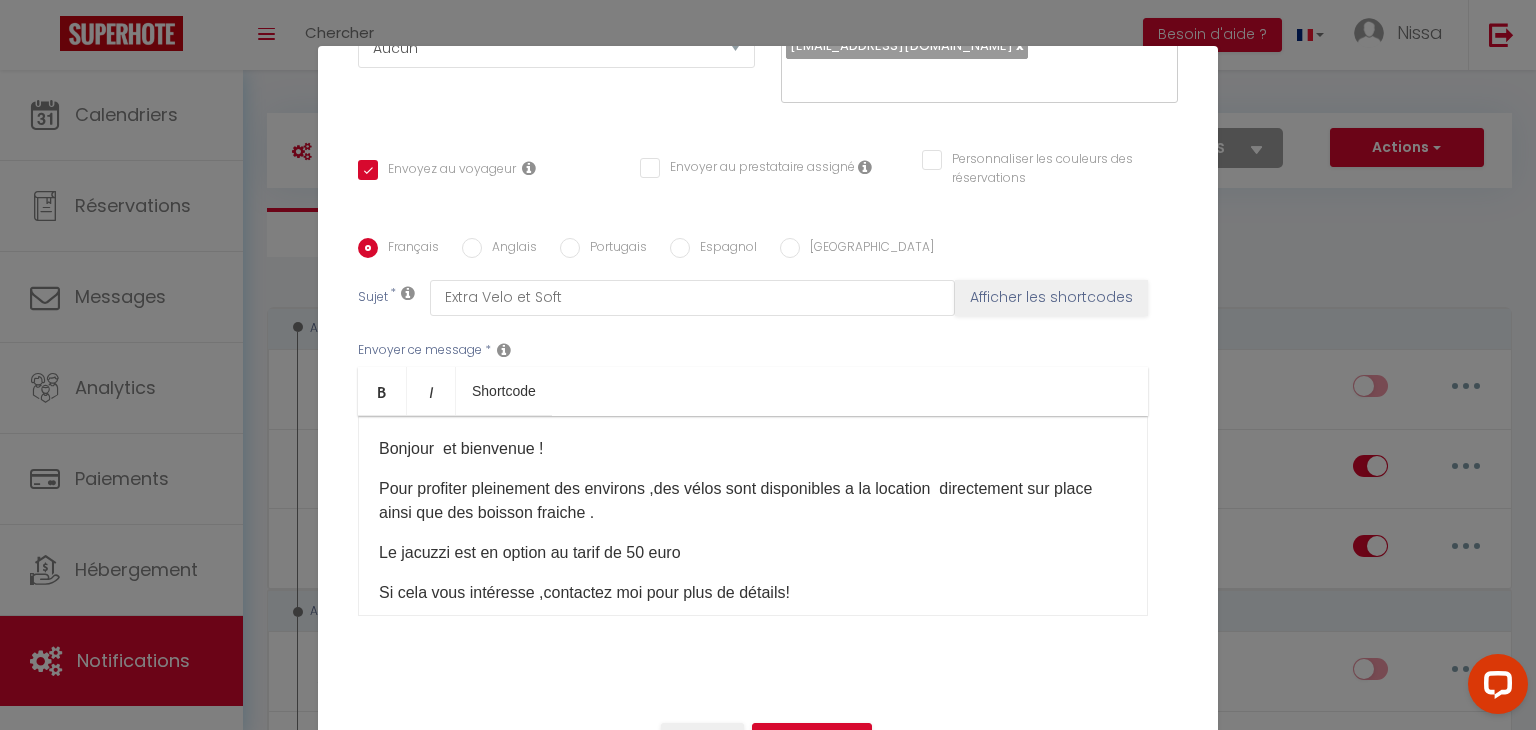 click on "Le jacuzzi est en option au tarif de 50 euro" at bounding box center [753, 553] 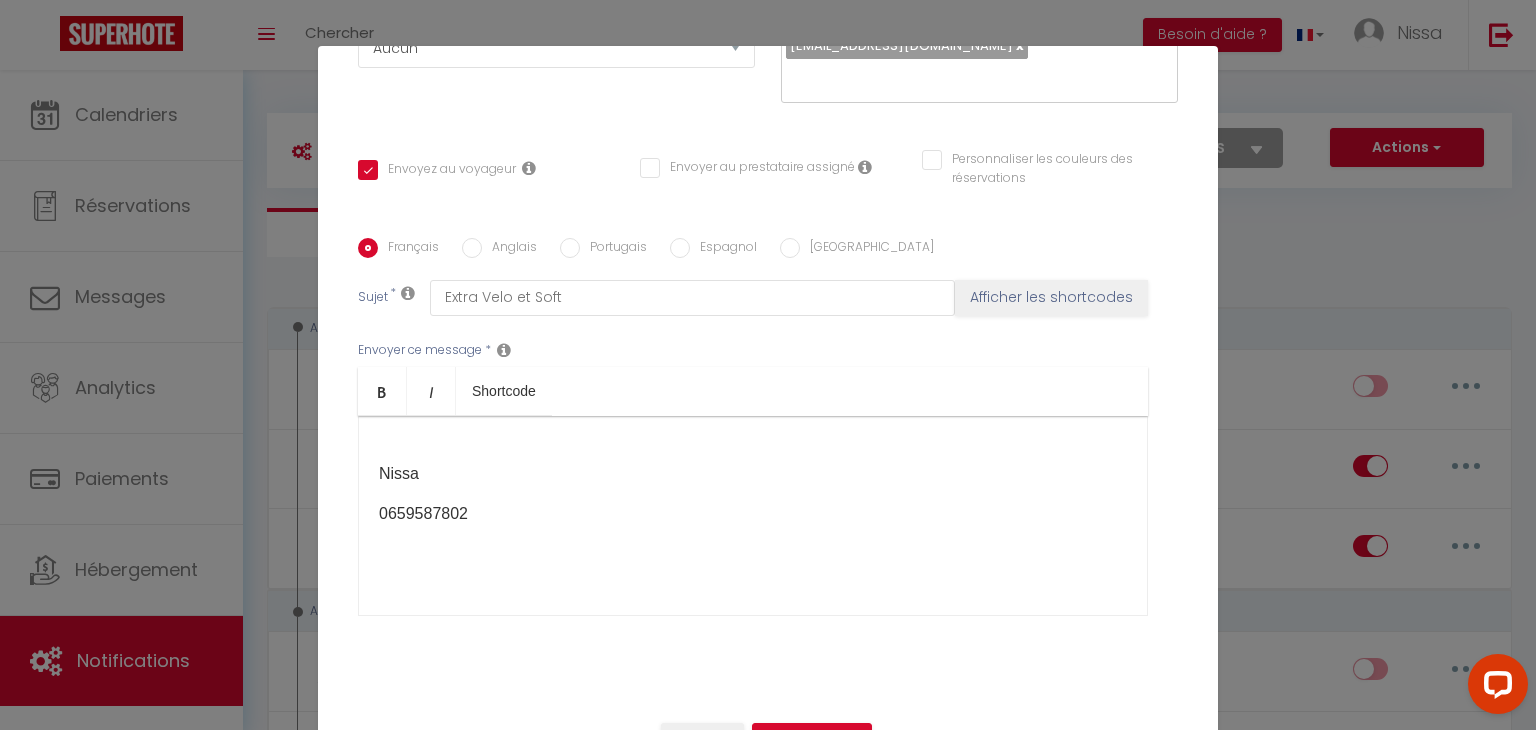 scroll, scrollTop: 269, scrollLeft: 0, axis: vertical 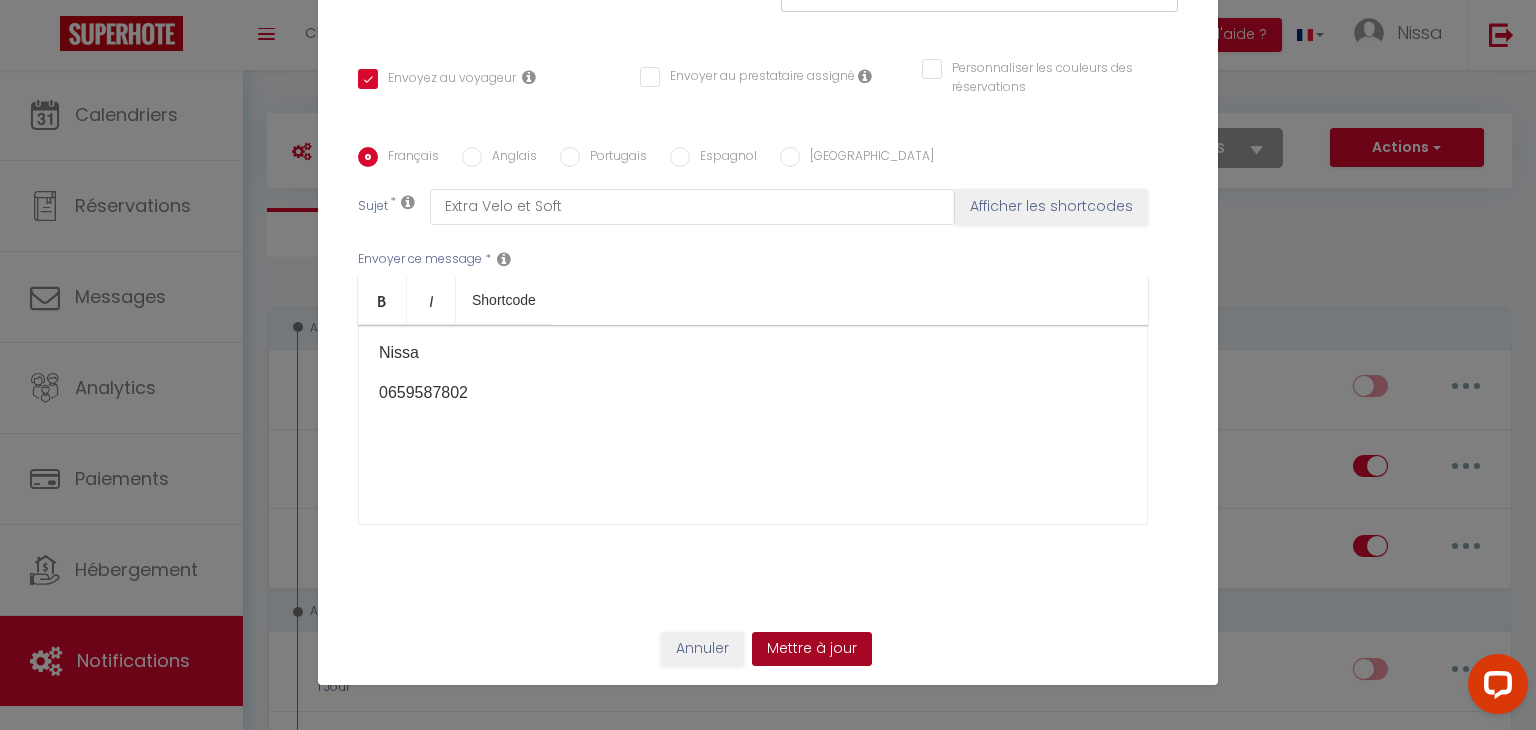 click on "Mettre à jour" at bounding box center (812, 649) 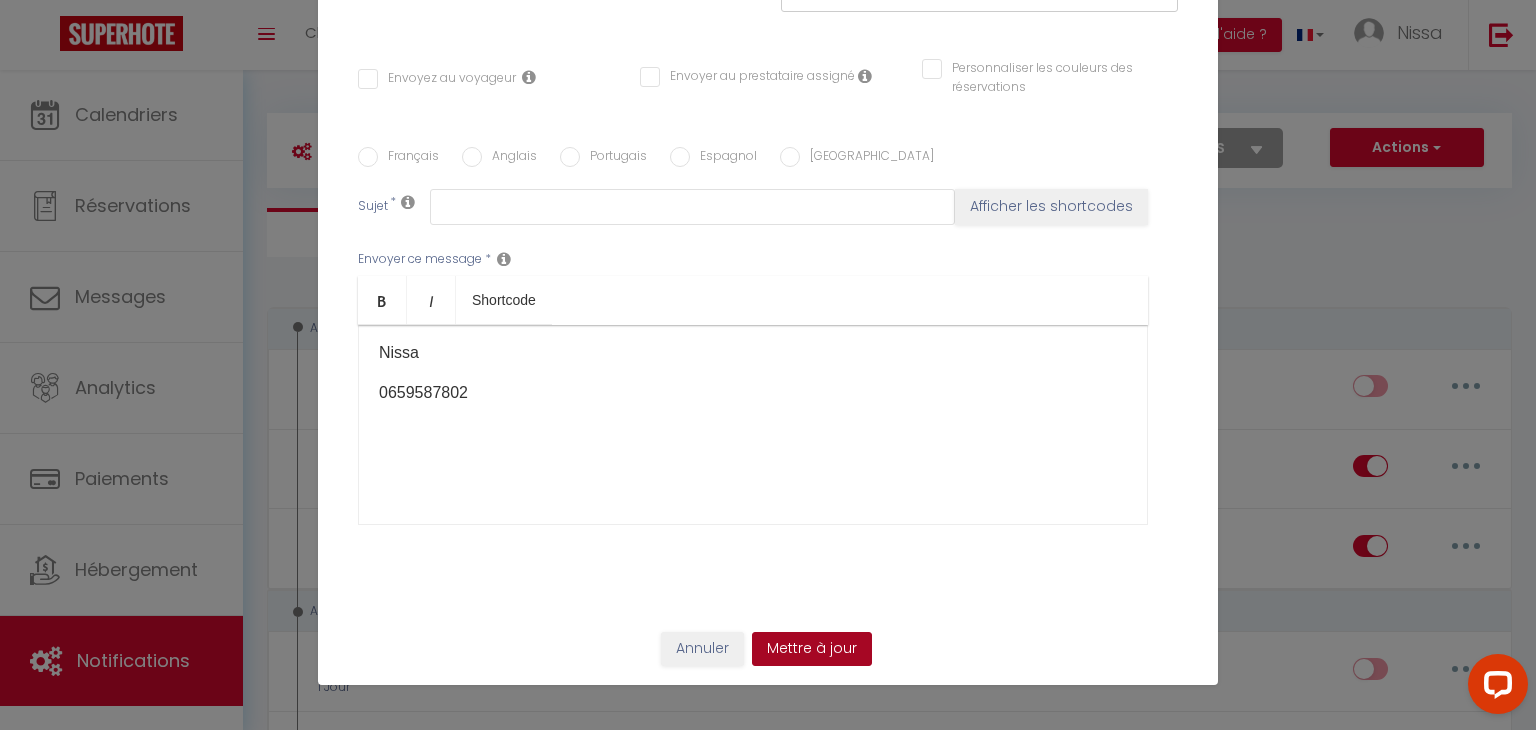 checkbox on "true" 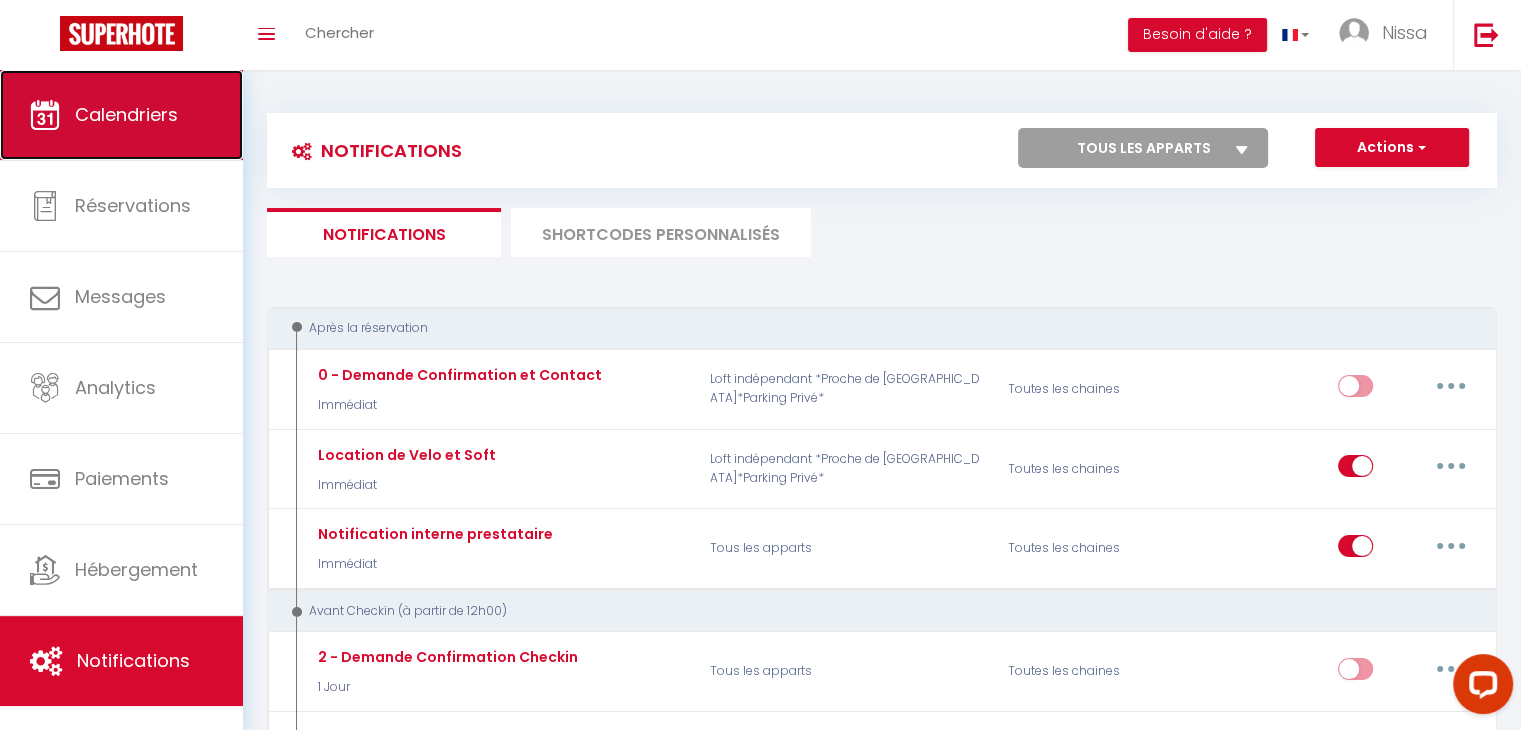click on "Calendriers" at bounding box center (121, 115) 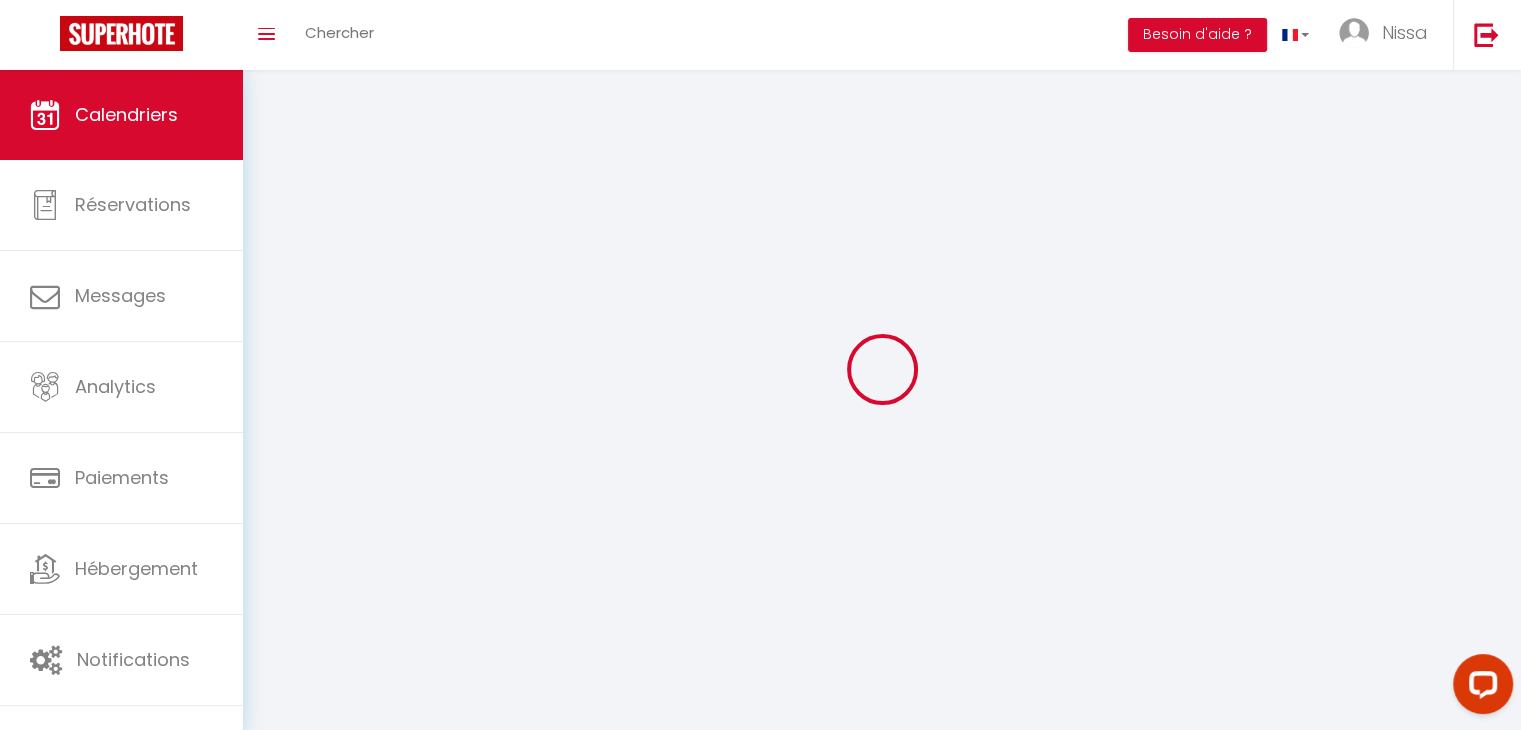 select 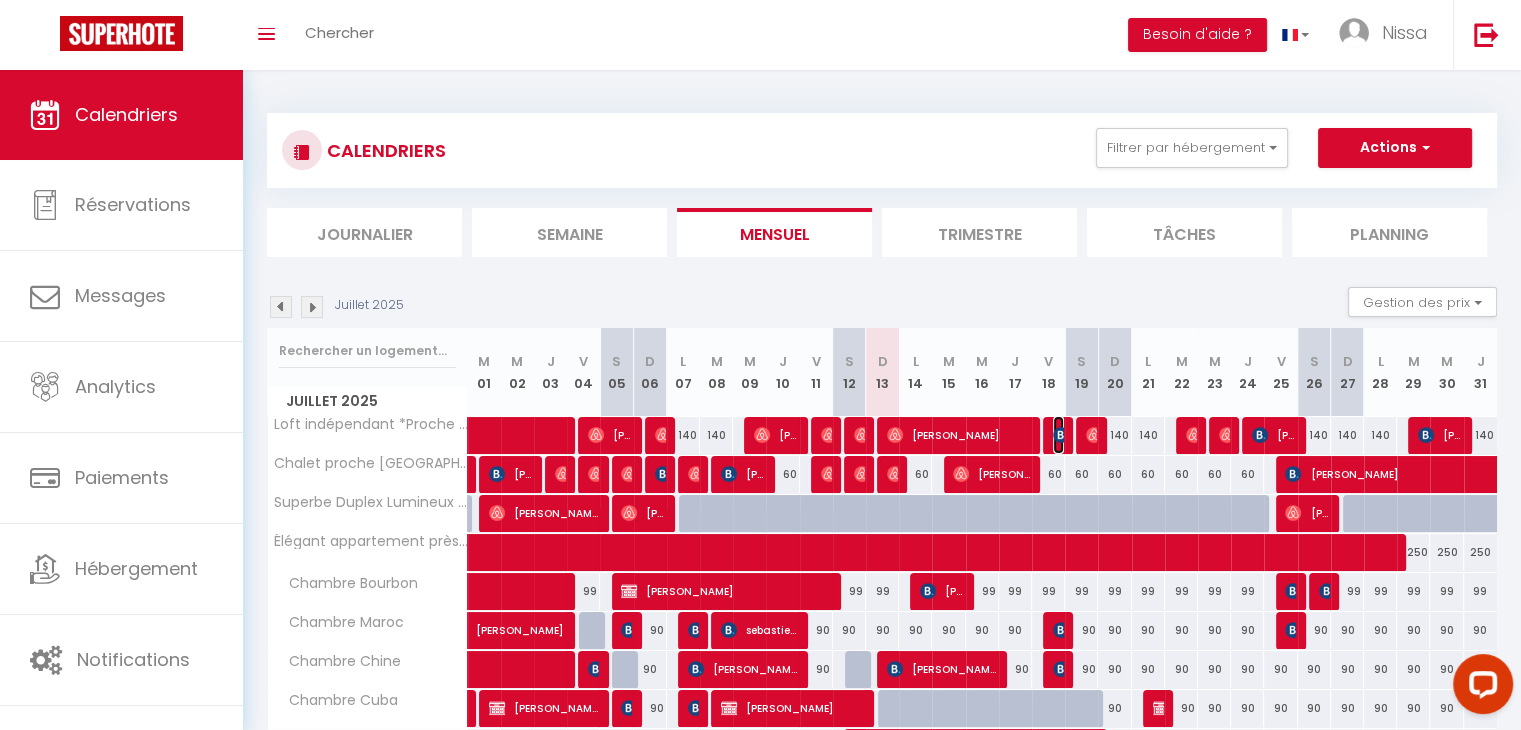 click at bounding box center [1061, 435] 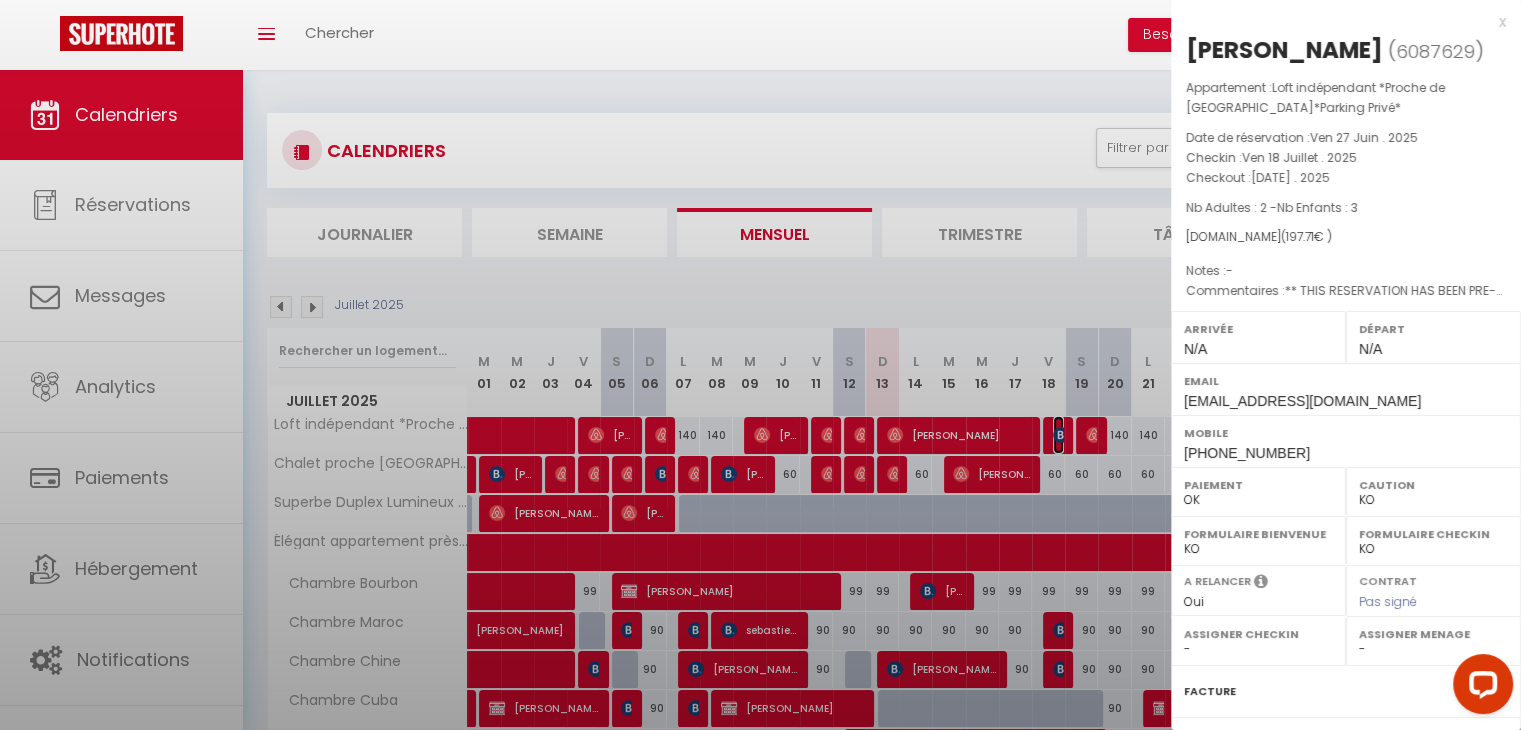 select on "48106" 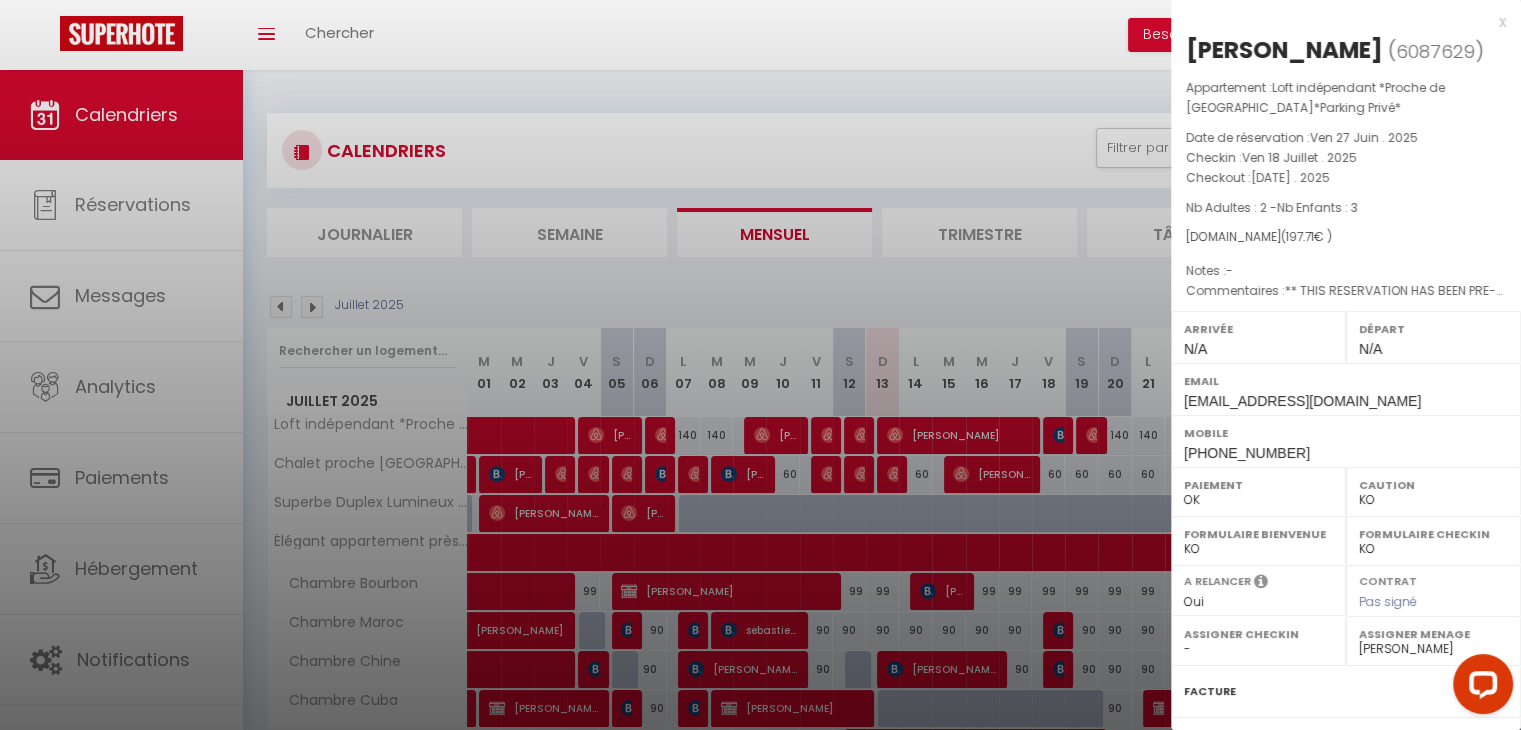 click at bounding box center (760, 365) 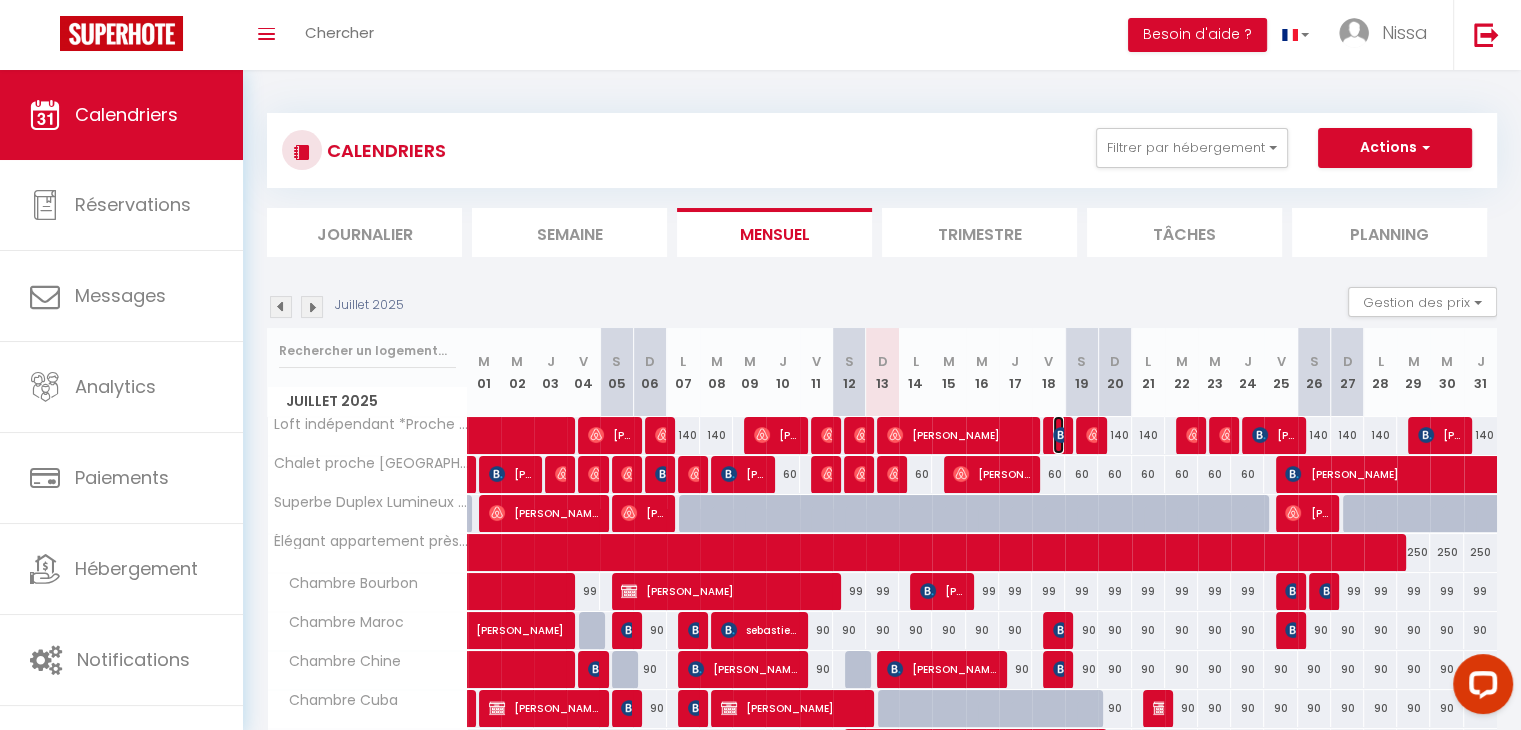 click at bounding box center (1061, 435) 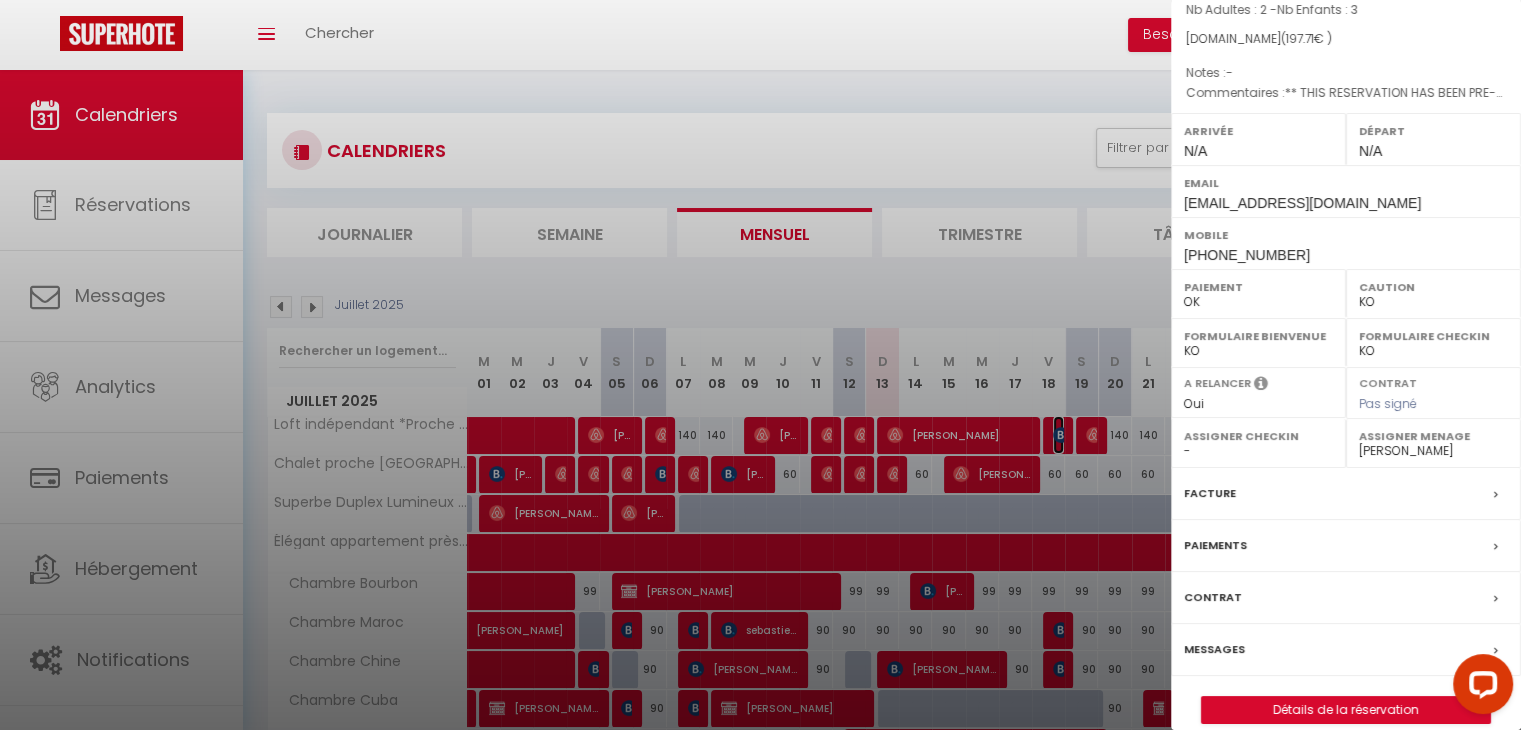 scroll, scrollTop: 219, scrollLeft: 0, axis: vertical 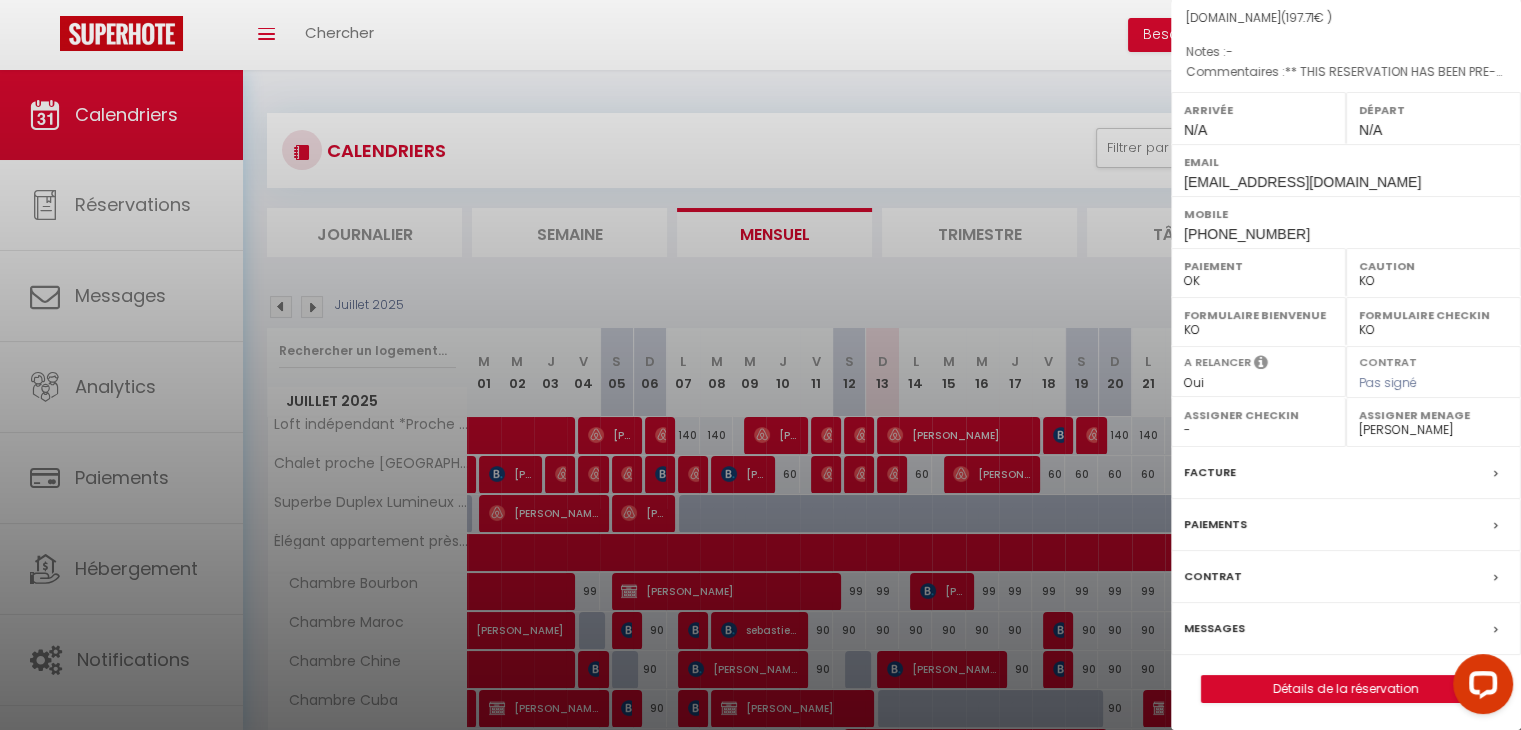 click on "Messages" at bounding box center [1214, 628] 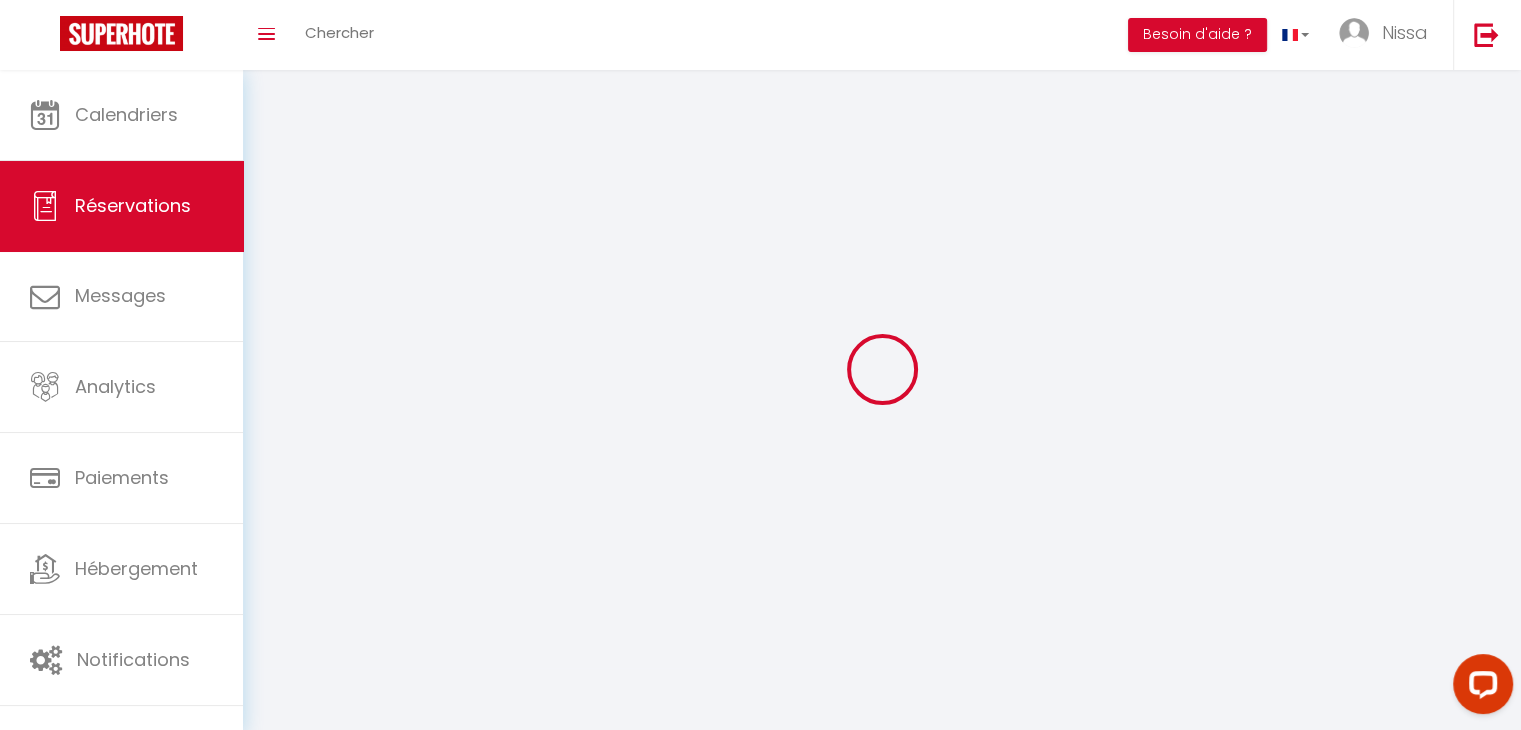 select 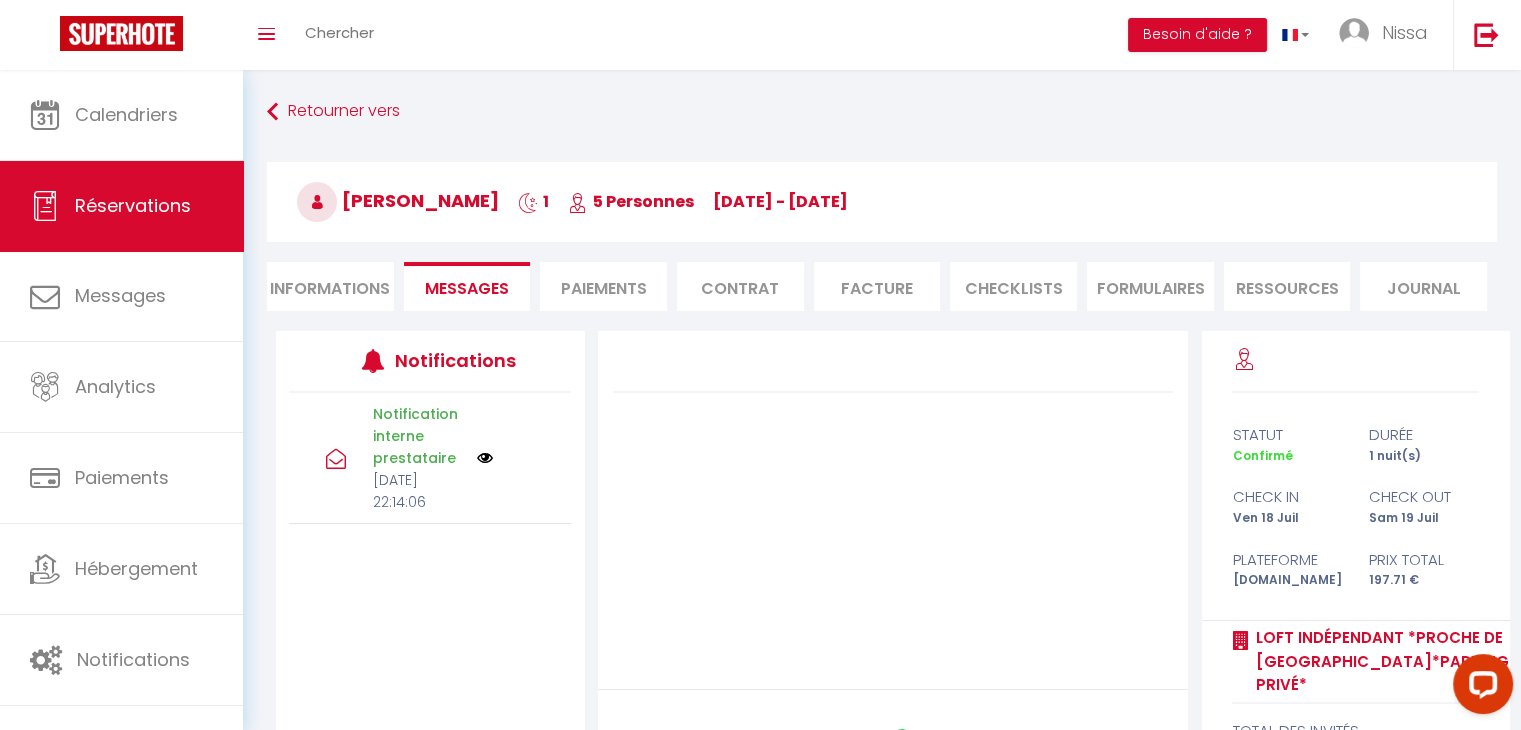 click at bounding box center [485, 458] 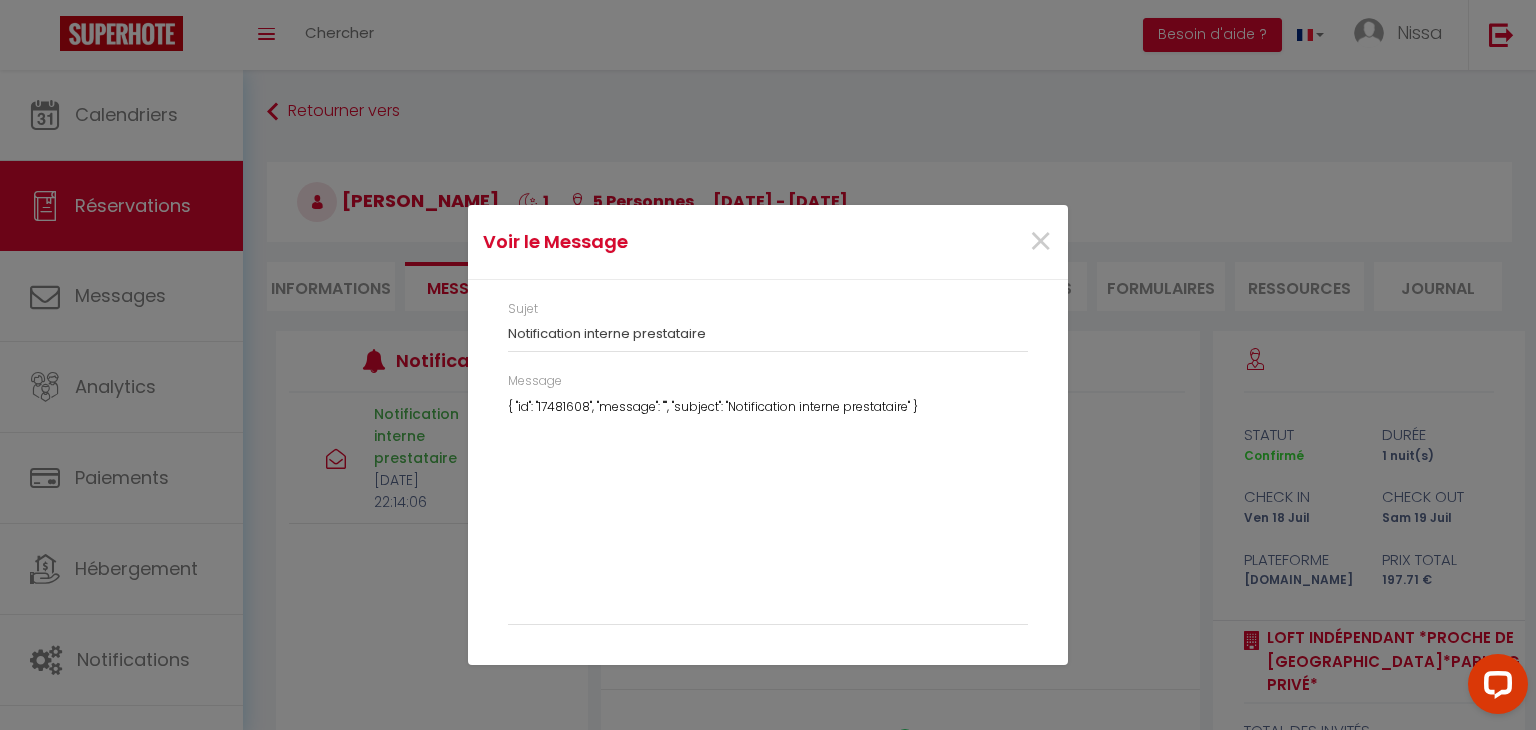 click on "Voir le Message
×
Sujet
Notification interne prestataire
Message
{
"id": "17481608",
"message": "",
"subject": "Notification interne prestataire"
}" at bounding box center (768, 365) 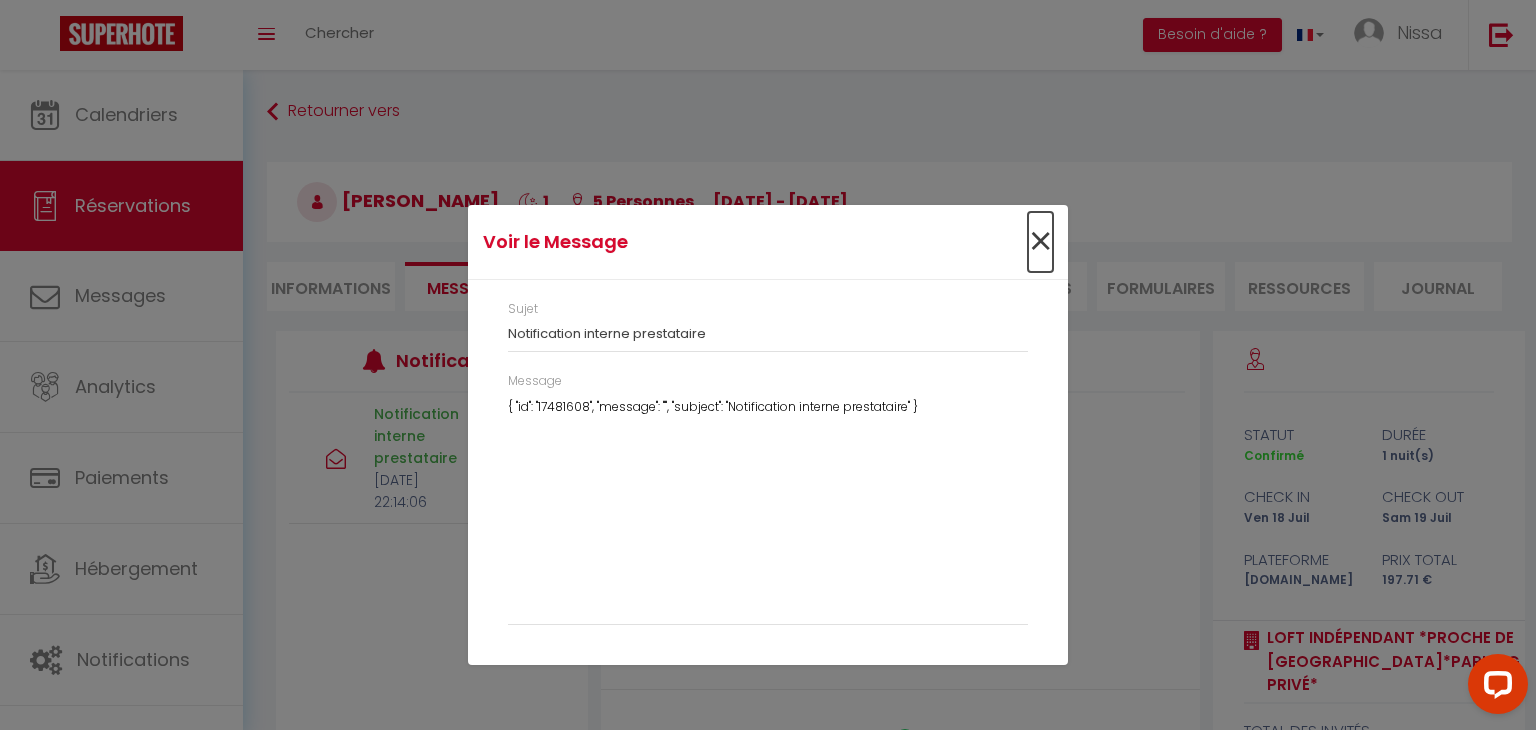 click on "×" at bounding box center (1040, 242) 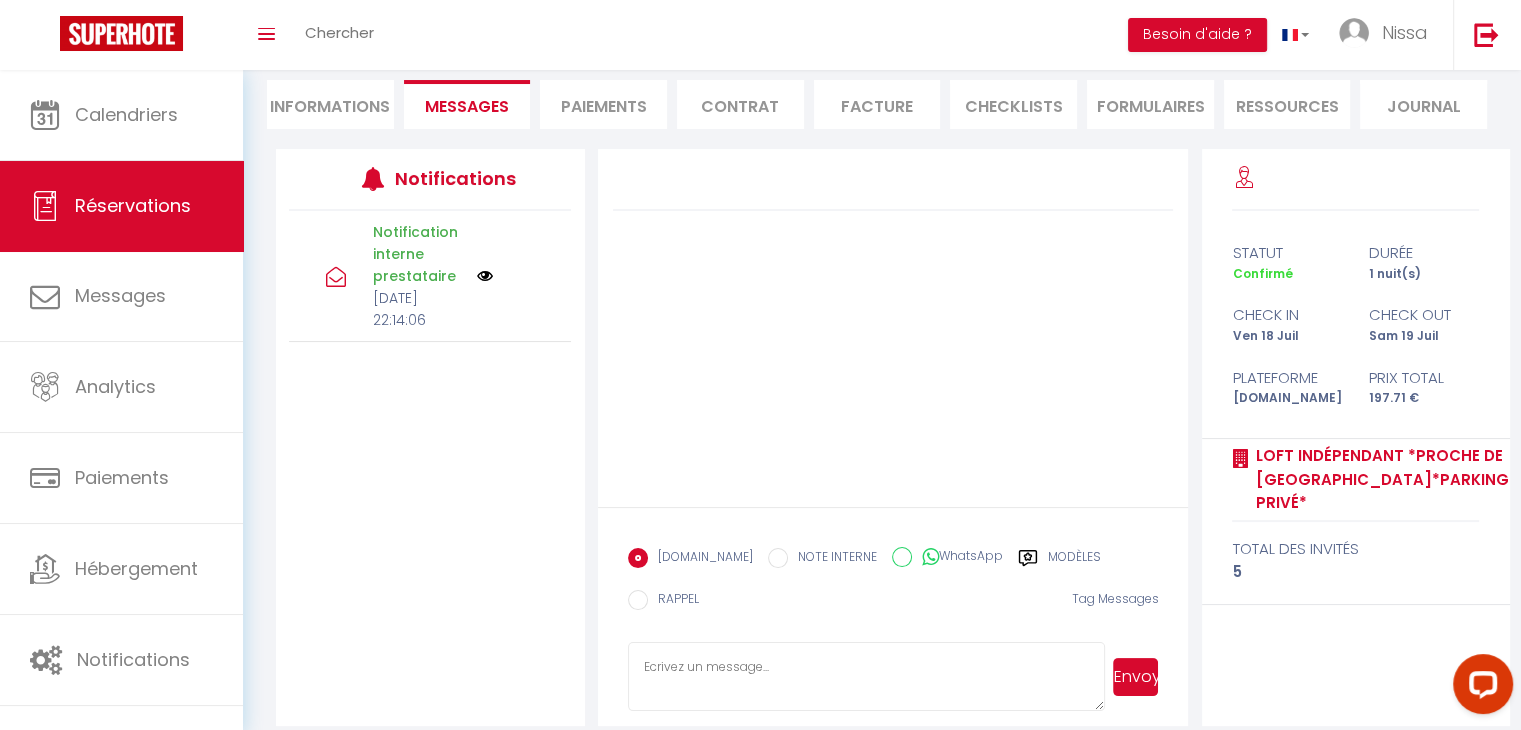 scroll, scrollTop: 196, scrollLeft: 0, axis: vertical 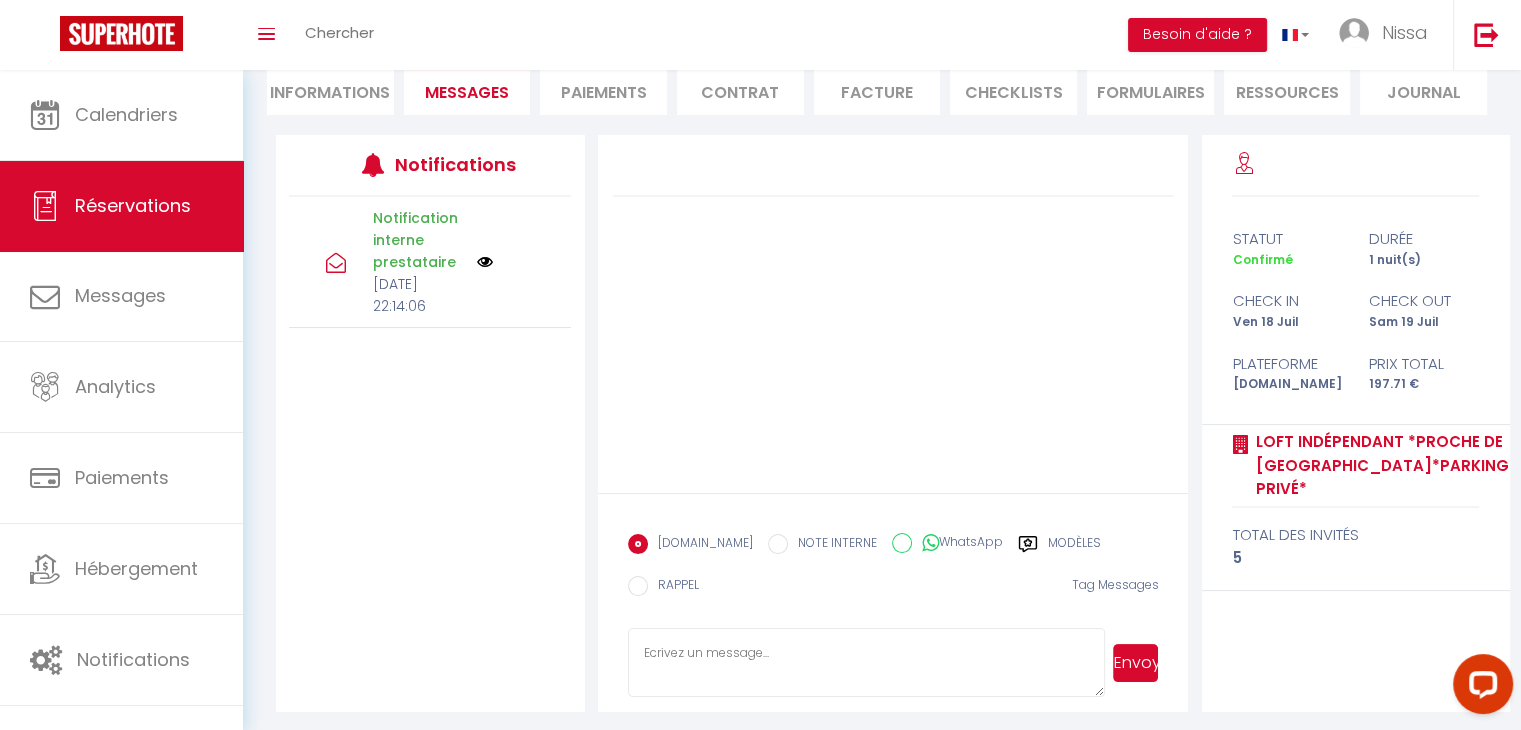 click on "NOTE INTERNE" at bounding box center (778, 544) 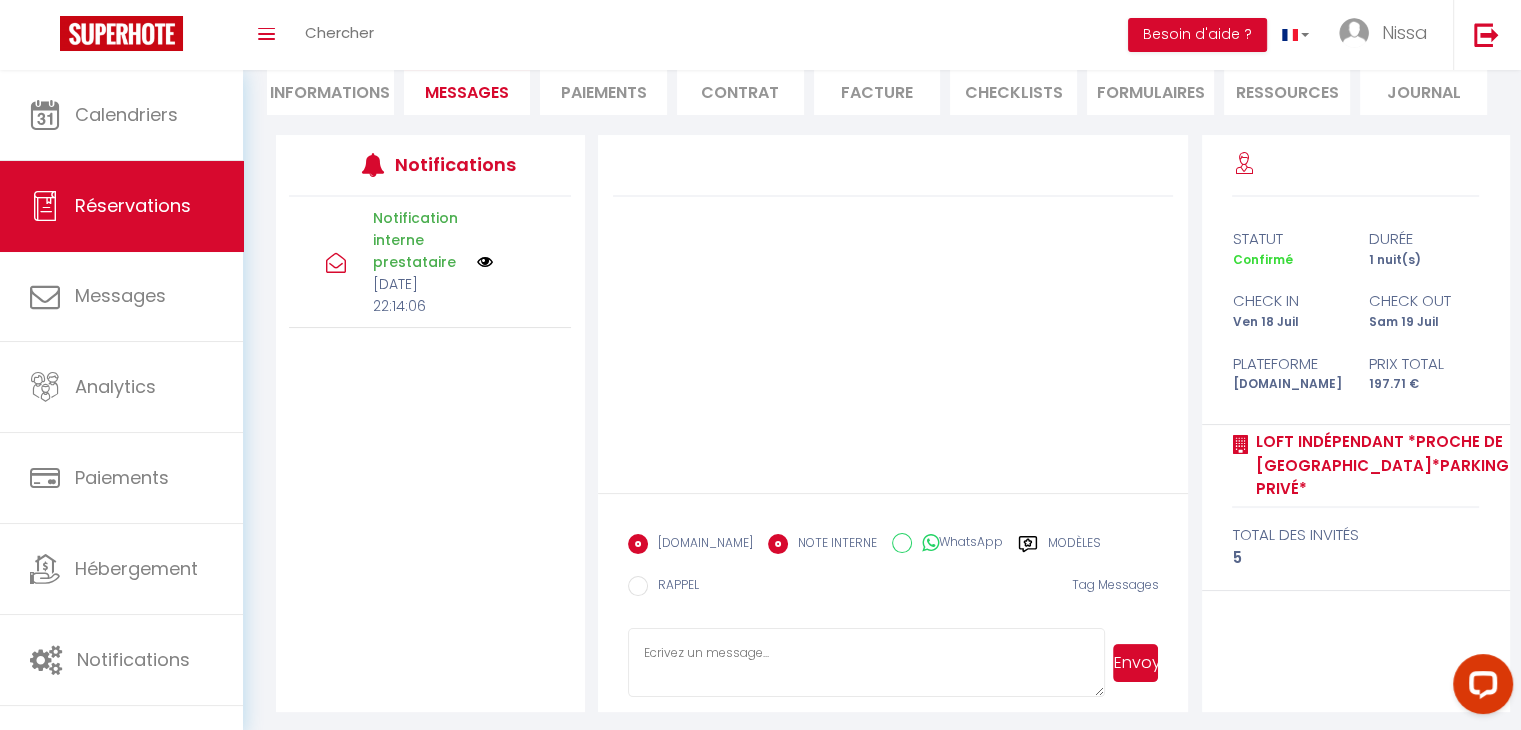 radio on "false" 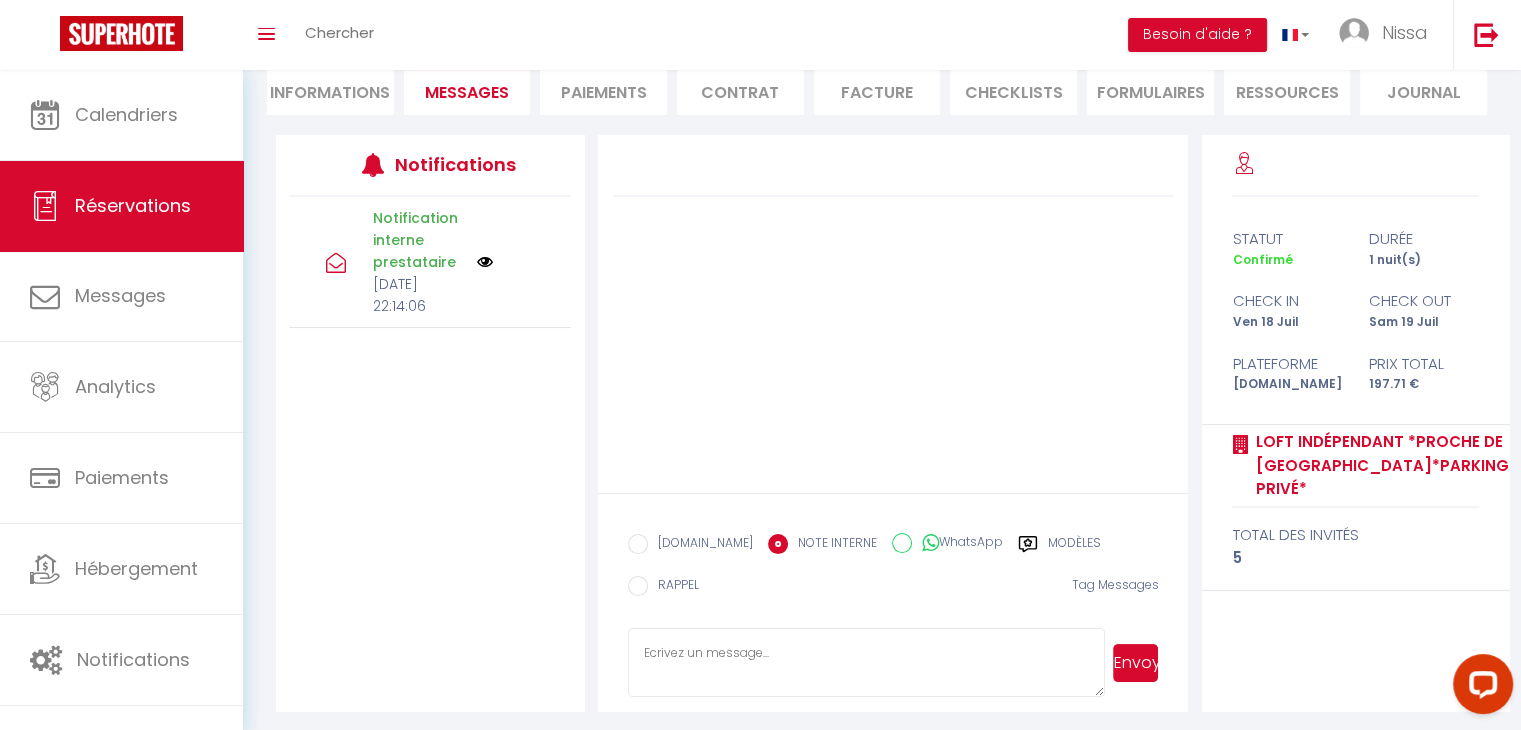 click at bounding box center (867, 663) 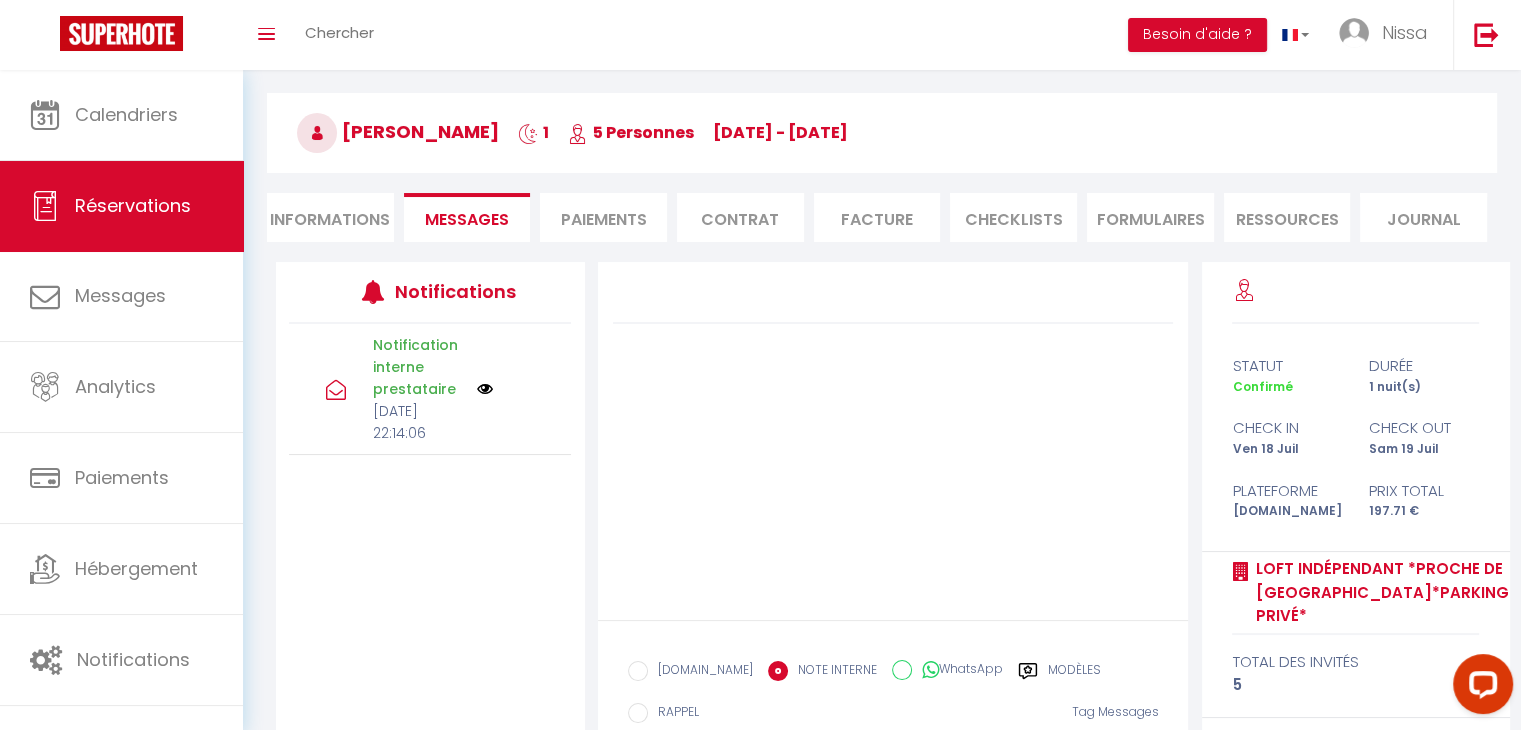 scroll, scrollTop: 63, scrollLeft: 0, axis: vertical 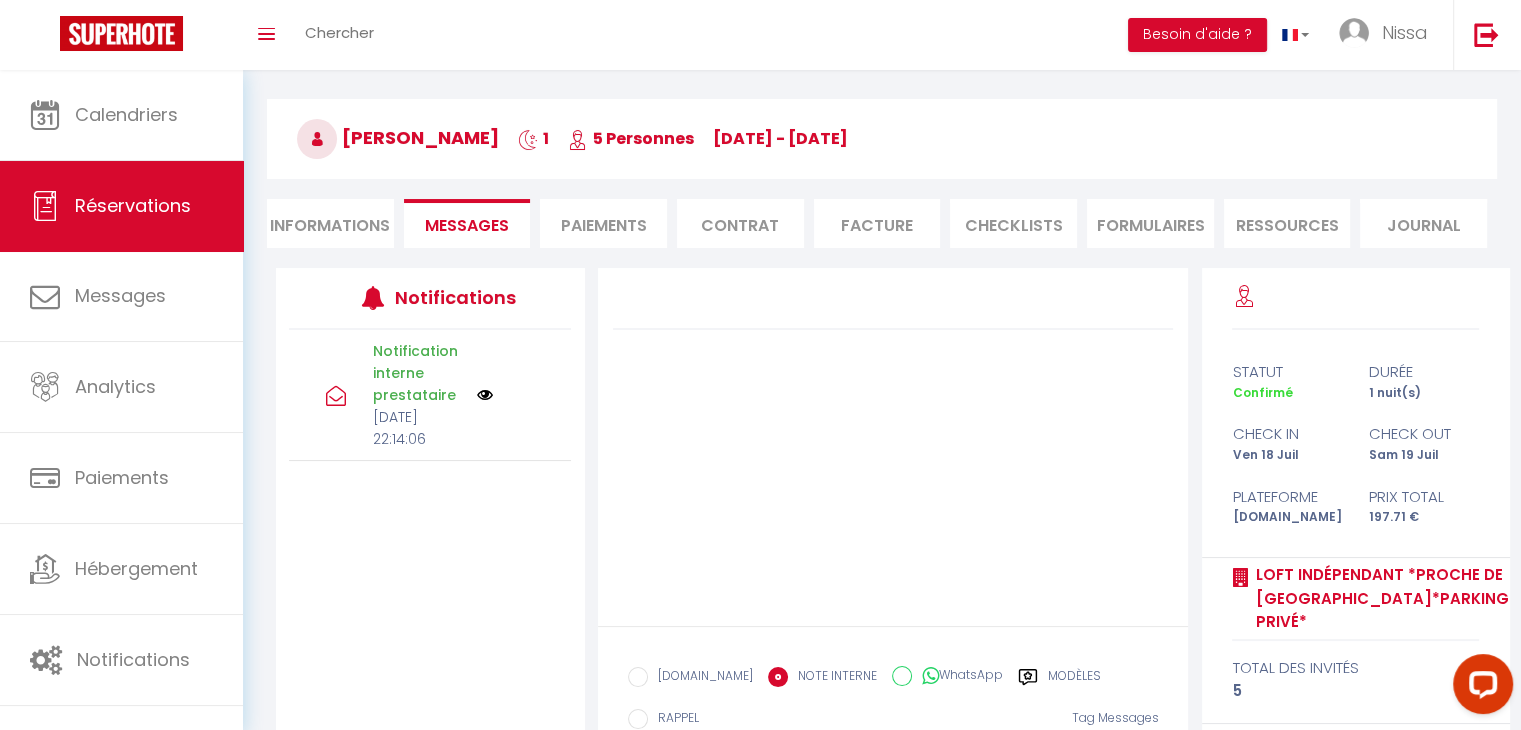 click on "Informations" at bounding box center [330, 223] 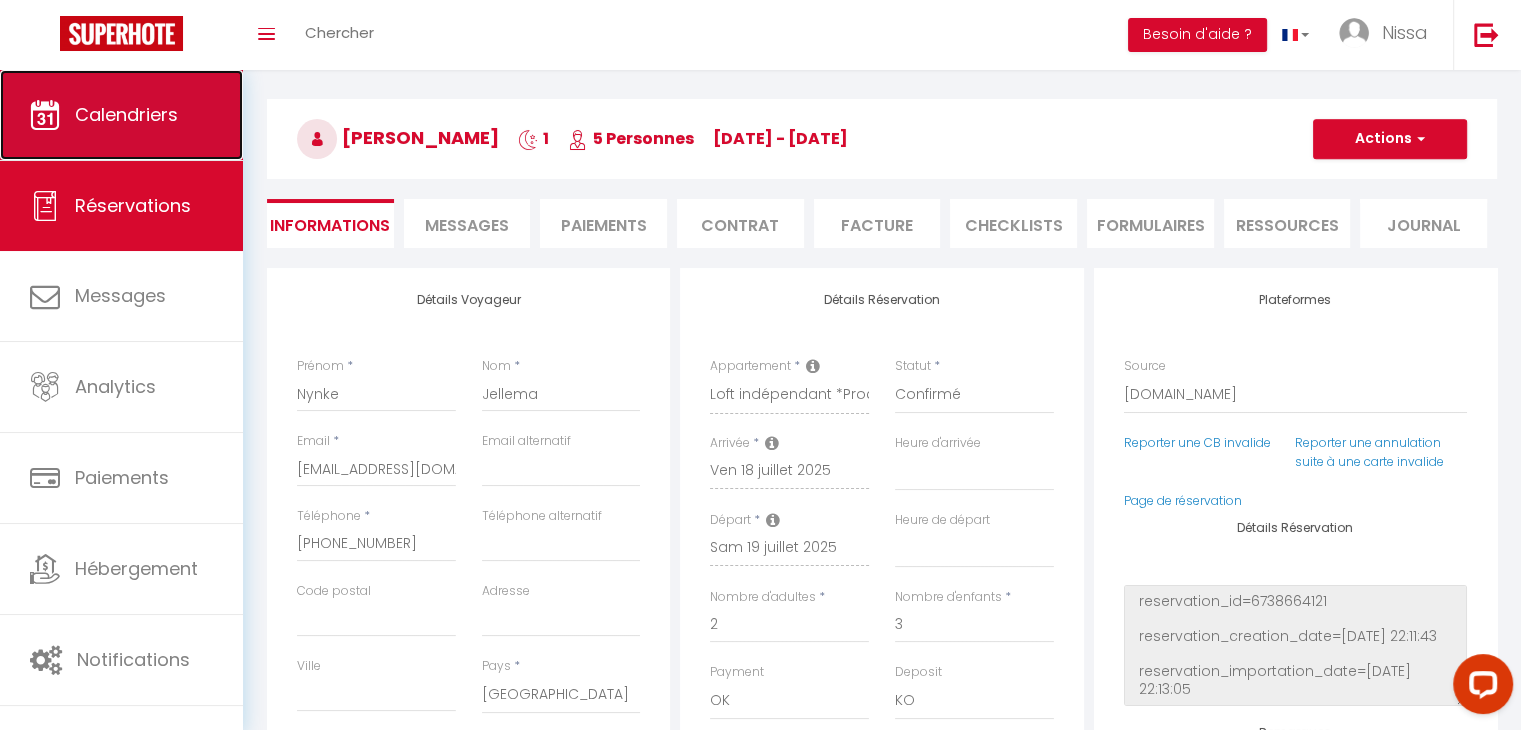 click on "Calendriers" at bounding box center [121, 115] 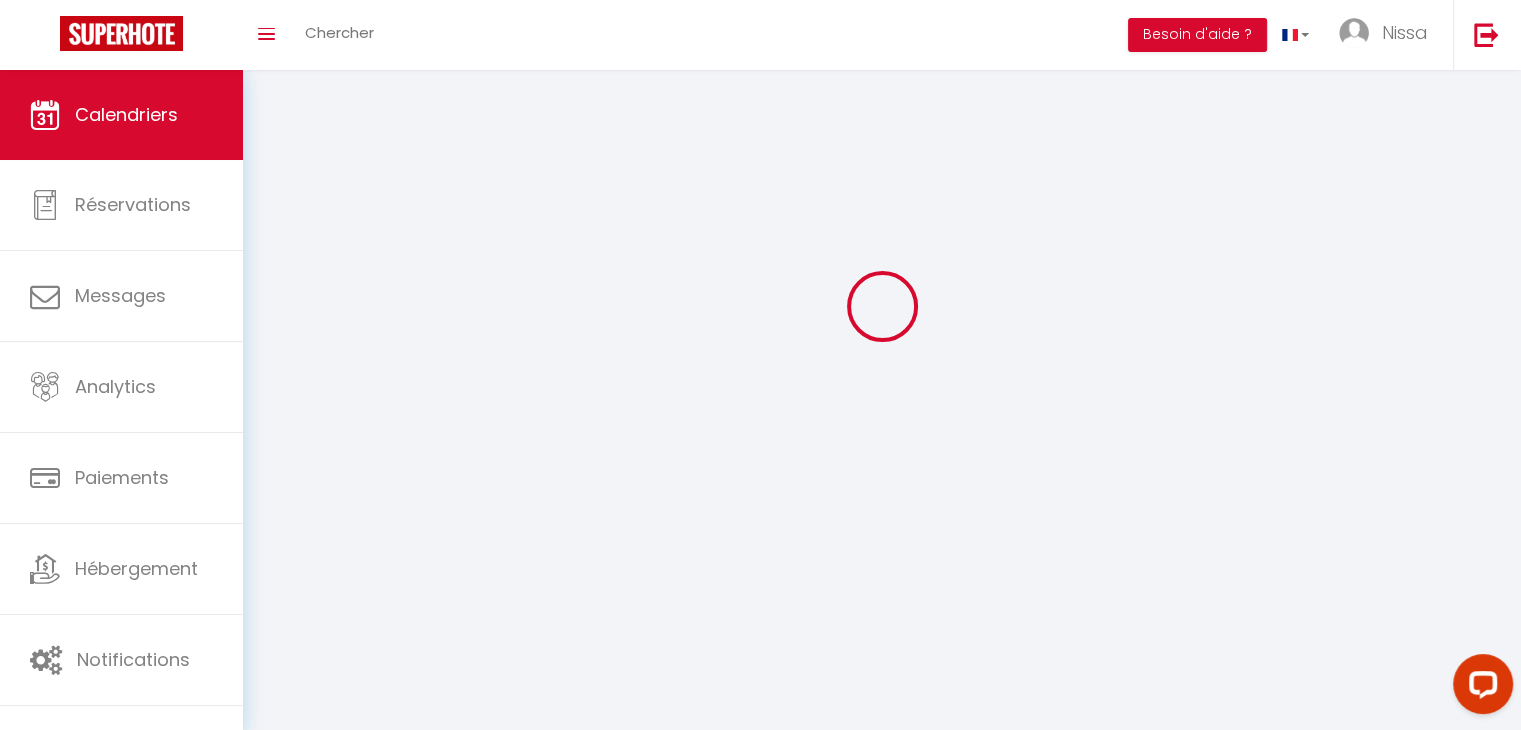 scroll, scrollTop: 0, scrollLeft: 0, axis: both 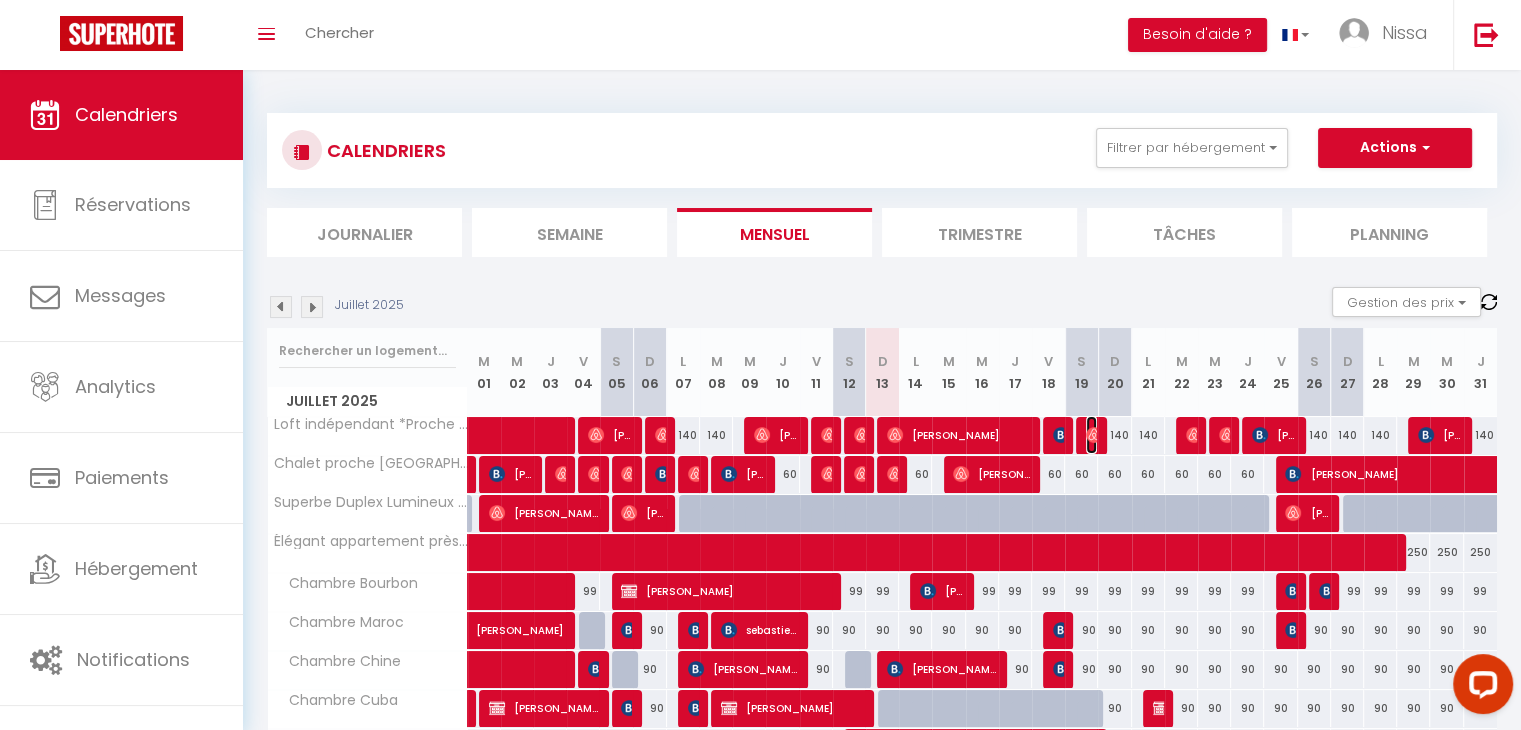 click at bounding box center (1094, 435) 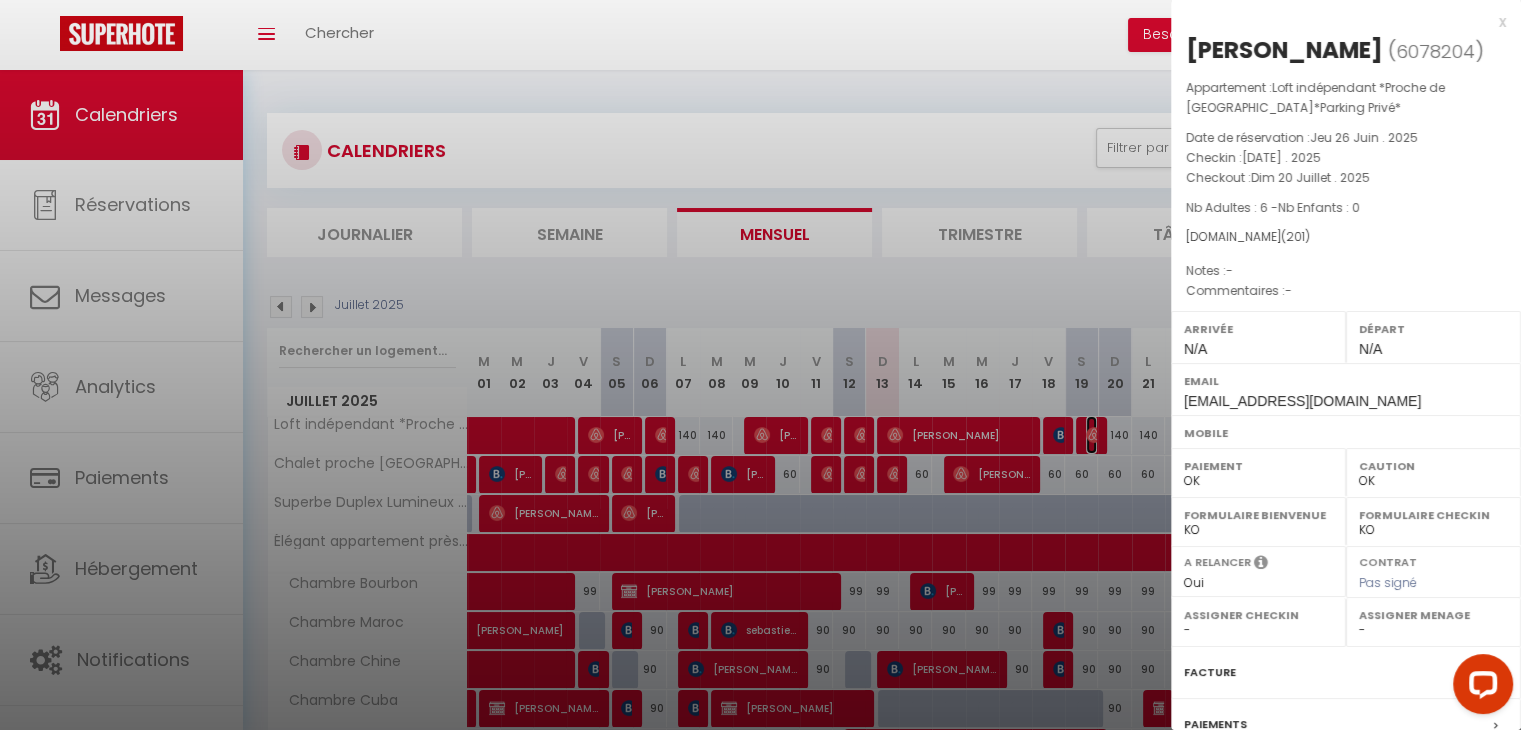 select on "48106" 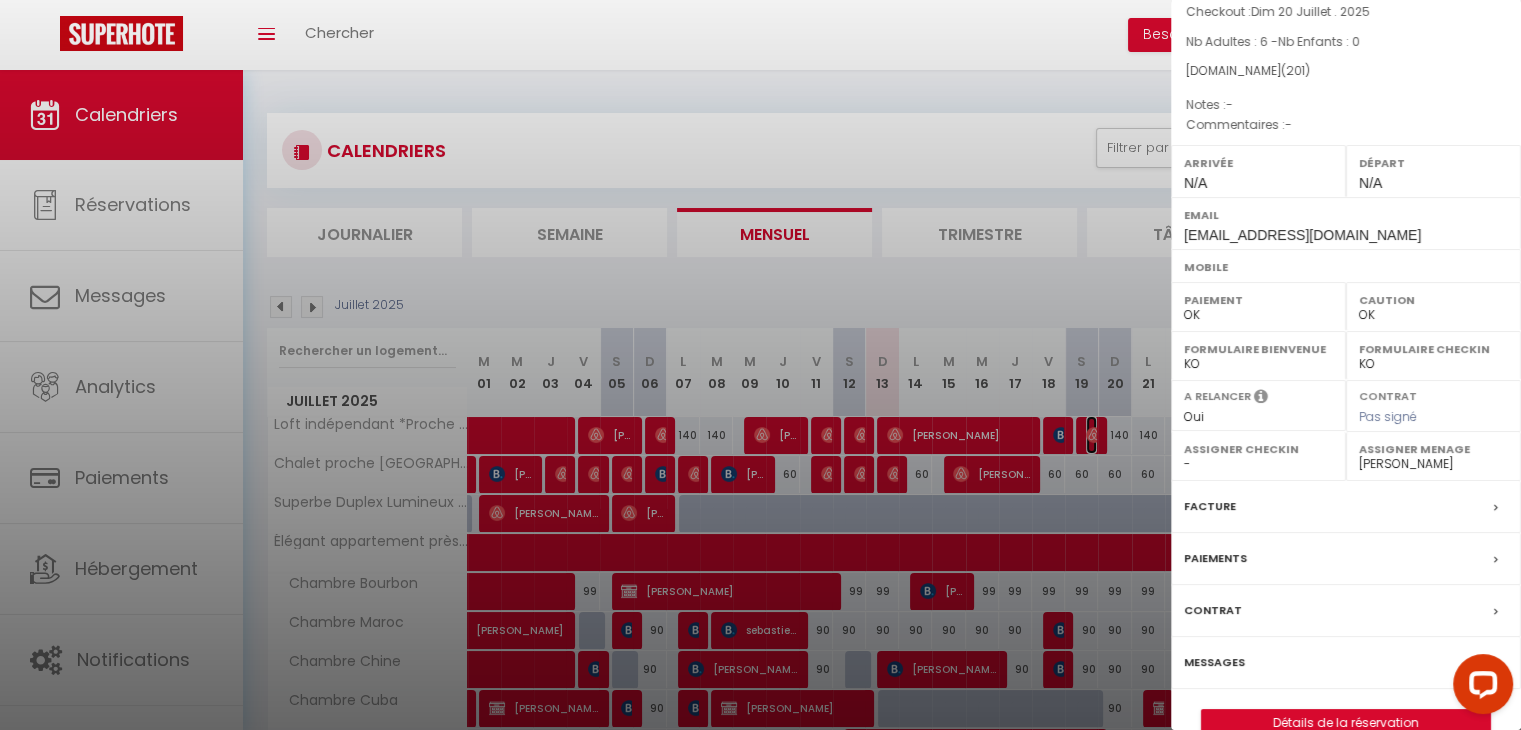 scroll, scrollTop: 200, scrollLeft: 0, axis: vertical 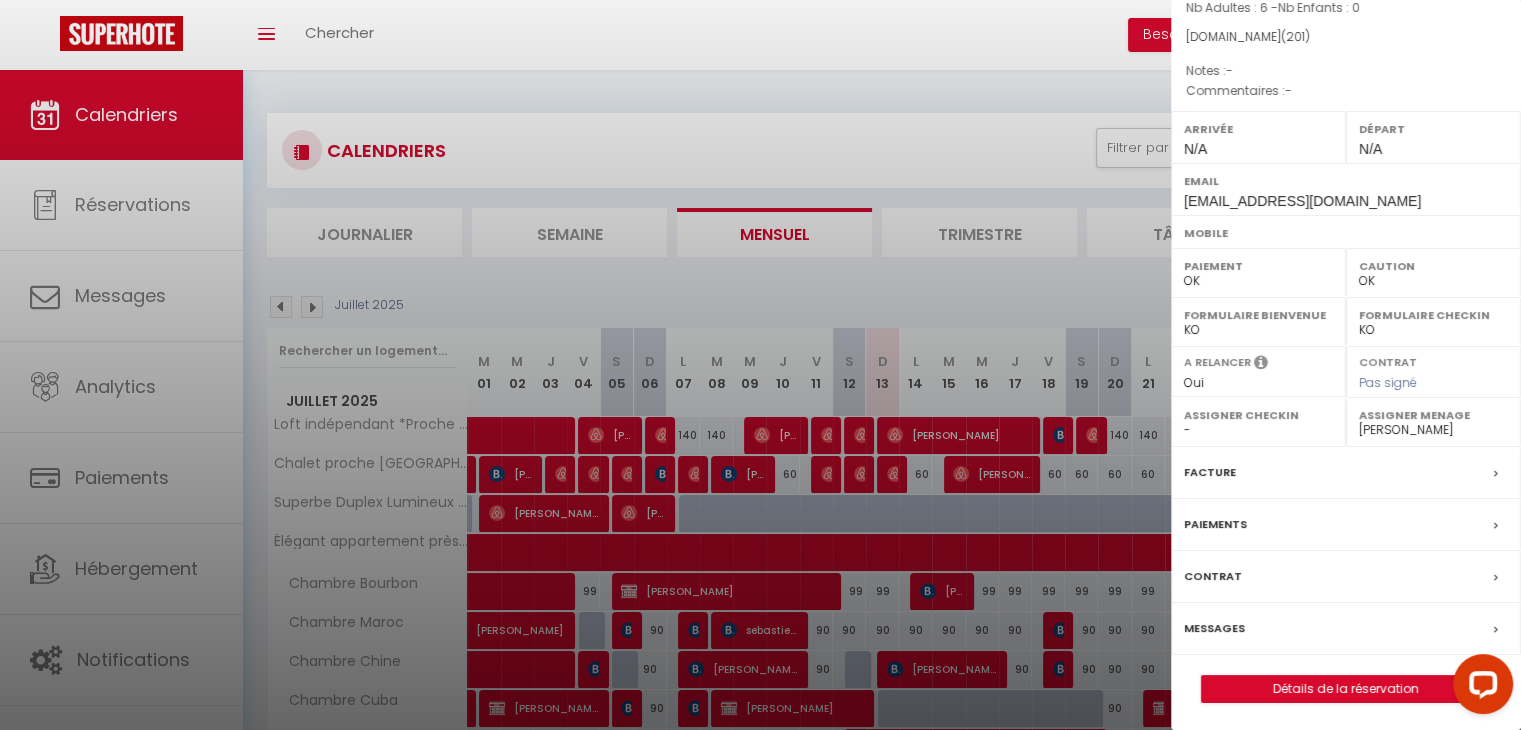 click on "Messages" at bounding box center [1214, 628] 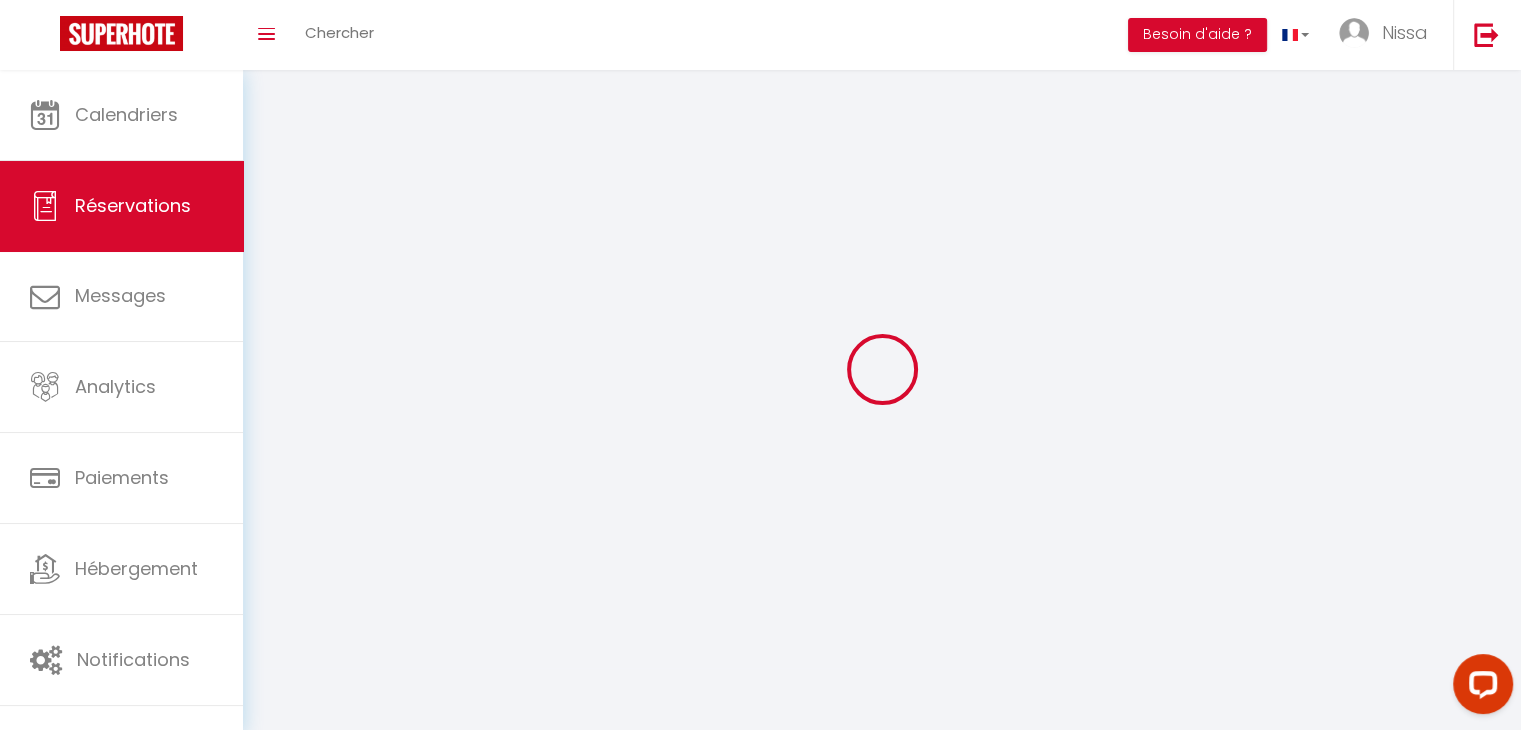 select 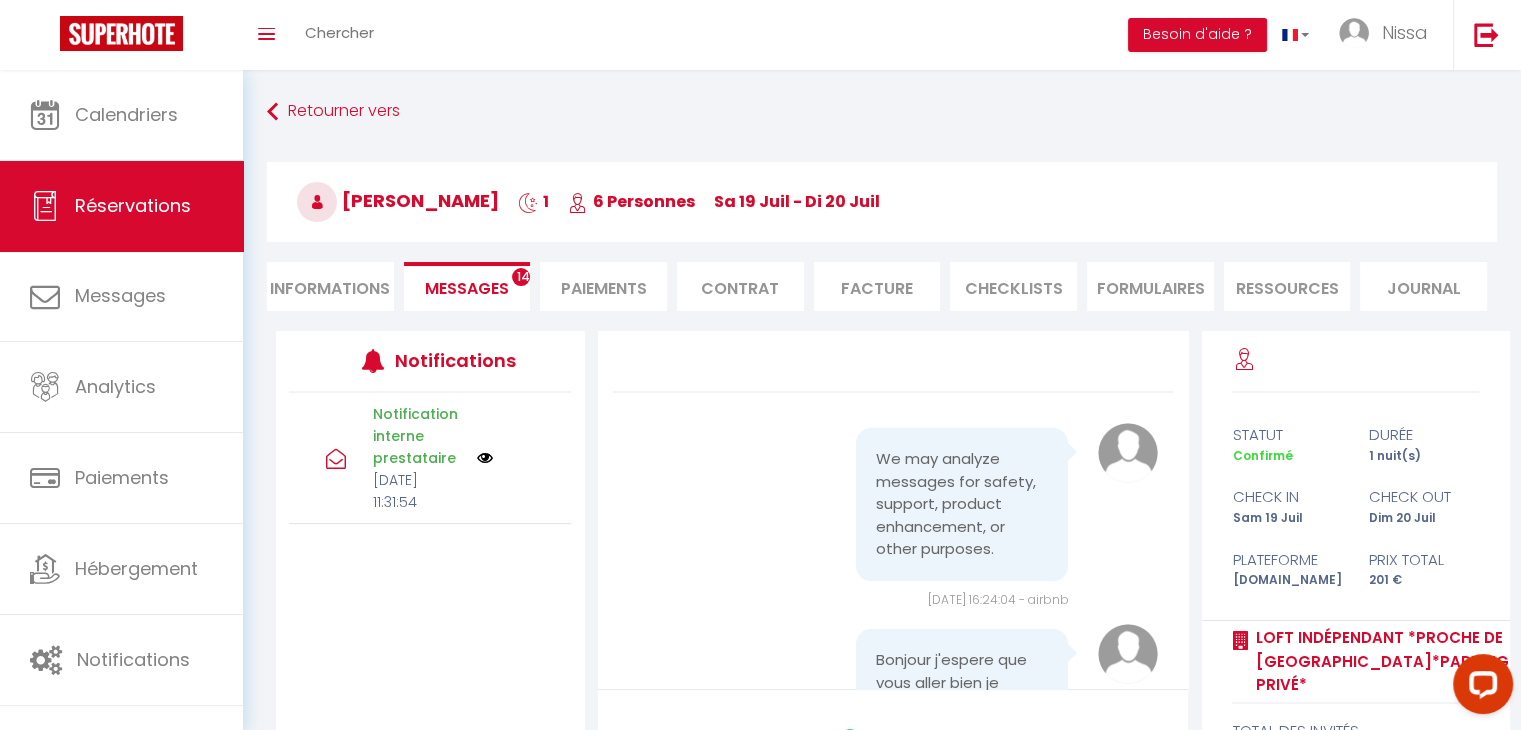 scroll, scrollTop: 2268, scrollLeft: 0, axis: vertical 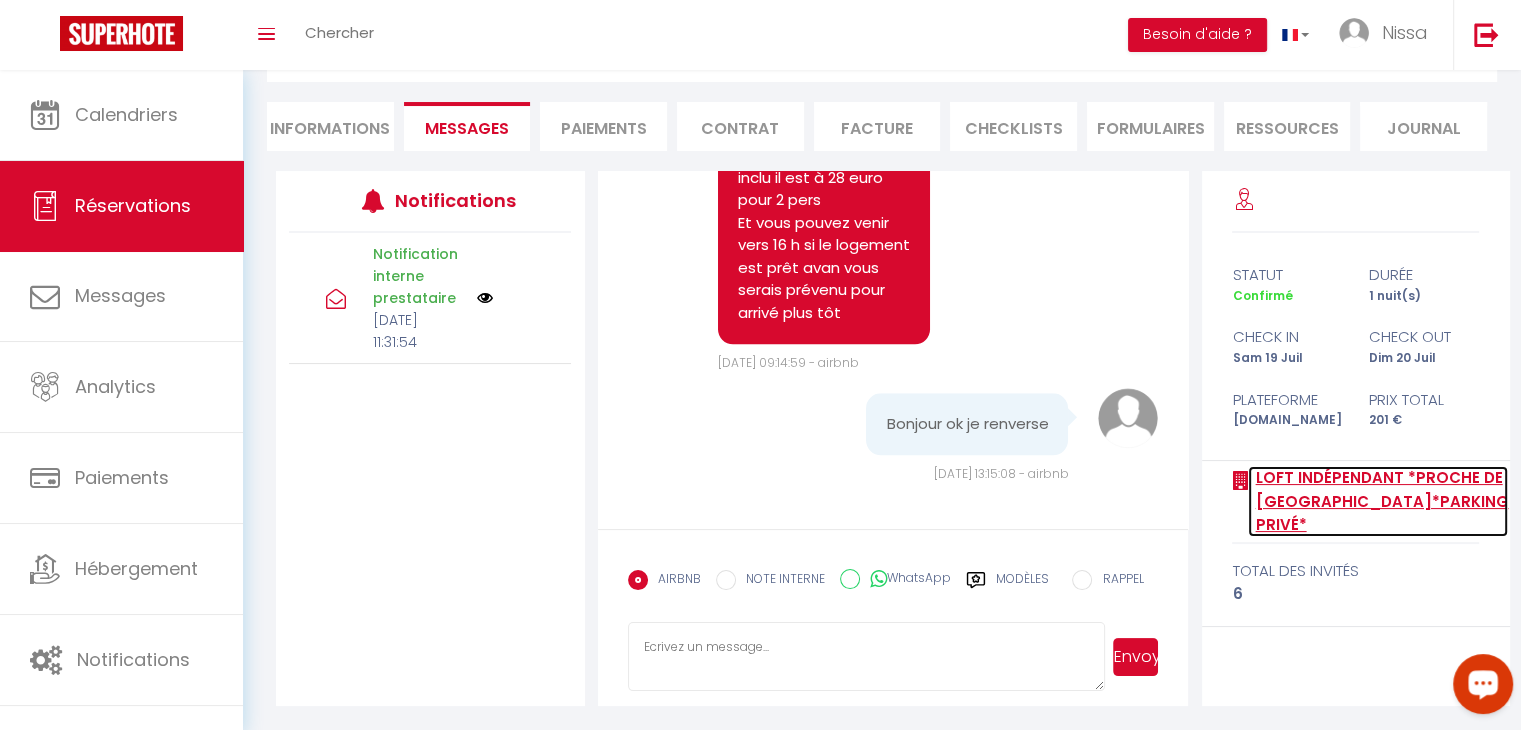 click on "Loft indépendant *Proche de [GEOGRAPHIC_DATA]*Parking Privé*" at bounding box center (1378, 501) 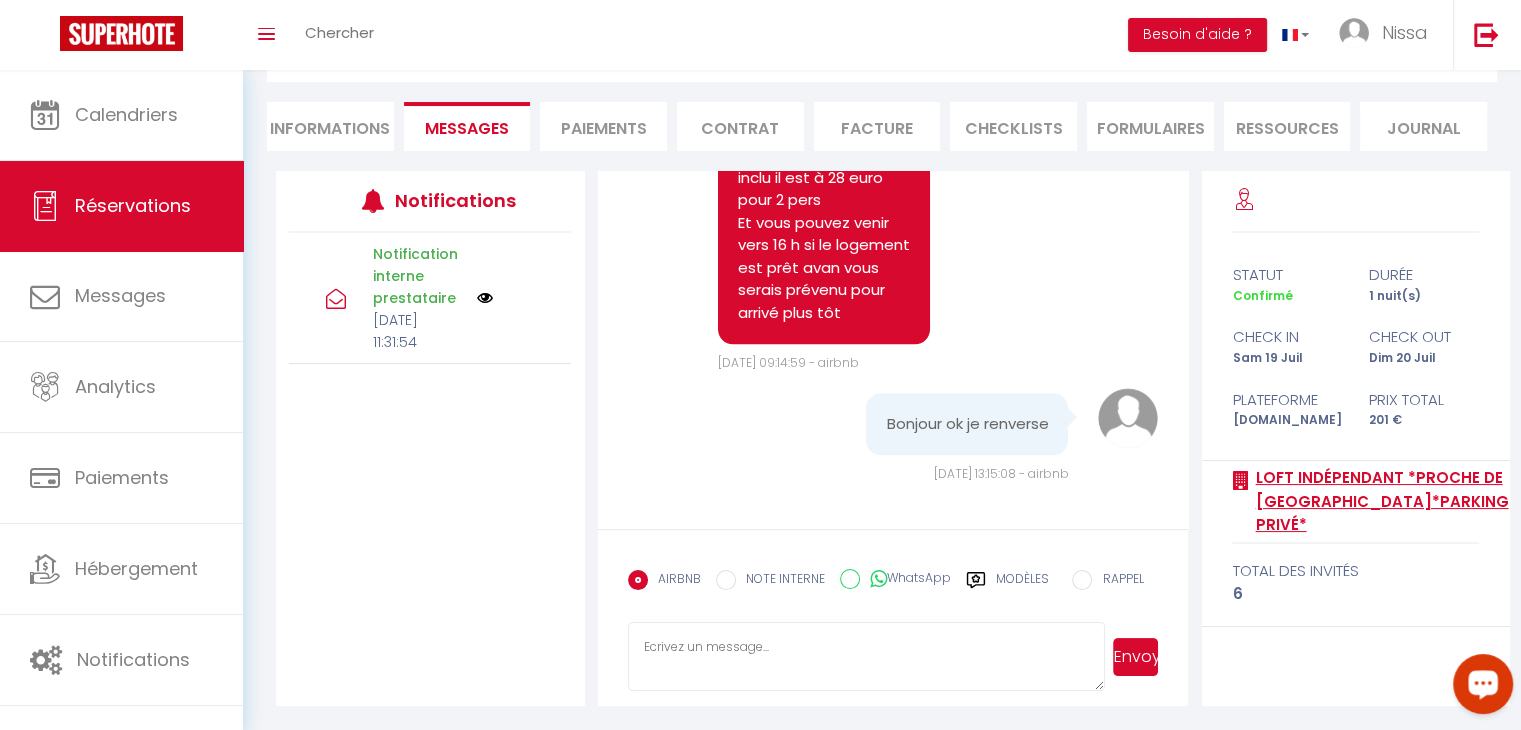 select on "3" 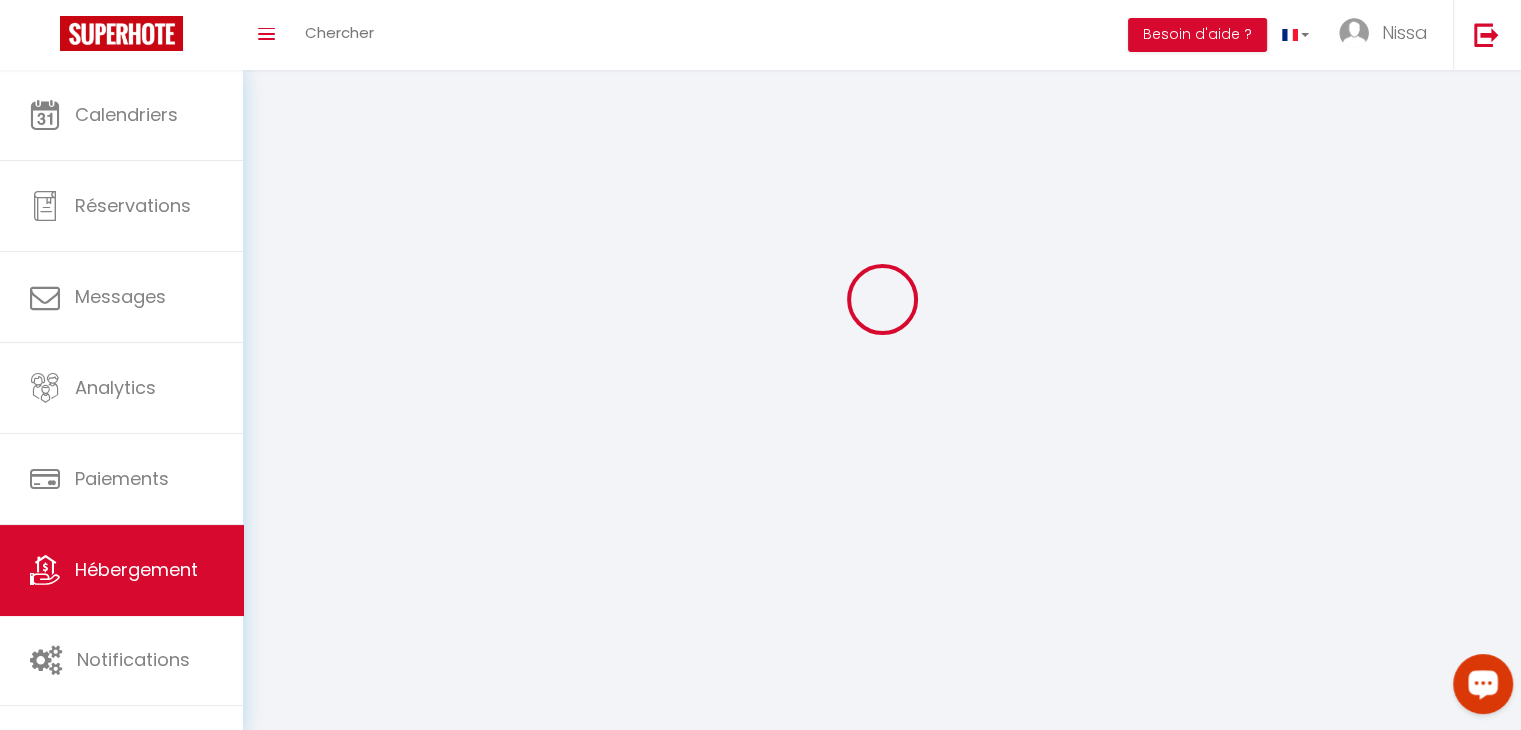scroll, scrollTop: 0, scrollLeft: 0, axis: both 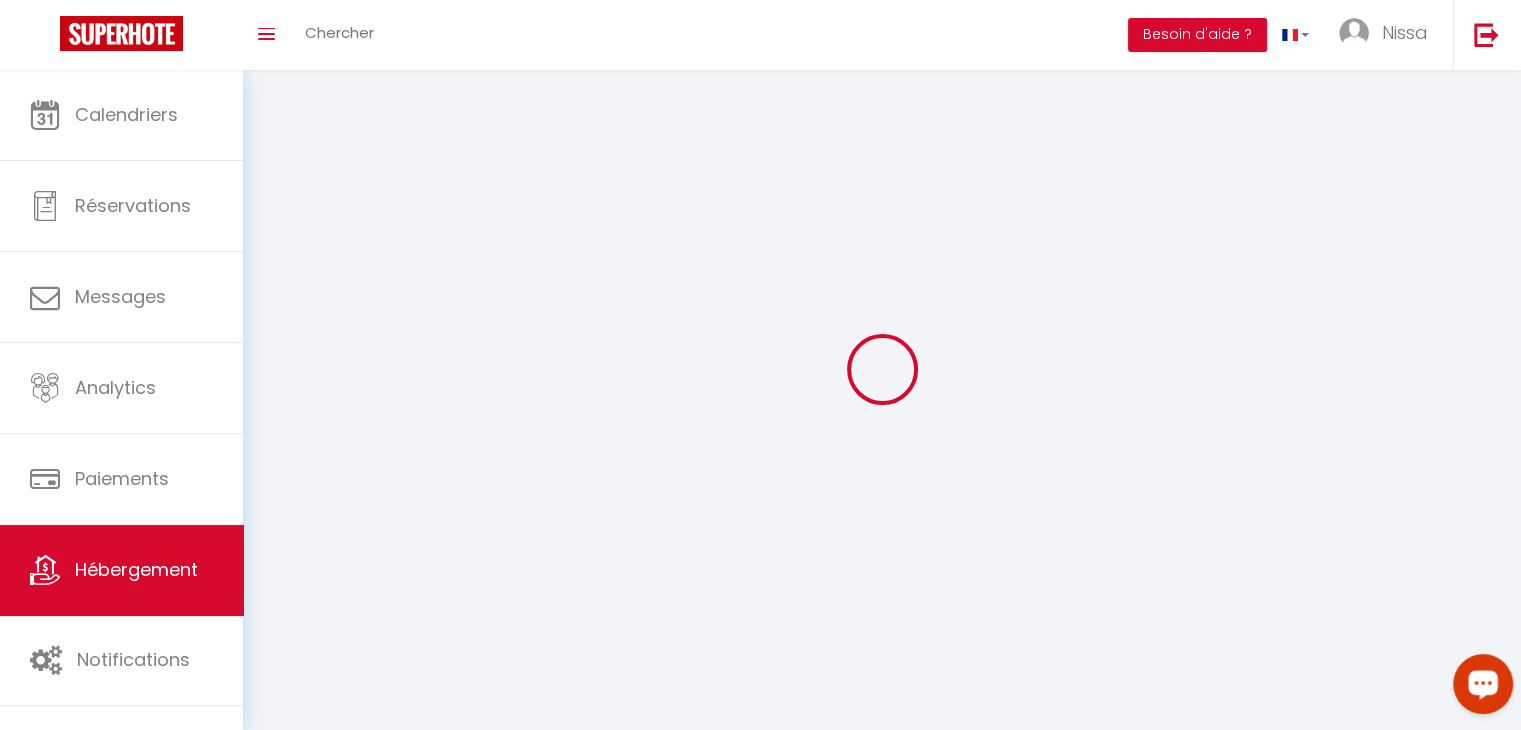 select 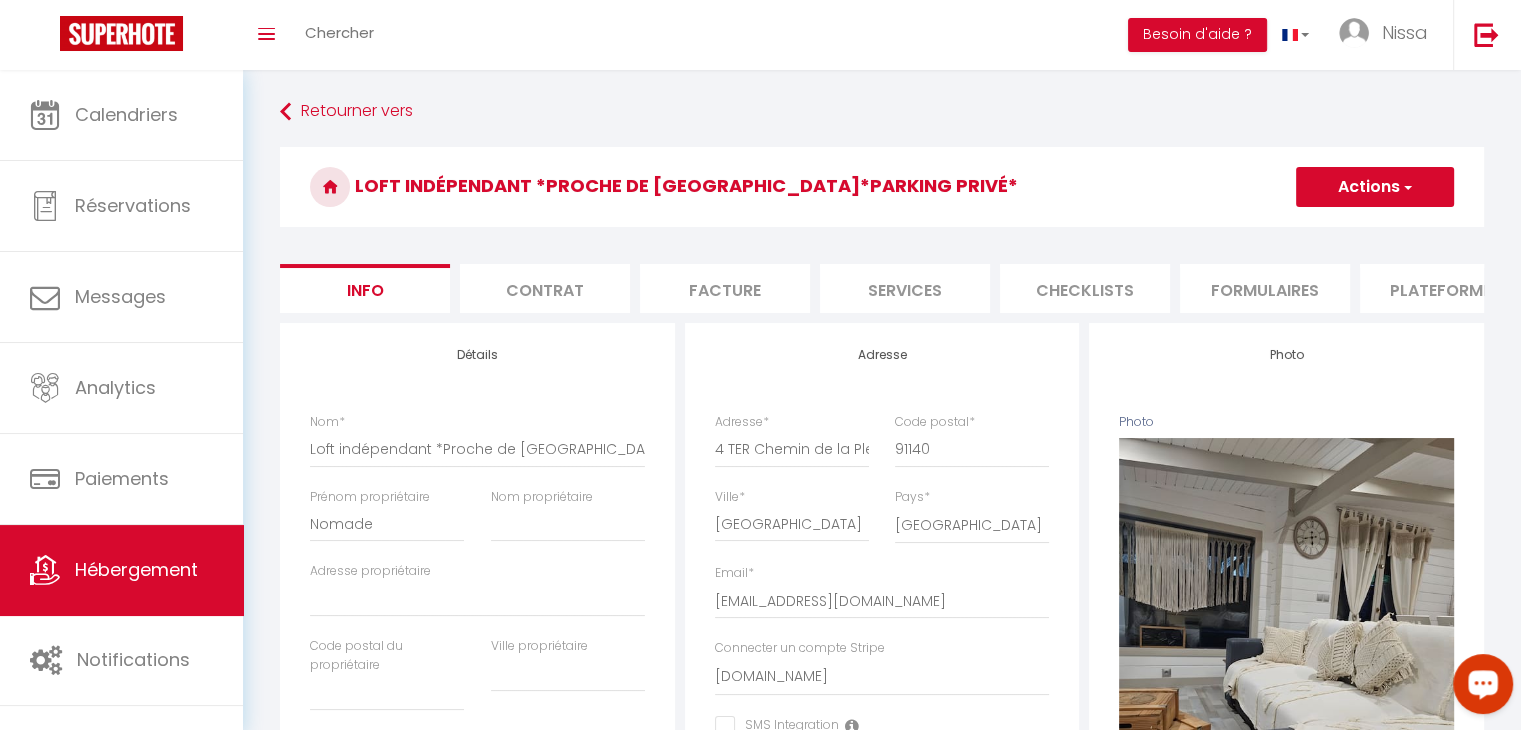 select 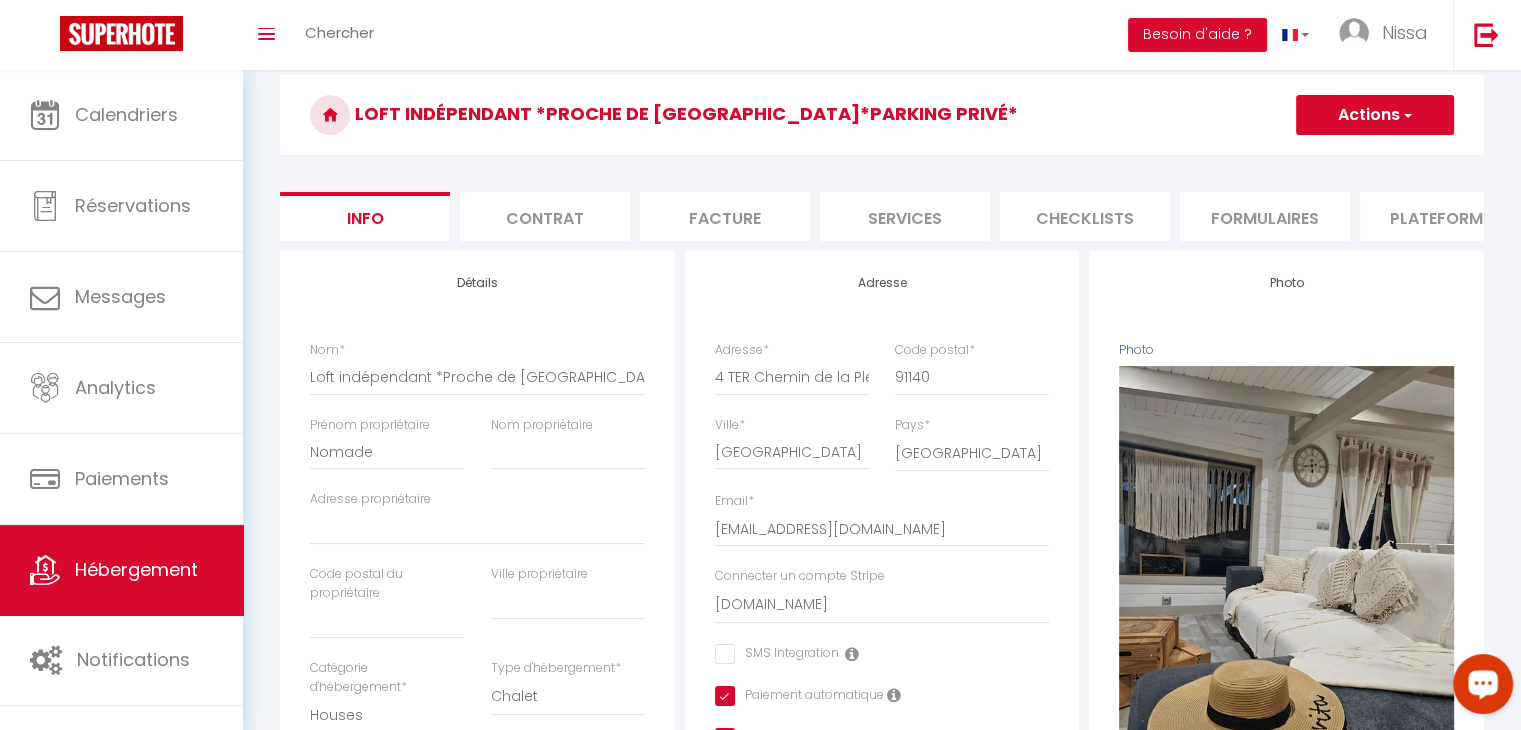 scroll, scrollTop: 0, scrollLeft: 0, axis: both 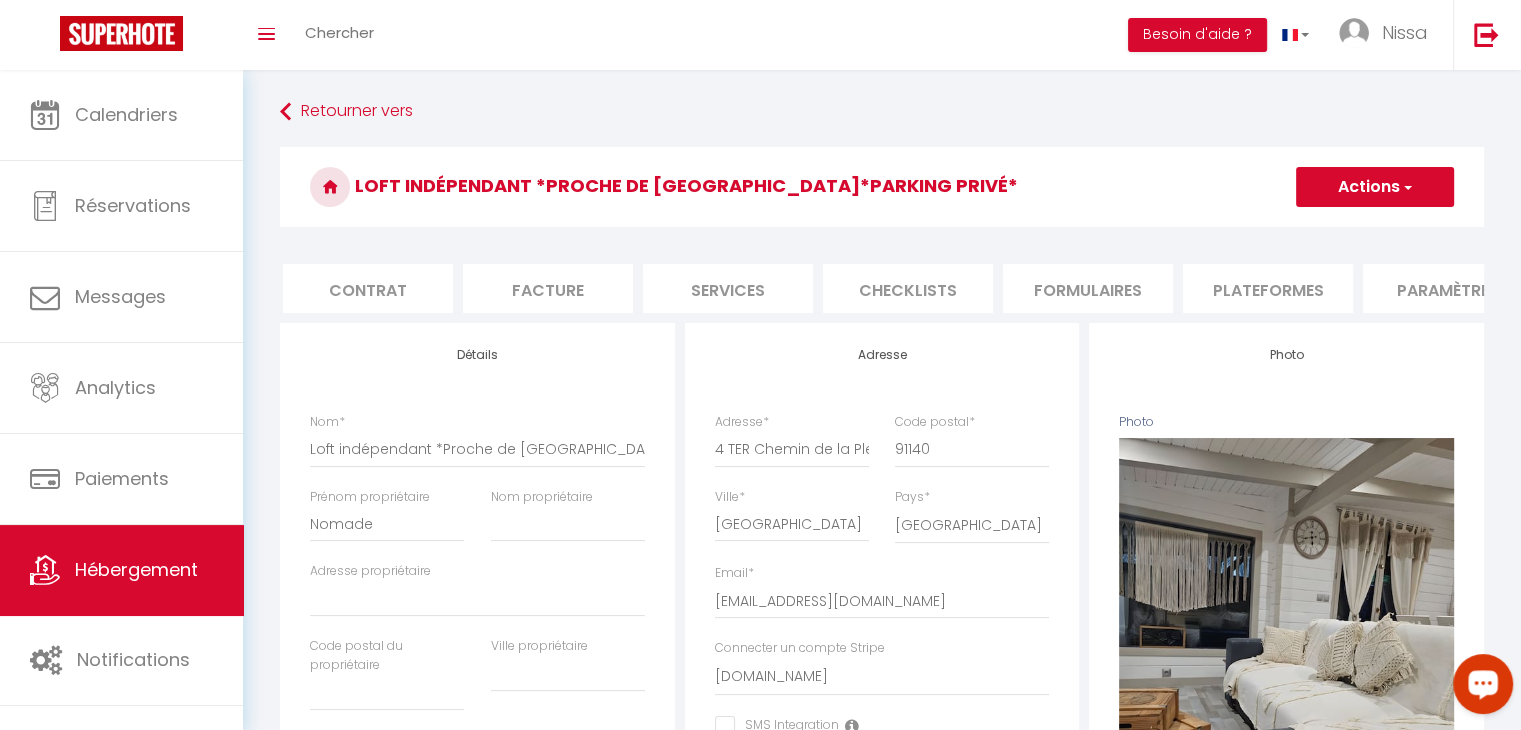 click on "Actions" at bounding box center (1375, 187) 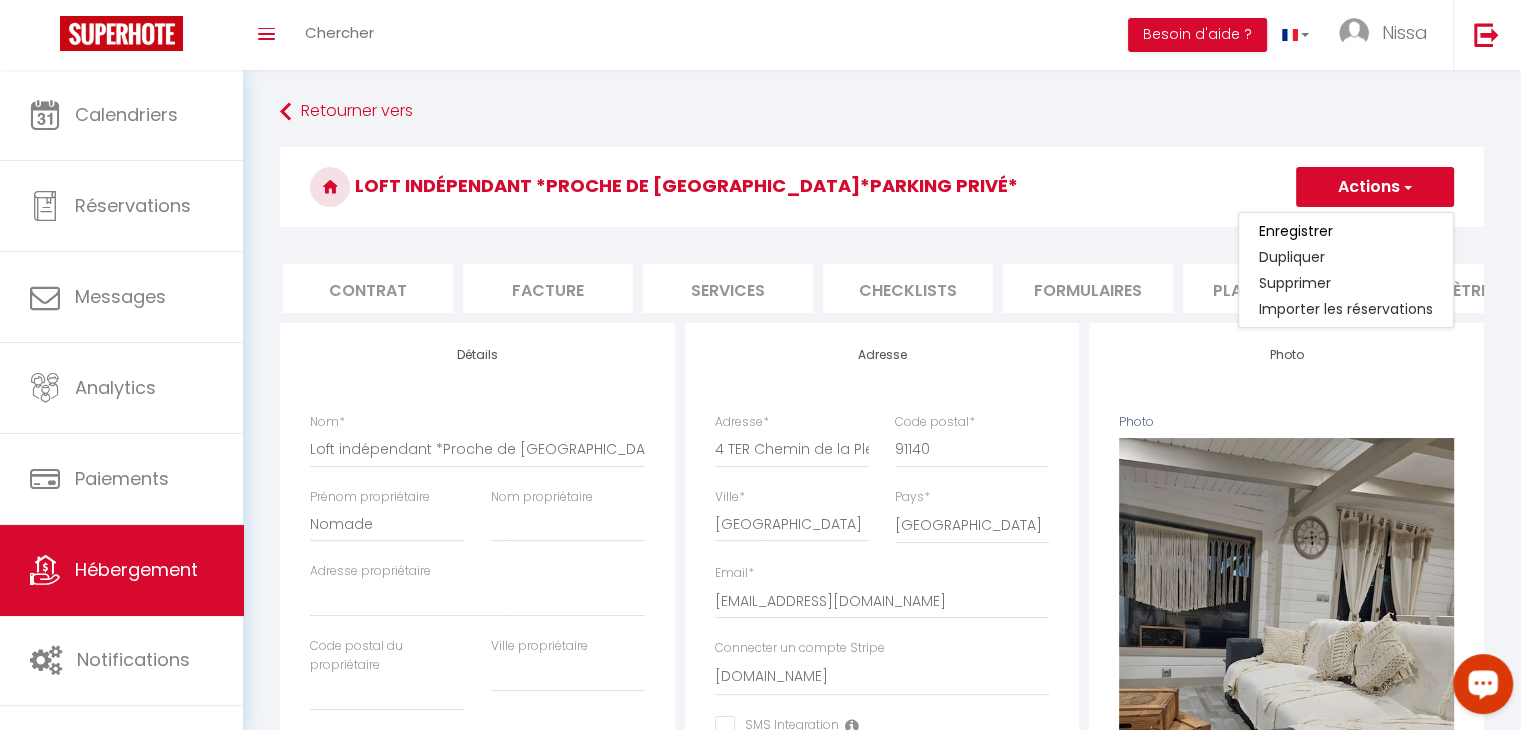 click on "Loft indépendant *Proche de [GEOGRAPHIC_DATA]*Parking Privé*" at bounding box center [882, 187] 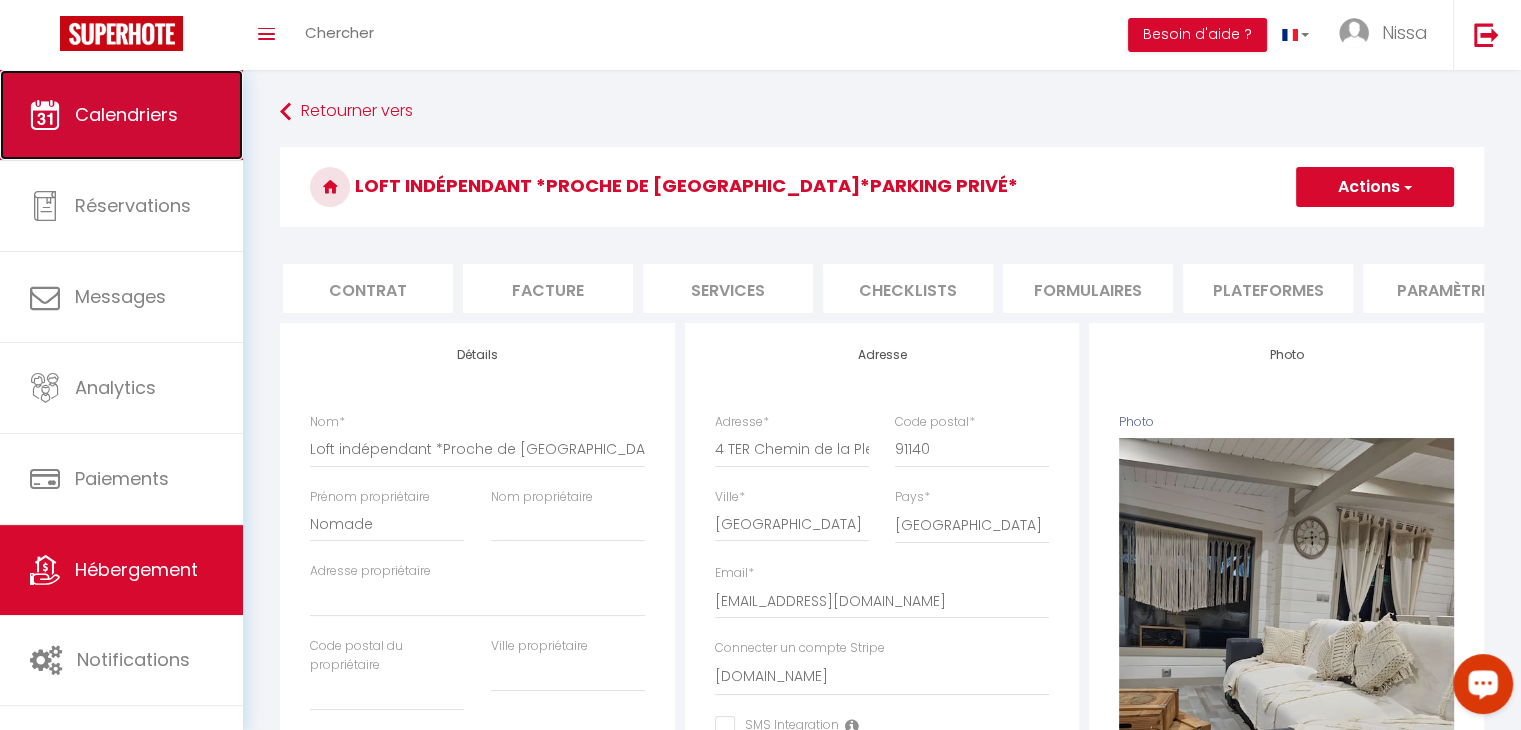 drag, startPoint x: 168, startPoint y: 142, endPoint x: 139, endPoint y: 117, distance: 38.28838 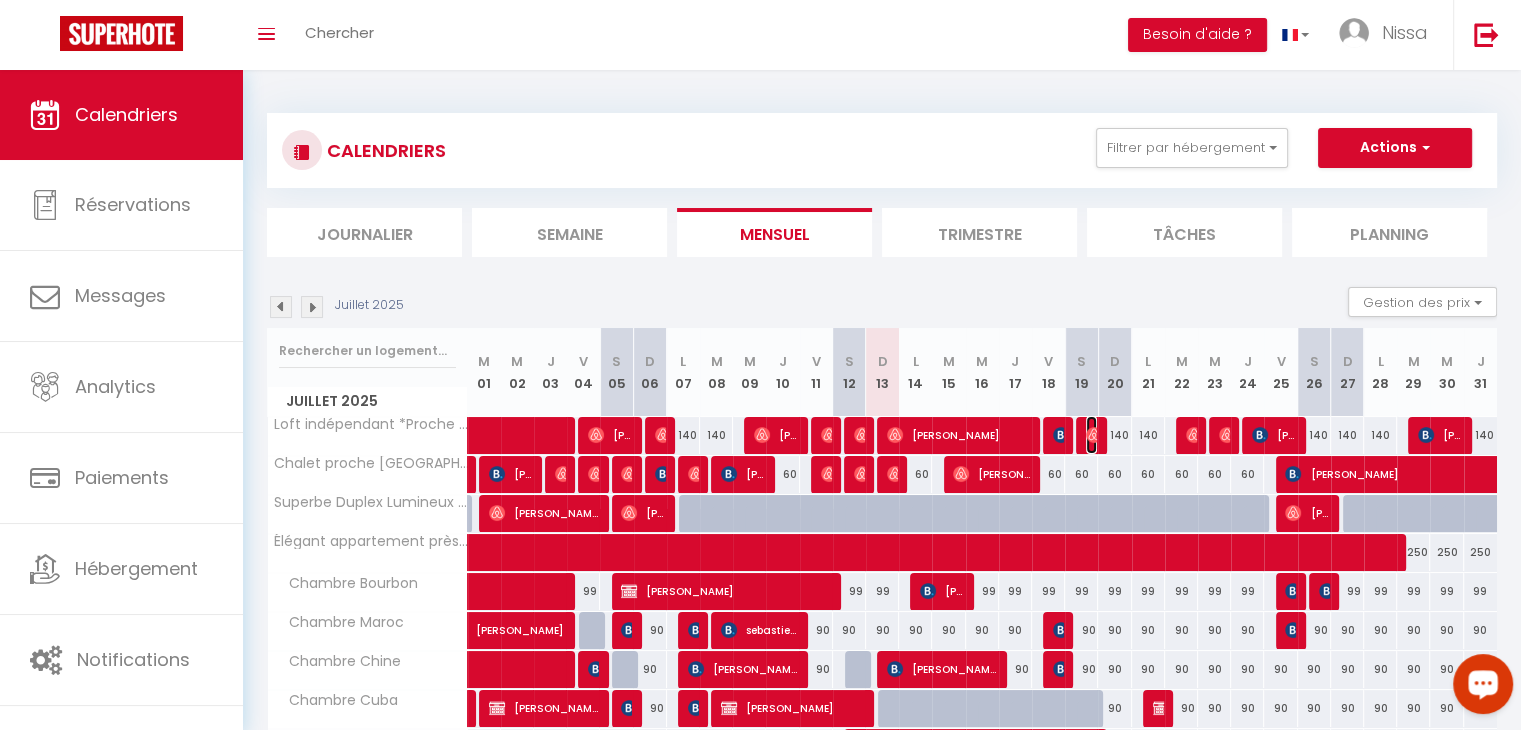 click at bounding box center [1094, 435] 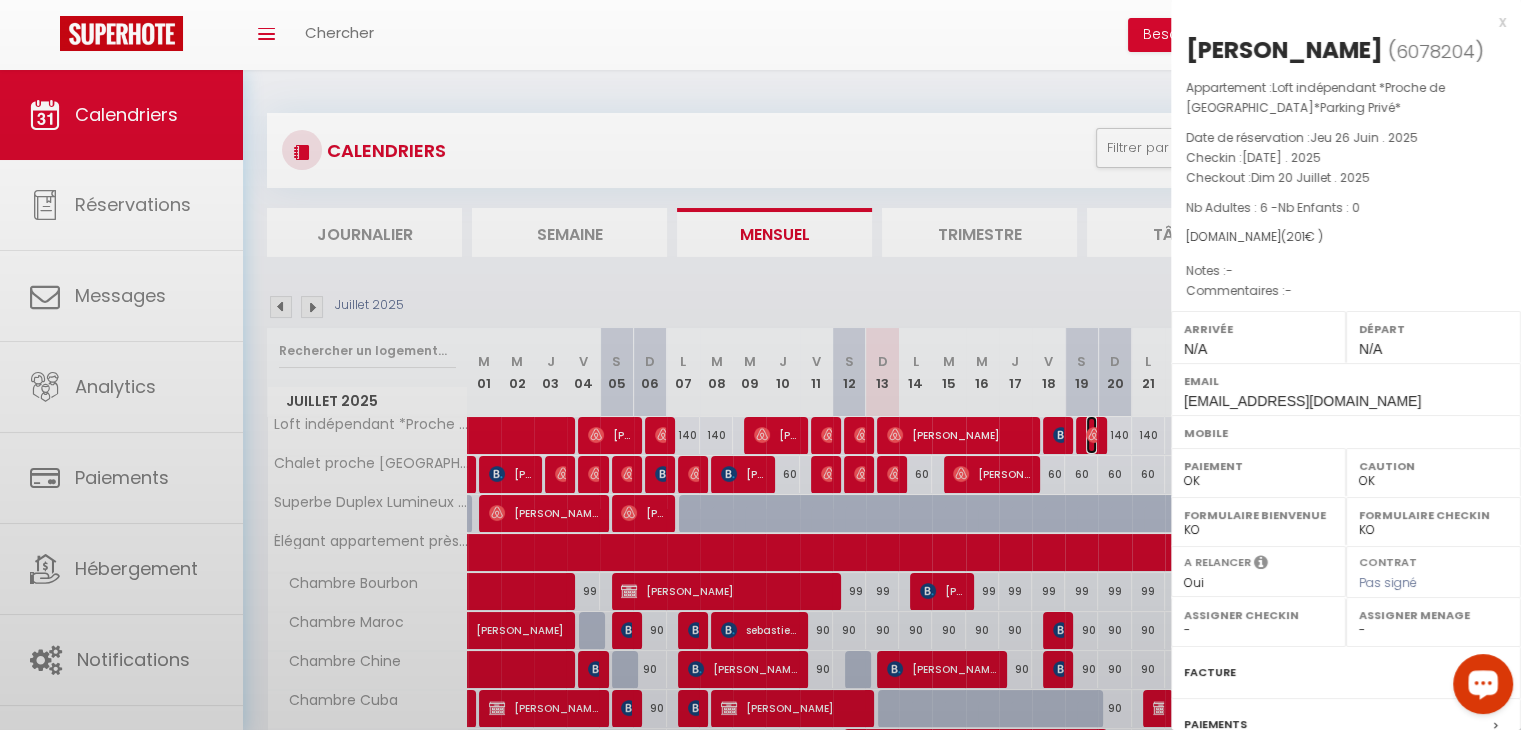 select on "48106" 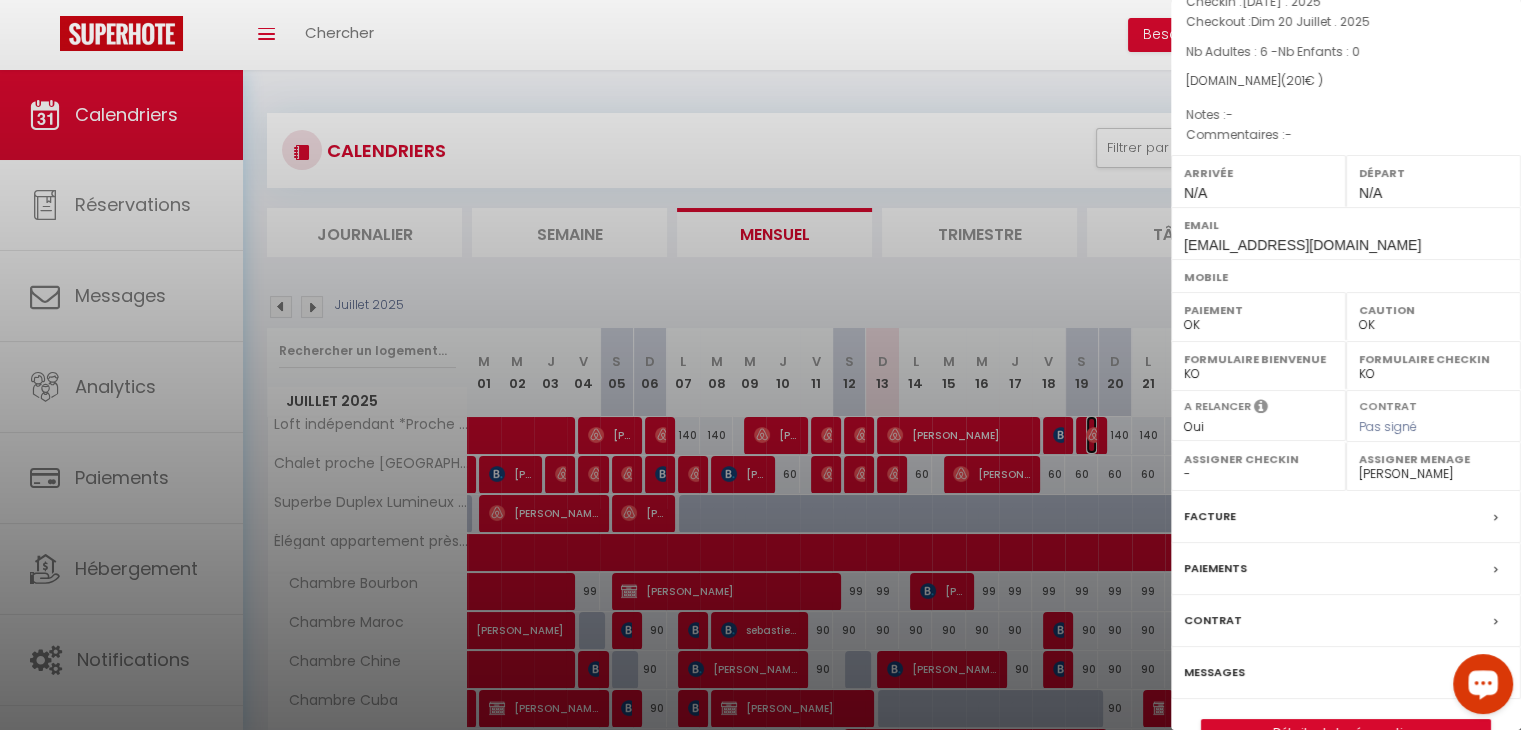 scroll, scrollTop: 200, scrollLeft: 0, axis: vertical 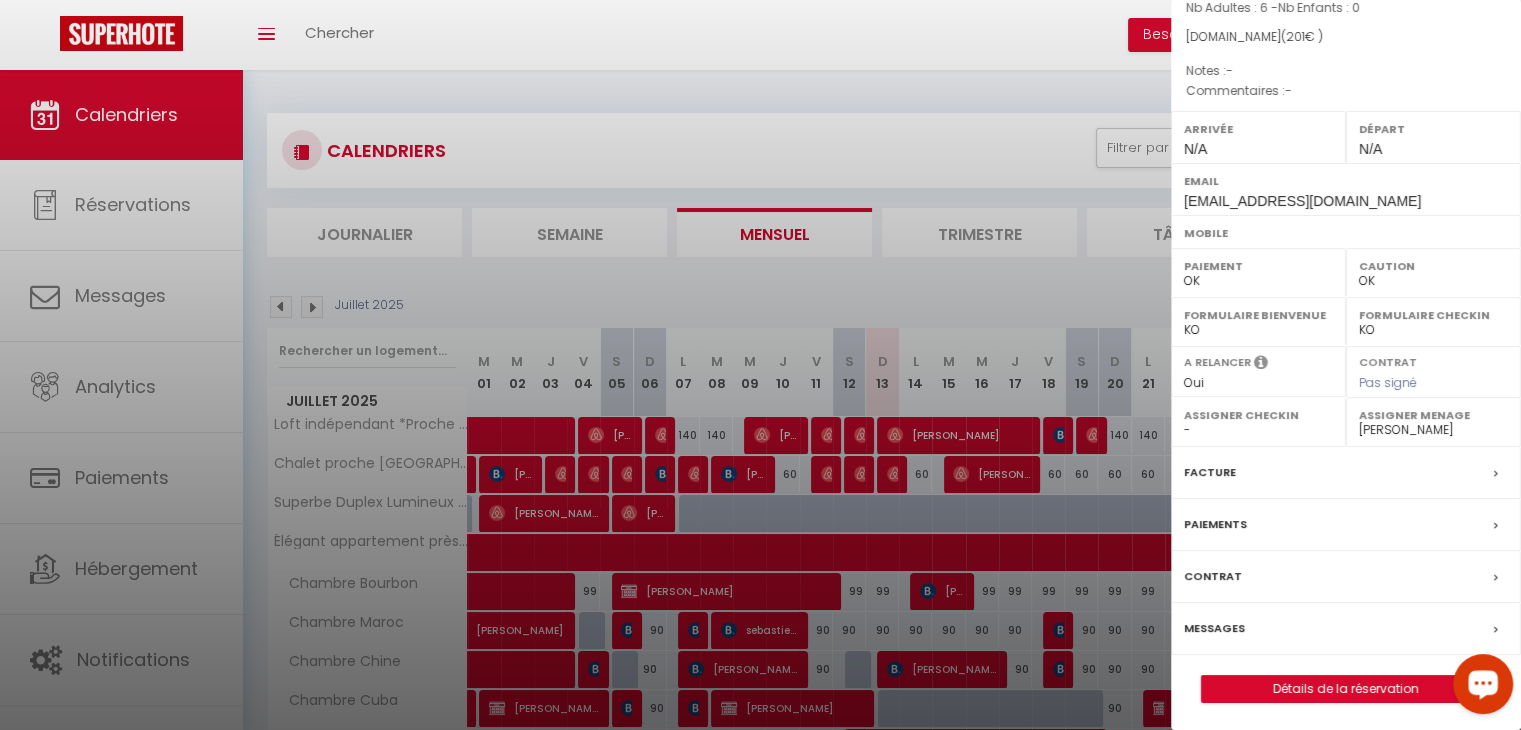 click on "Paiements" at bounding box center (1346, 525) 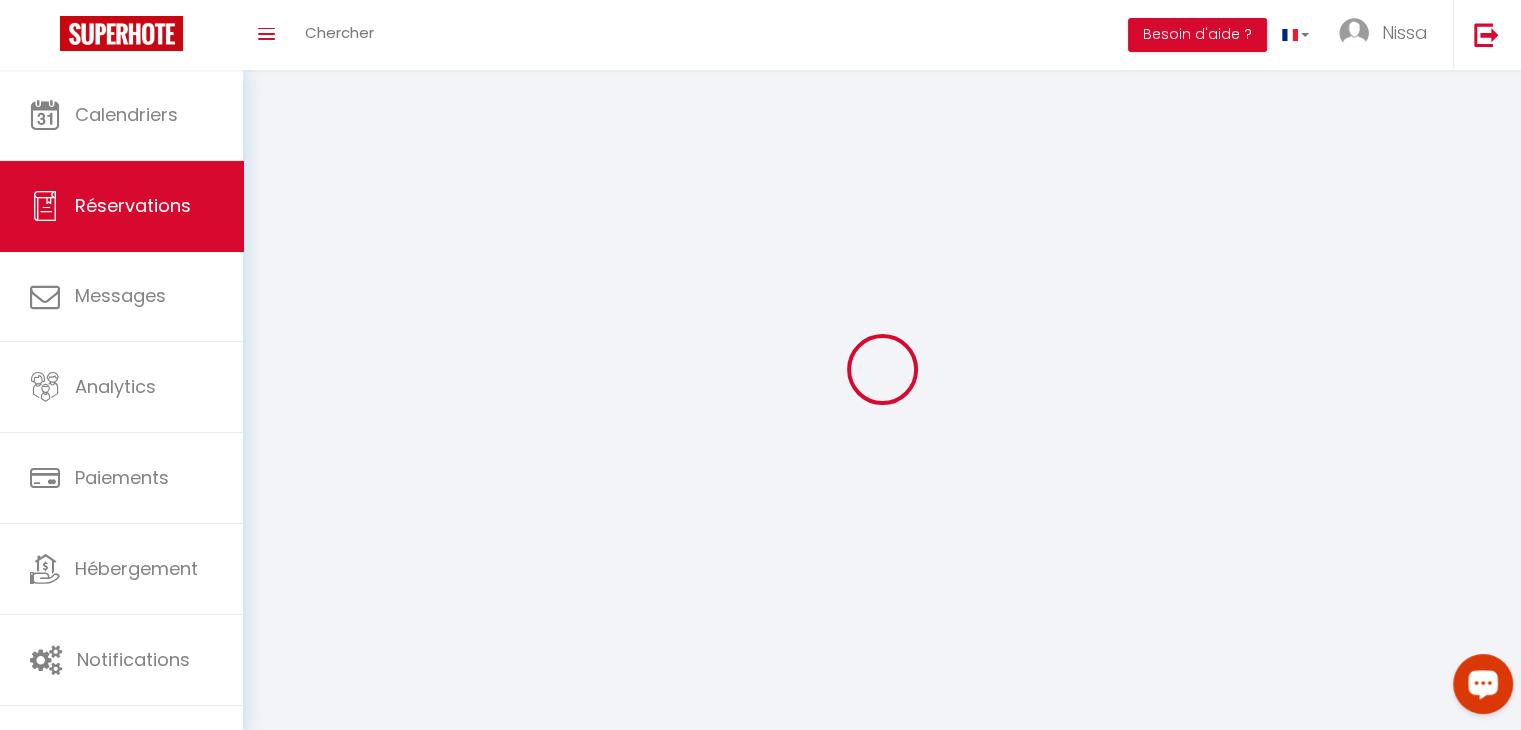 select 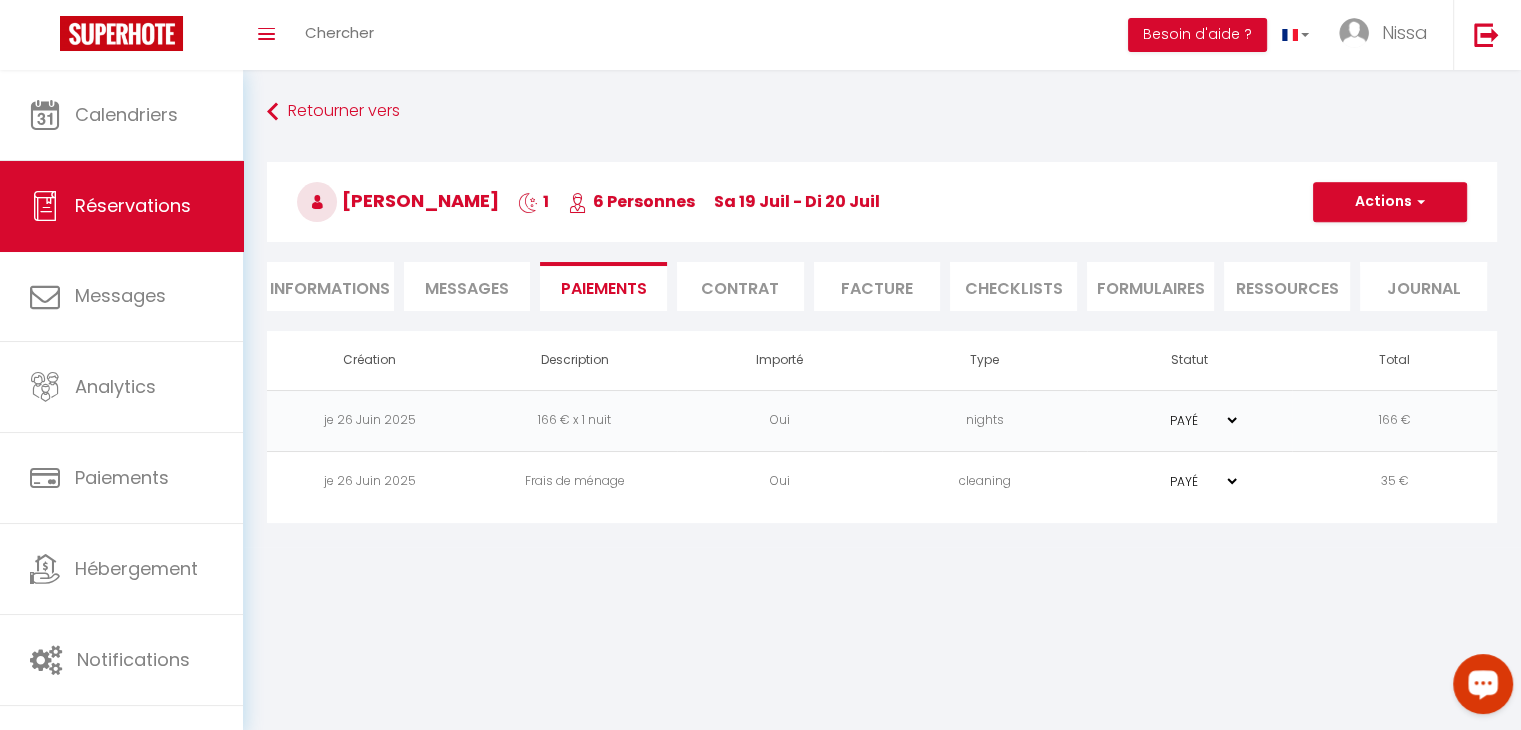 click on "Contrat" at bounding box center [740, 286] 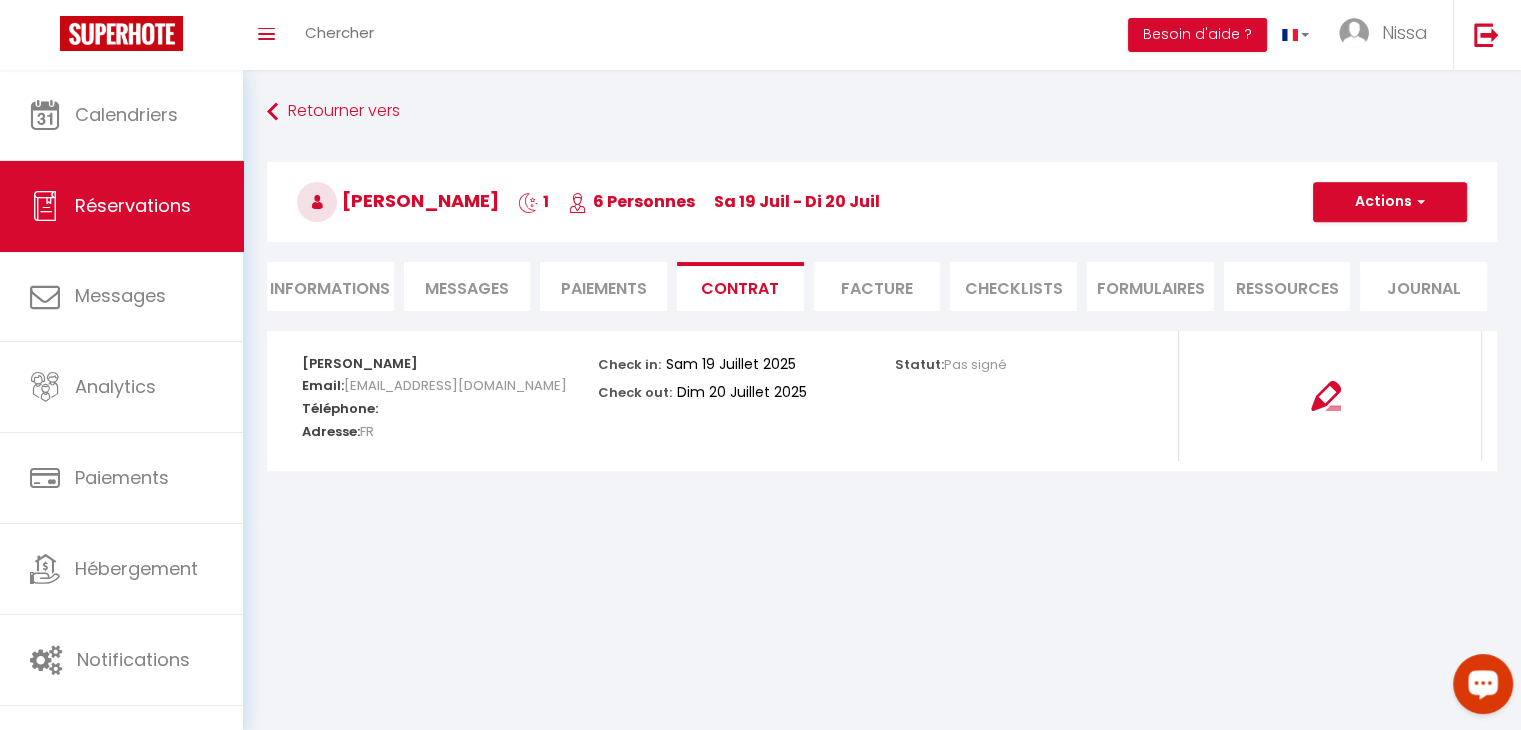 click on "Facture" at bounding box center [877, 286] 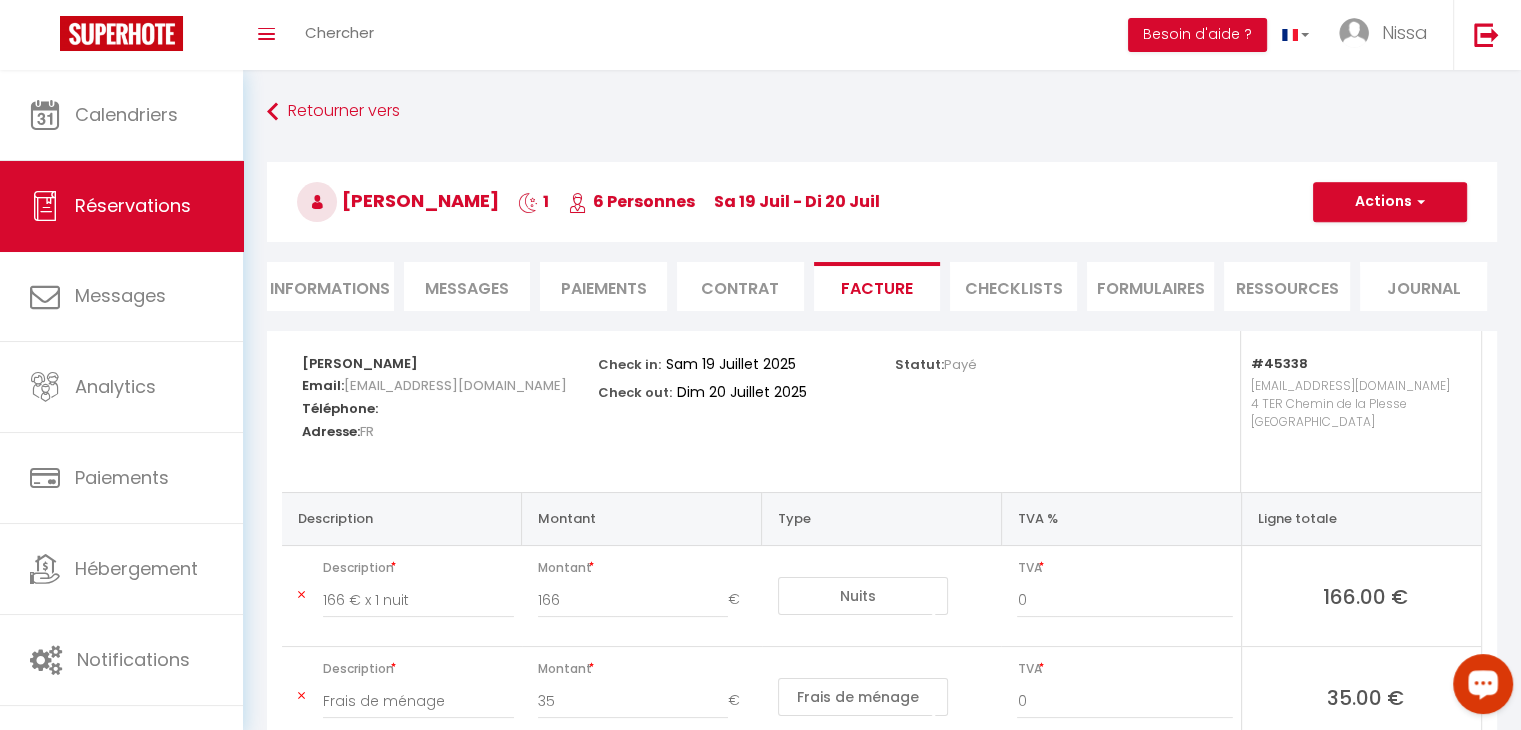 click on "Messages" at bounding box center (467, 288) 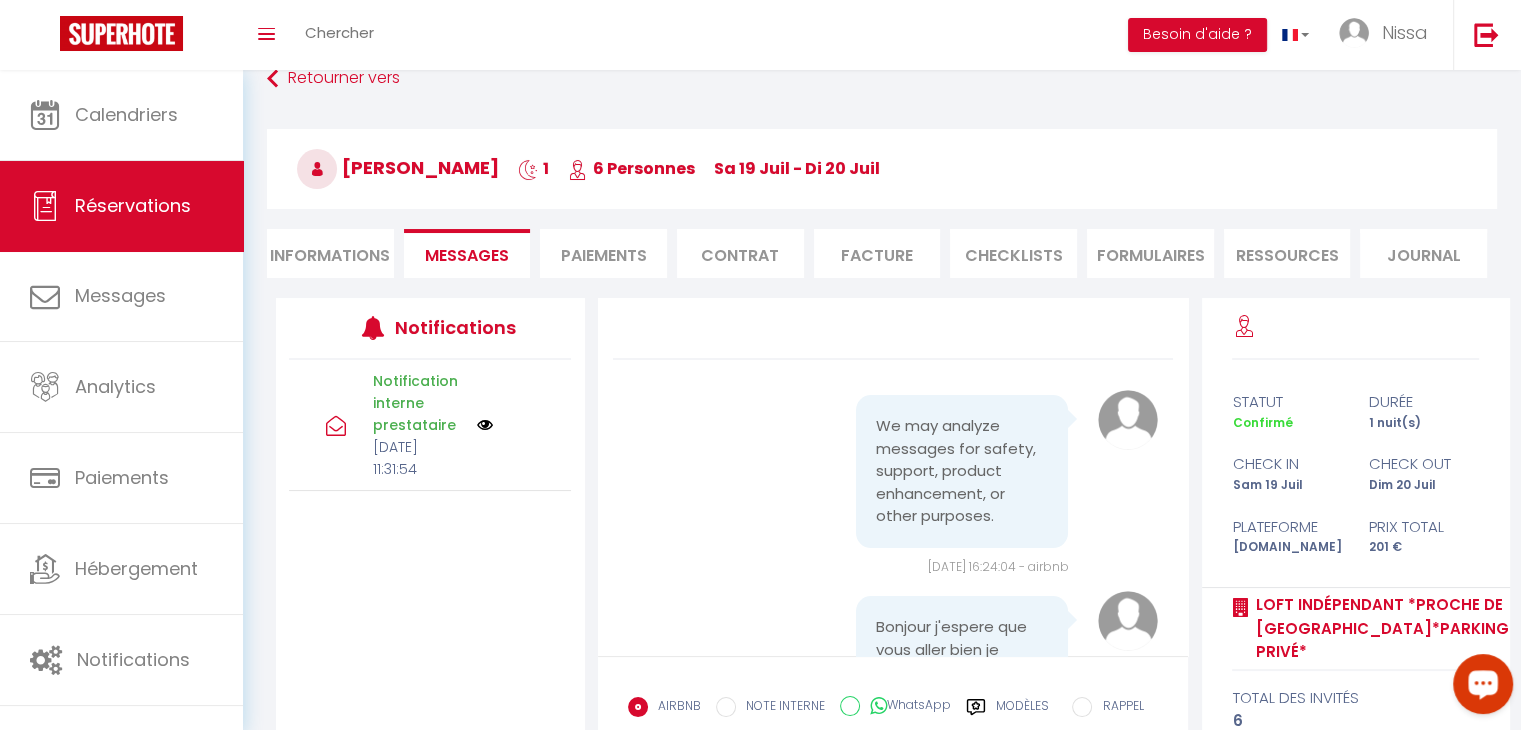 scroll, scrollTop: 32, scrollLeft: 0, axis: vertical 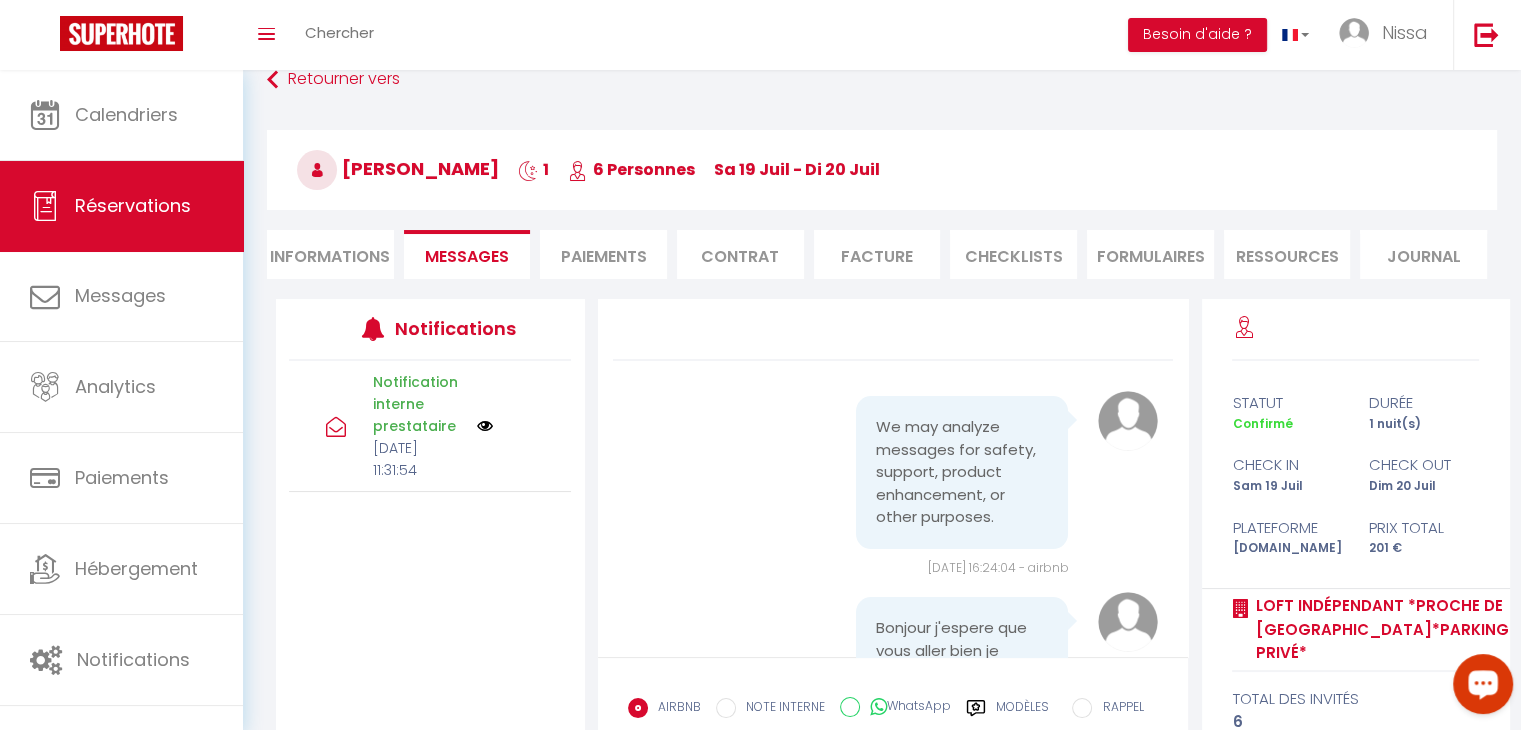click at bounding box center (485, 426) 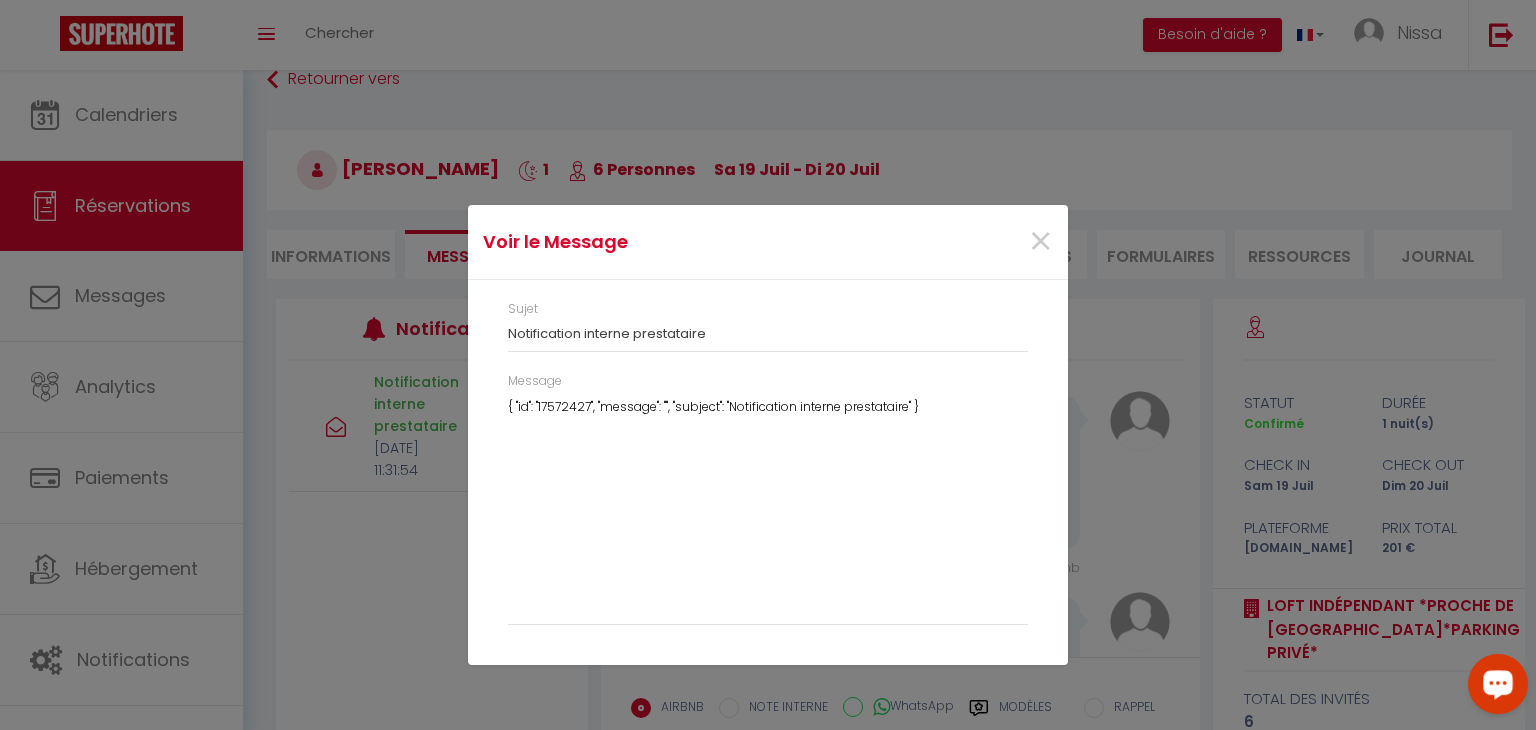 click on "{
"id": "17572427",
"message": "",
"subject": "Notification interne prestataire"
}" at bounding box center [768, 506] 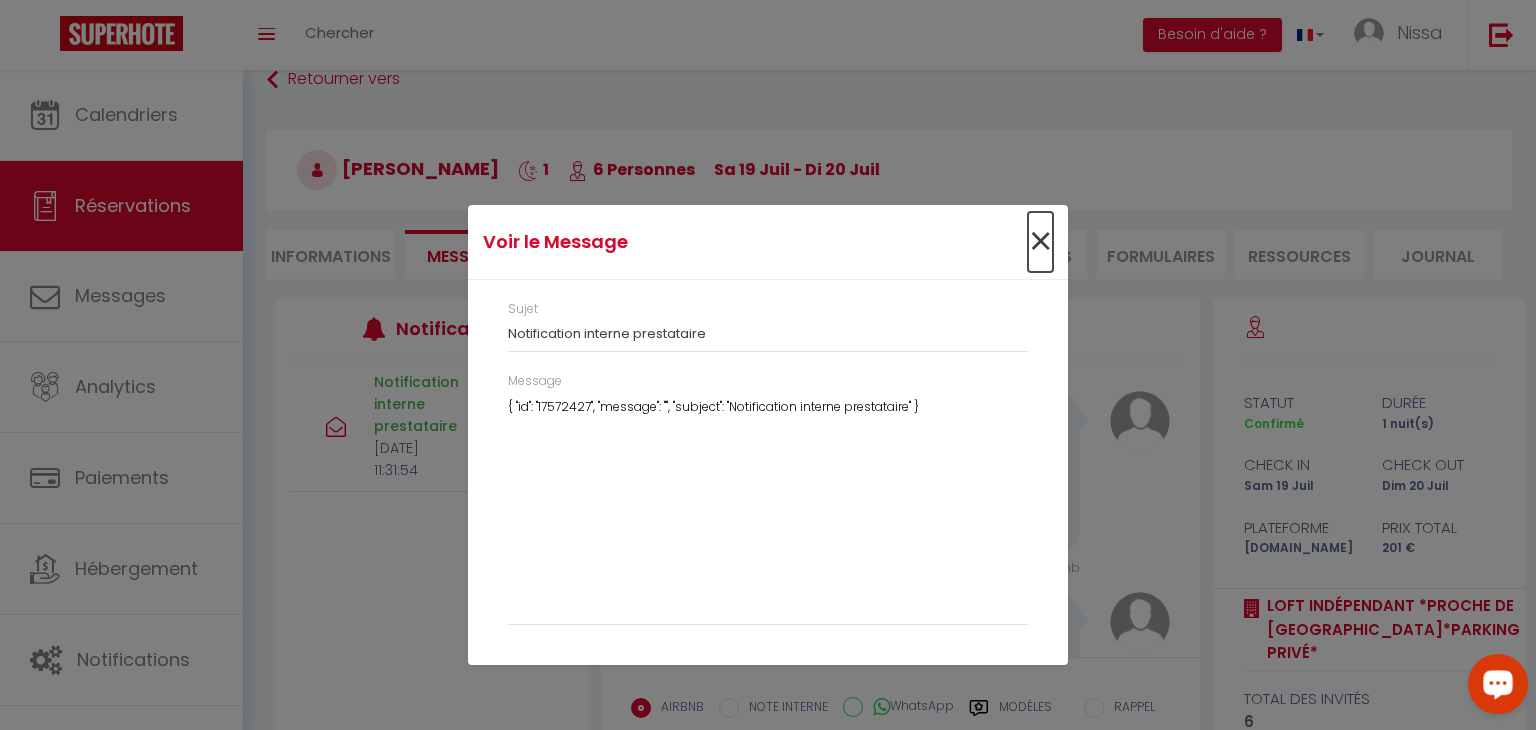 drag, startPoint x: 400, startPoint y: 536, endPoint x: 1042, endPoint y: 245, distance: 704.8723 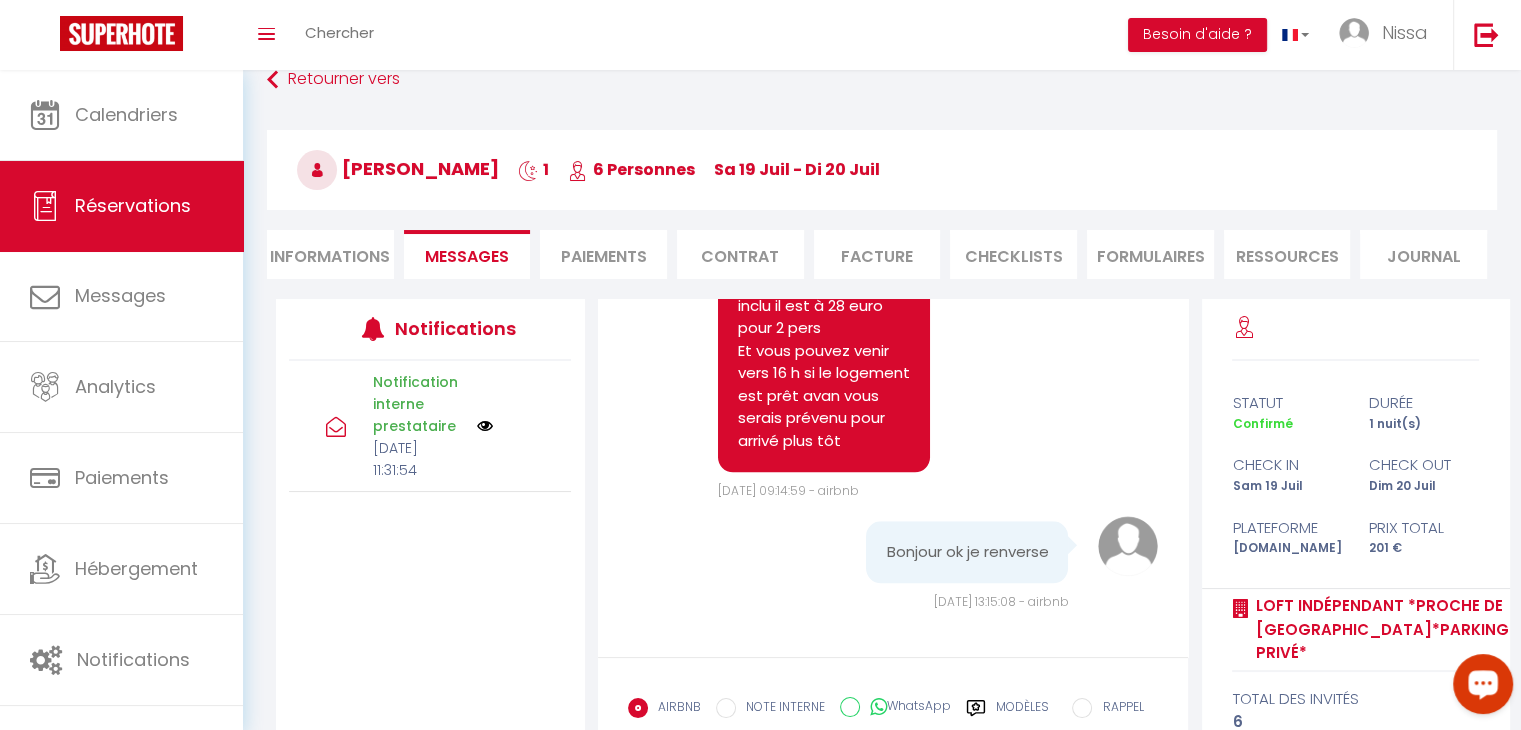 scroll, scrollTop: 2268, scrollLeft: 0, axis: vertical 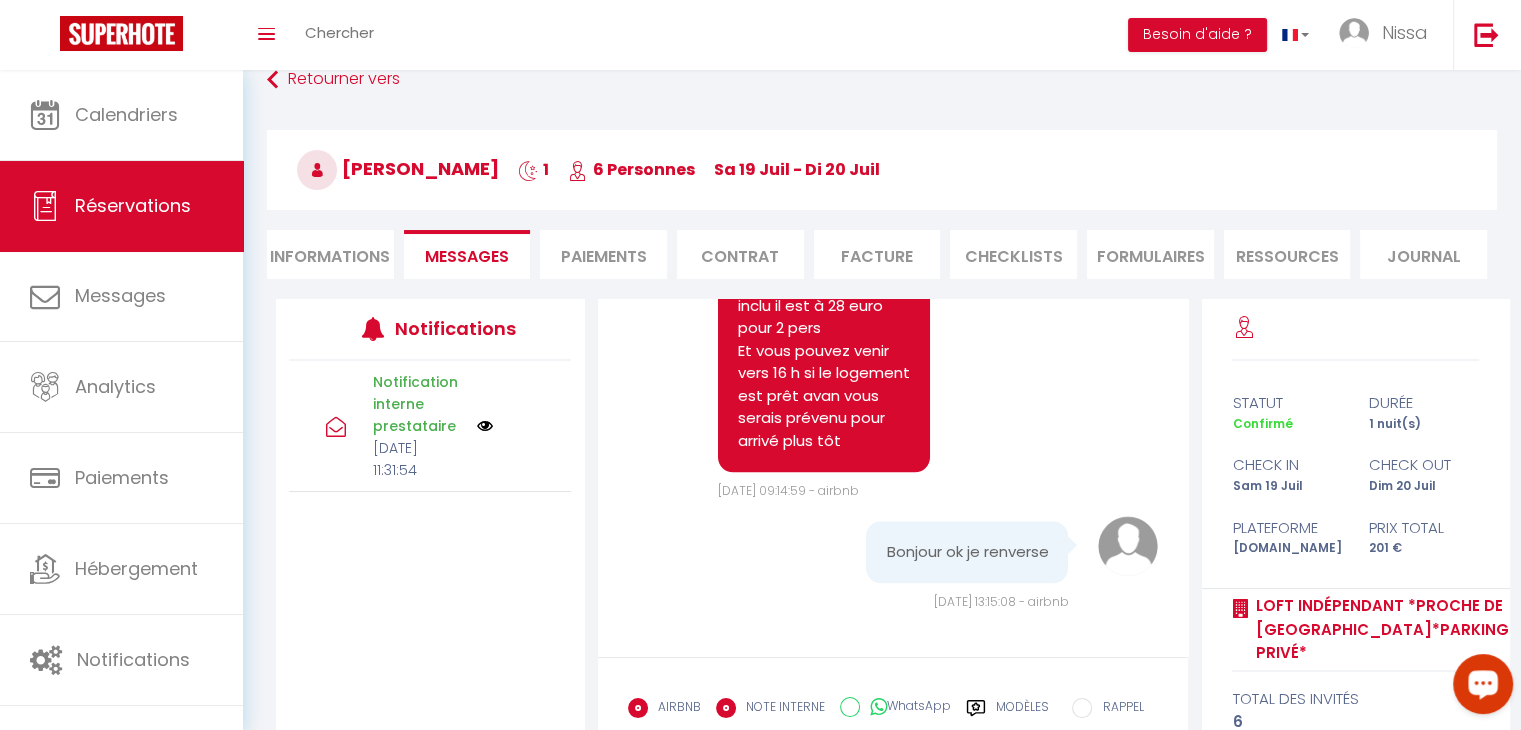 radio on "false" 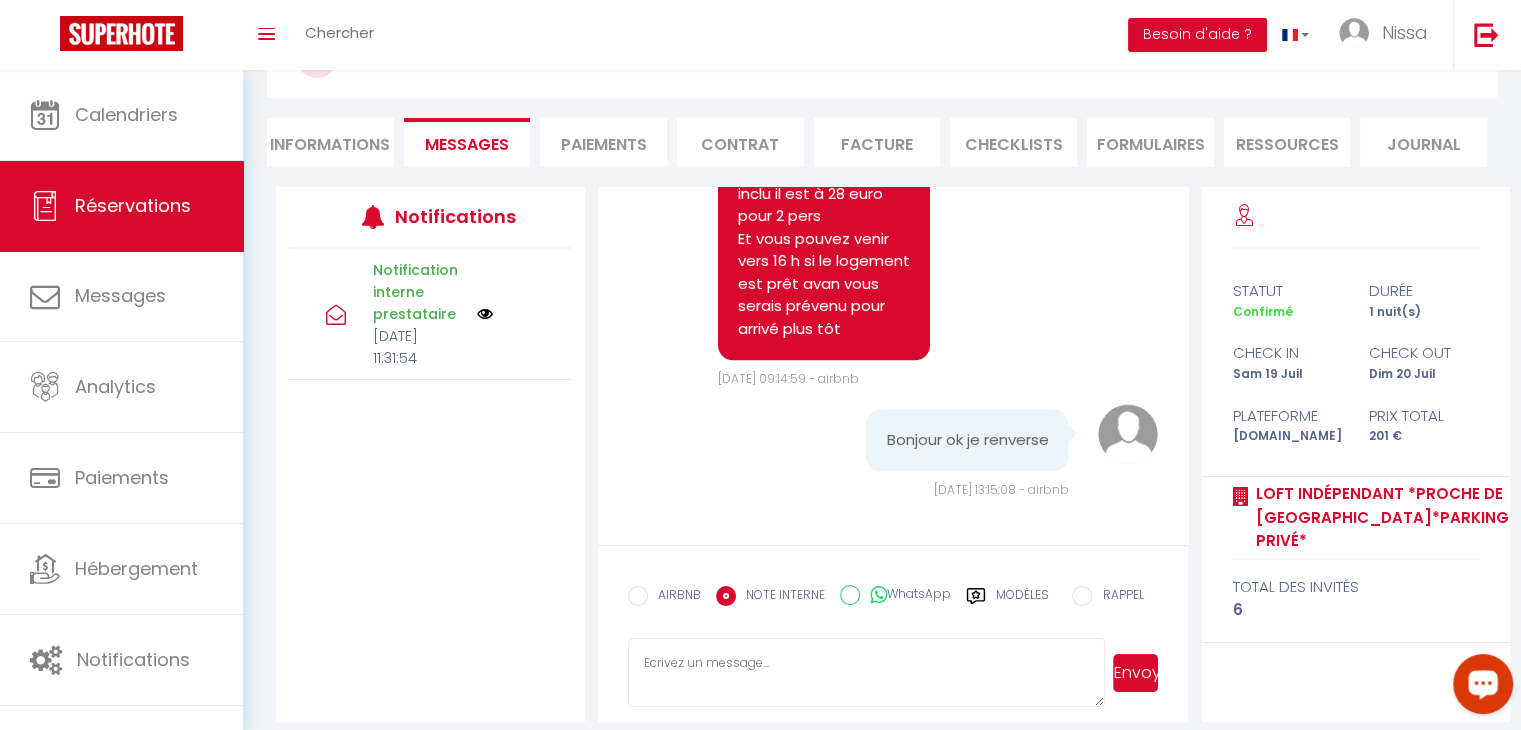 scroll, scrollTop: 160, scrollLeft: 0, axis: vertical 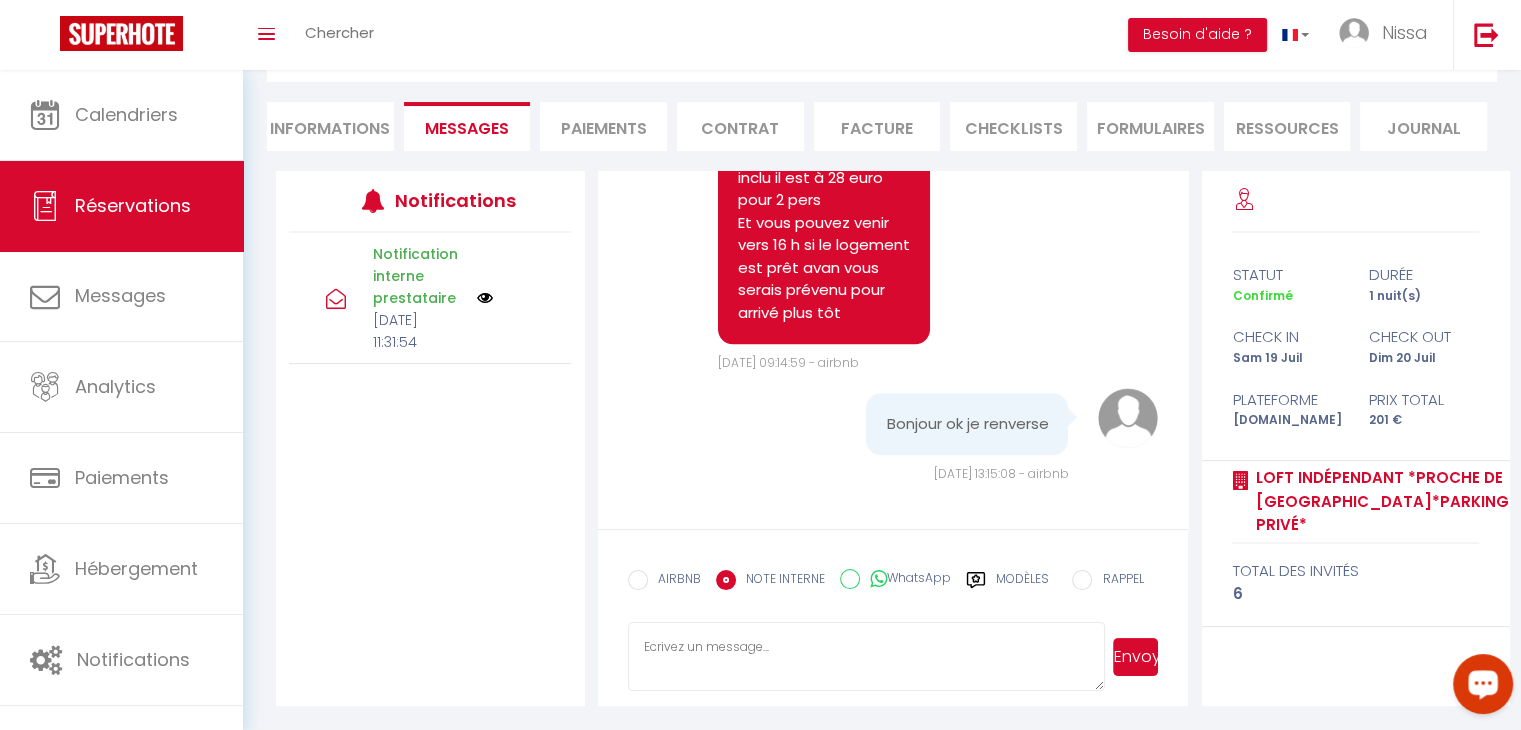 click at bounding box center (867, 657) 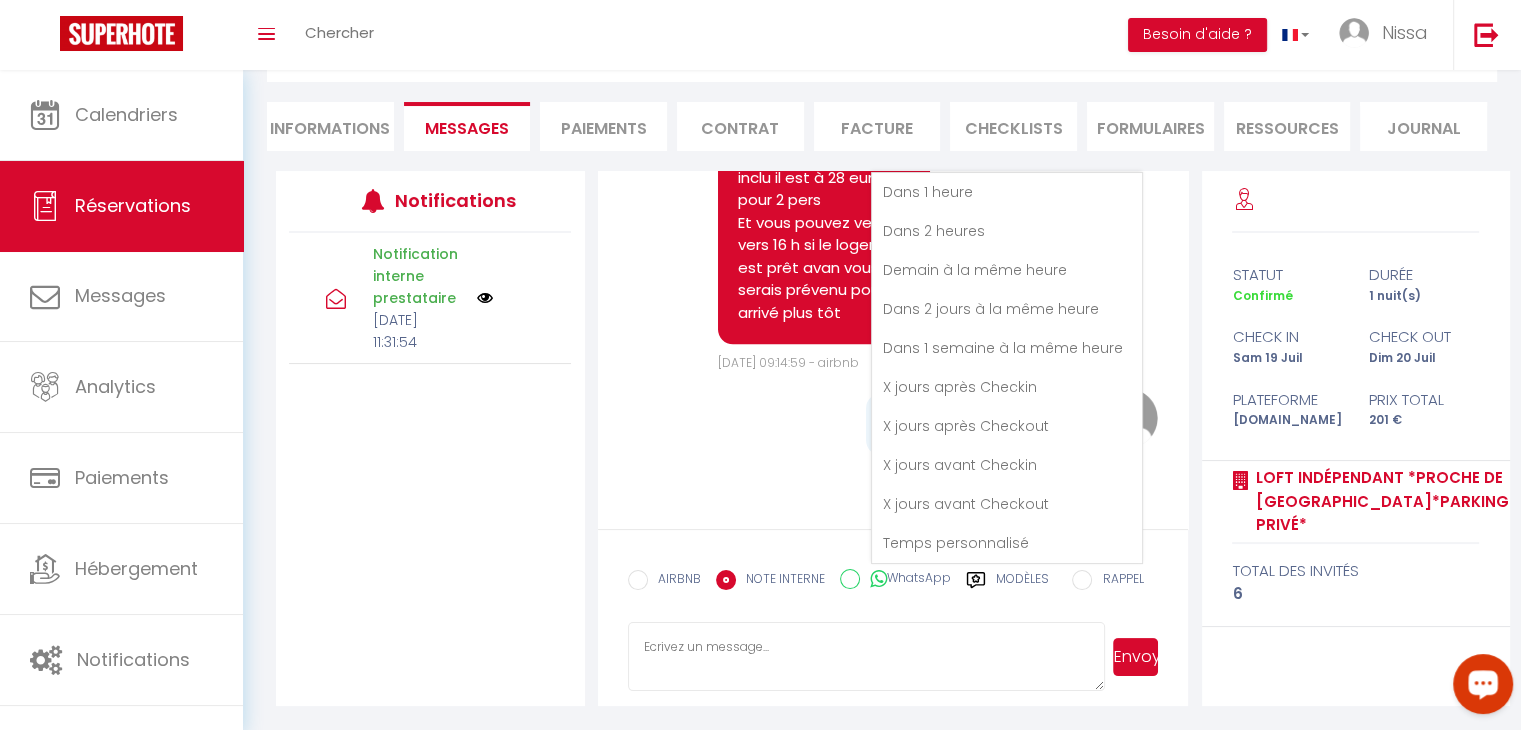 click on "RAPPEL" at bounding box center [1082, 580] 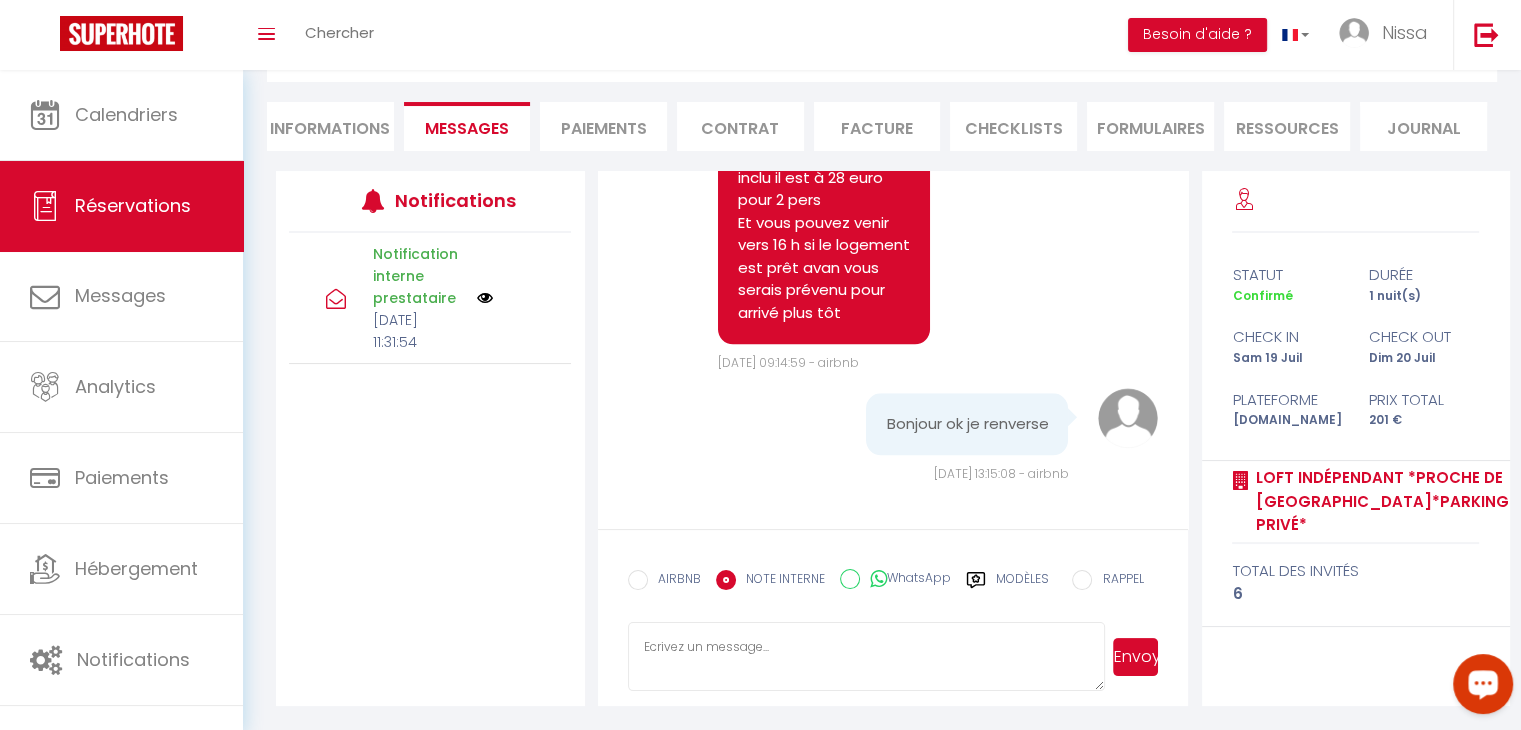 click on "RAPPEL" at bounding box center (1082, 580) 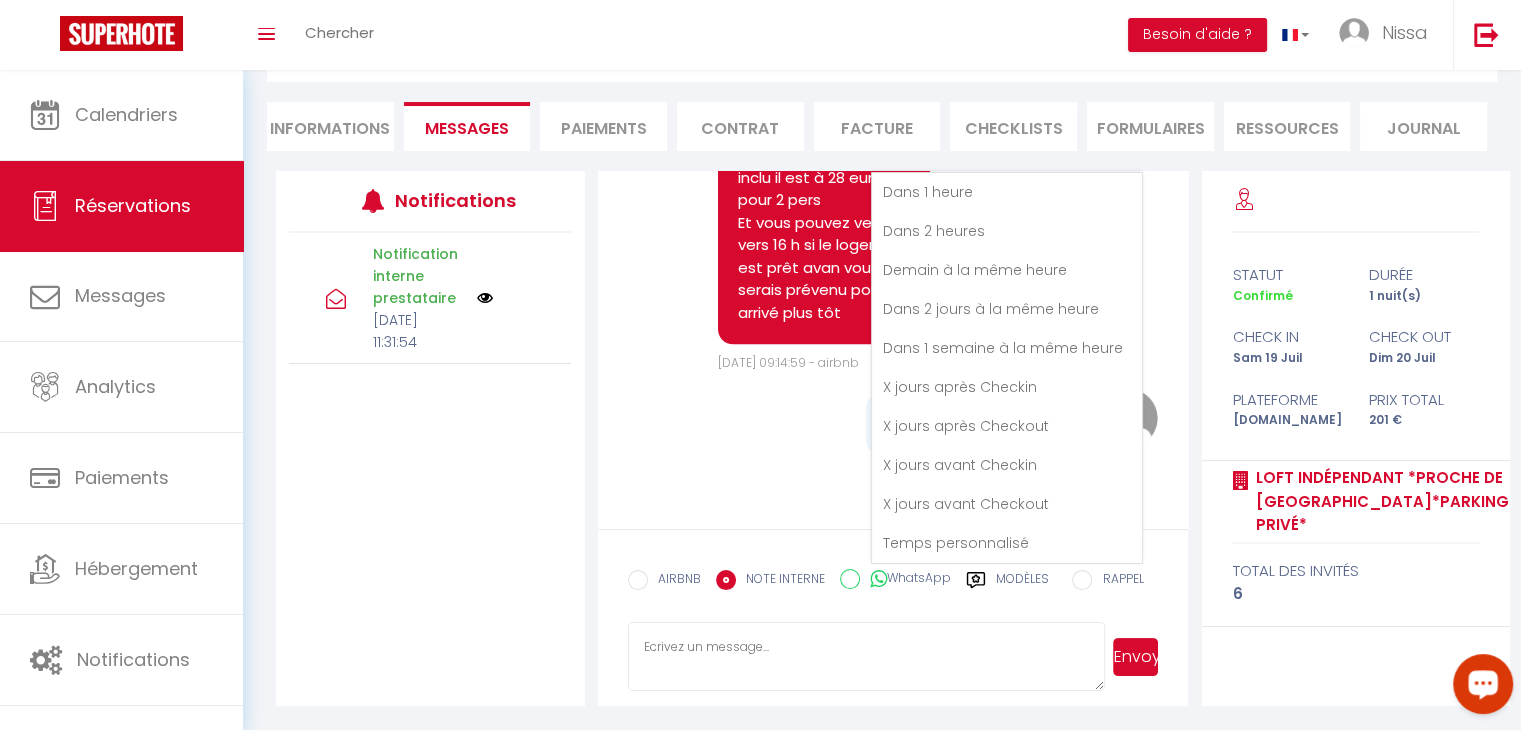 click on "X jours avant Checkin" at bounding box center (1007, 465) 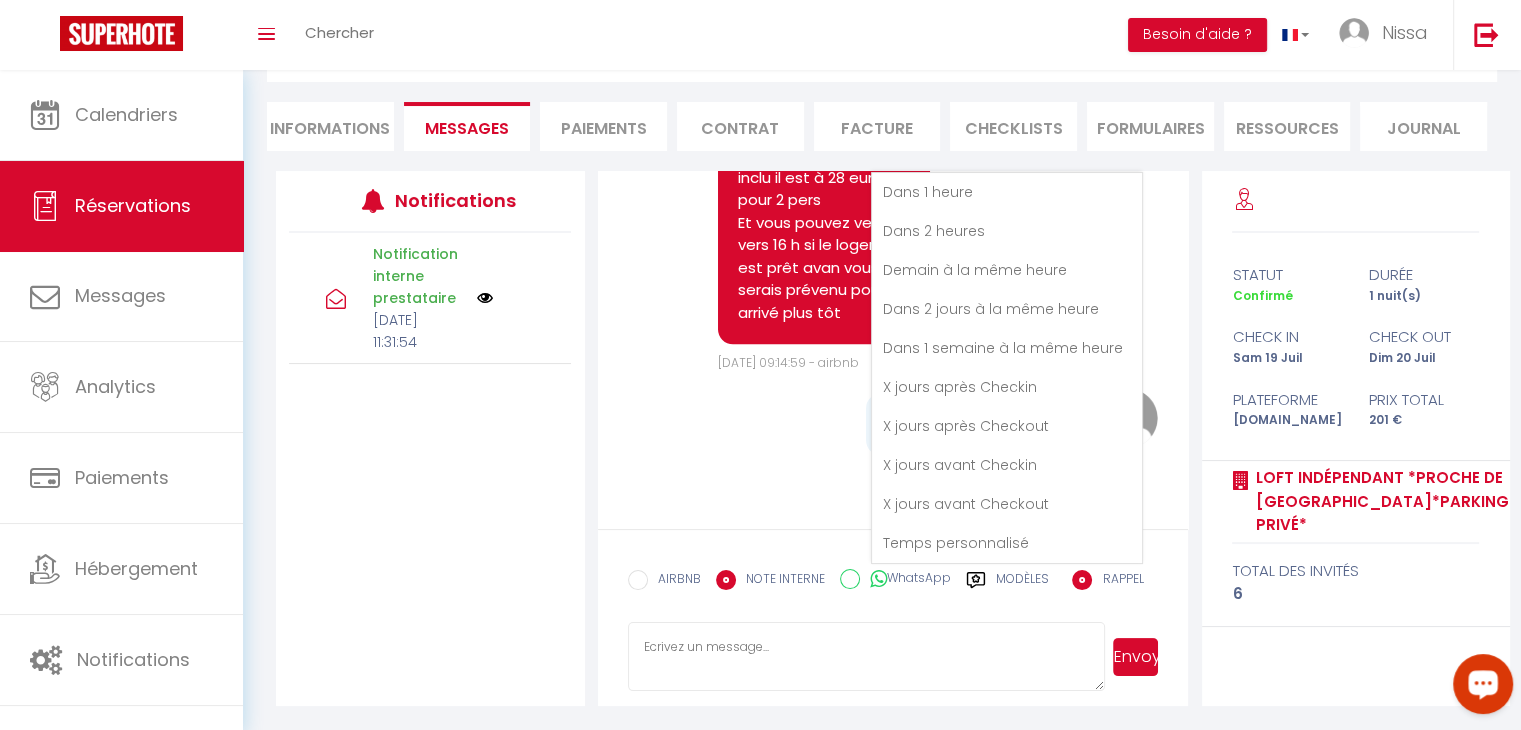 radio on "false" 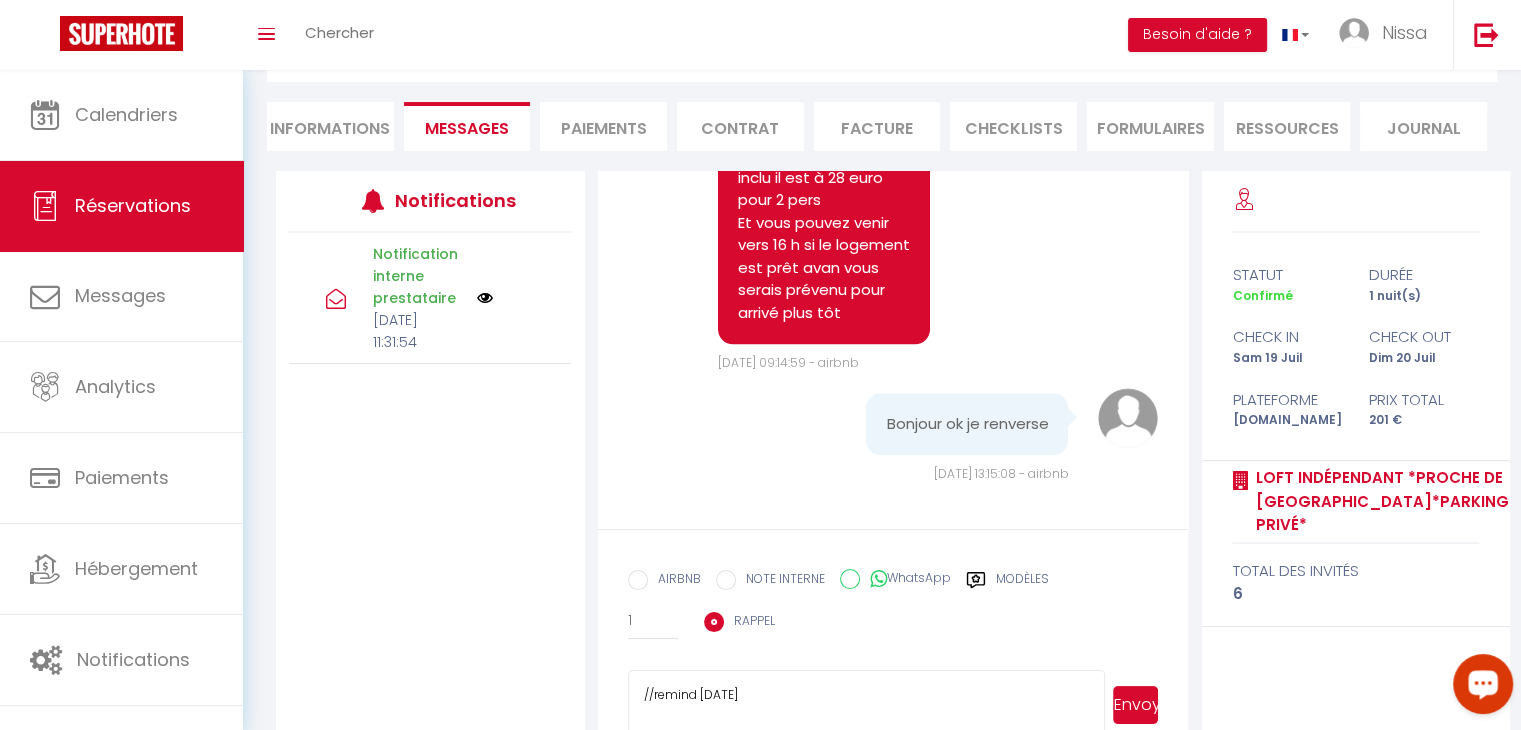 scroll, scrollTop: 208, scrollLeft: 0, axis: vertical 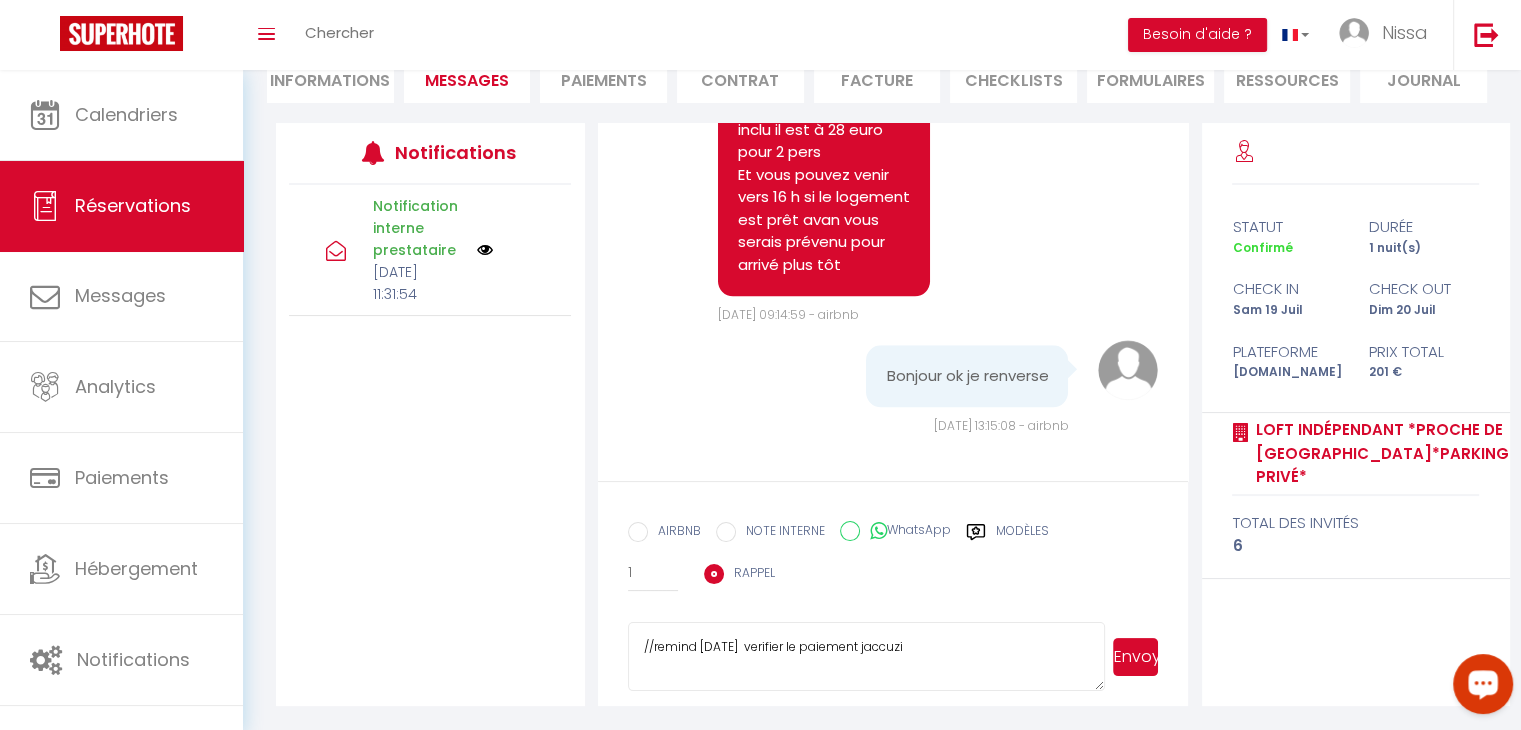 type on "//remind [DATE]  verifier le paiement jaccuzi" 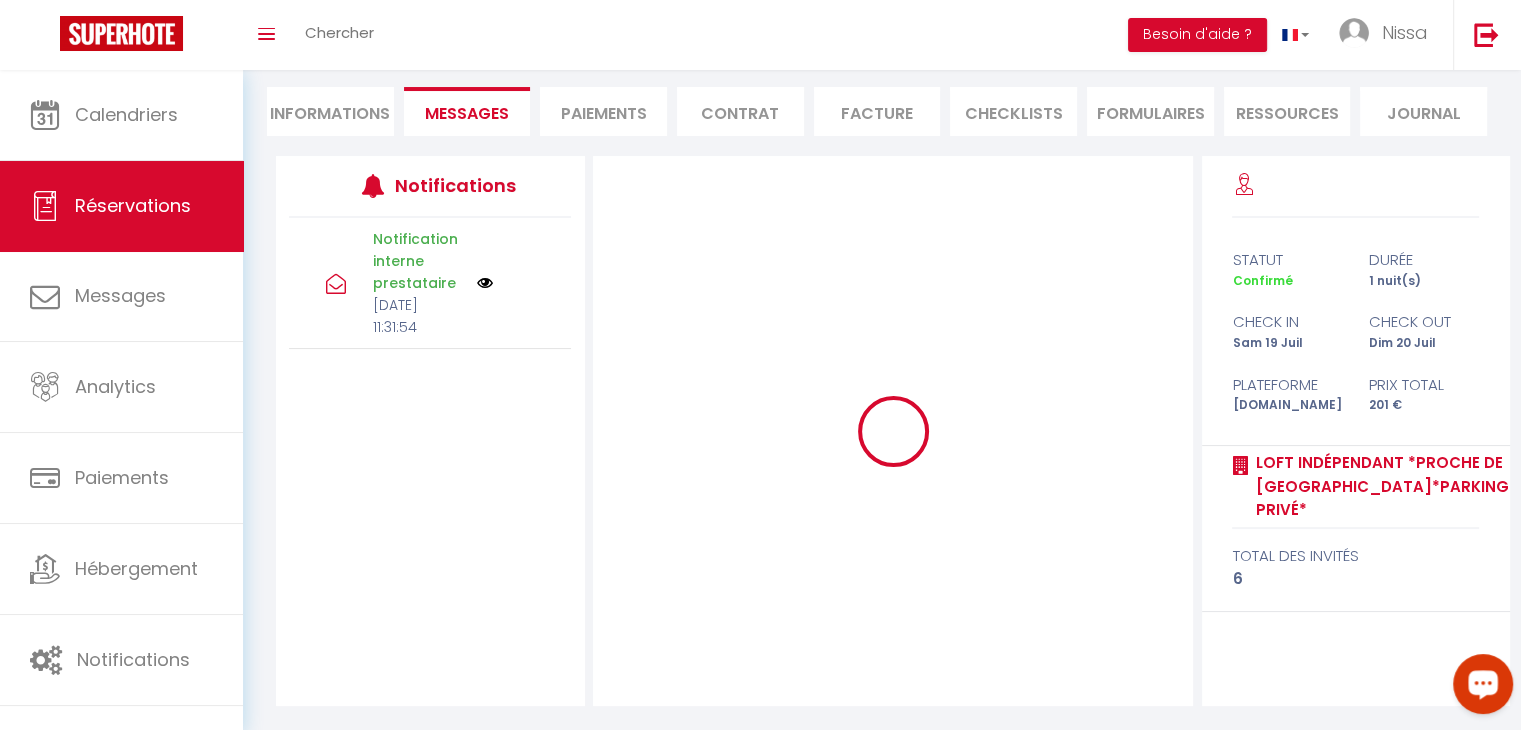 scroll, scrollTop: 160, scrollLeft: 0, axis: vertical 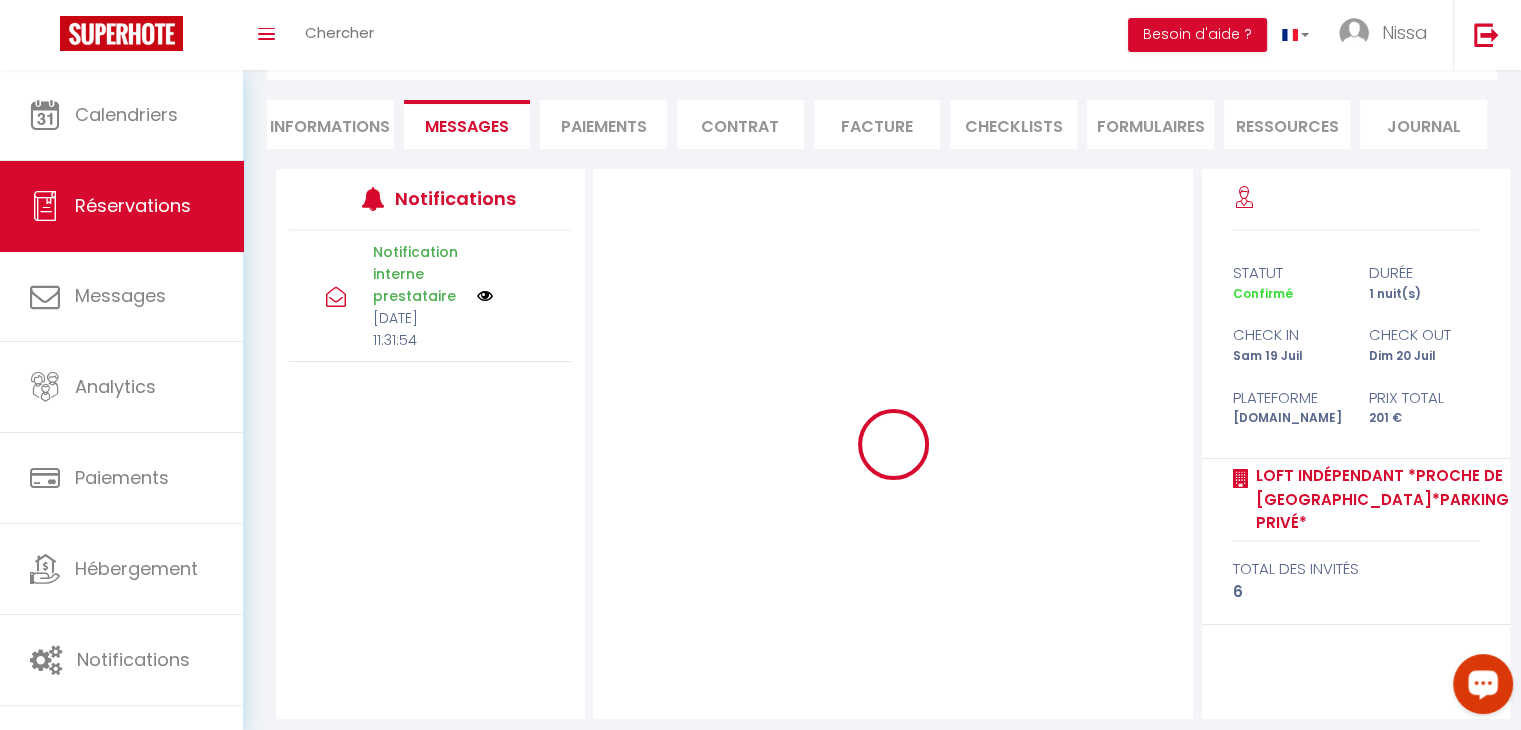 type 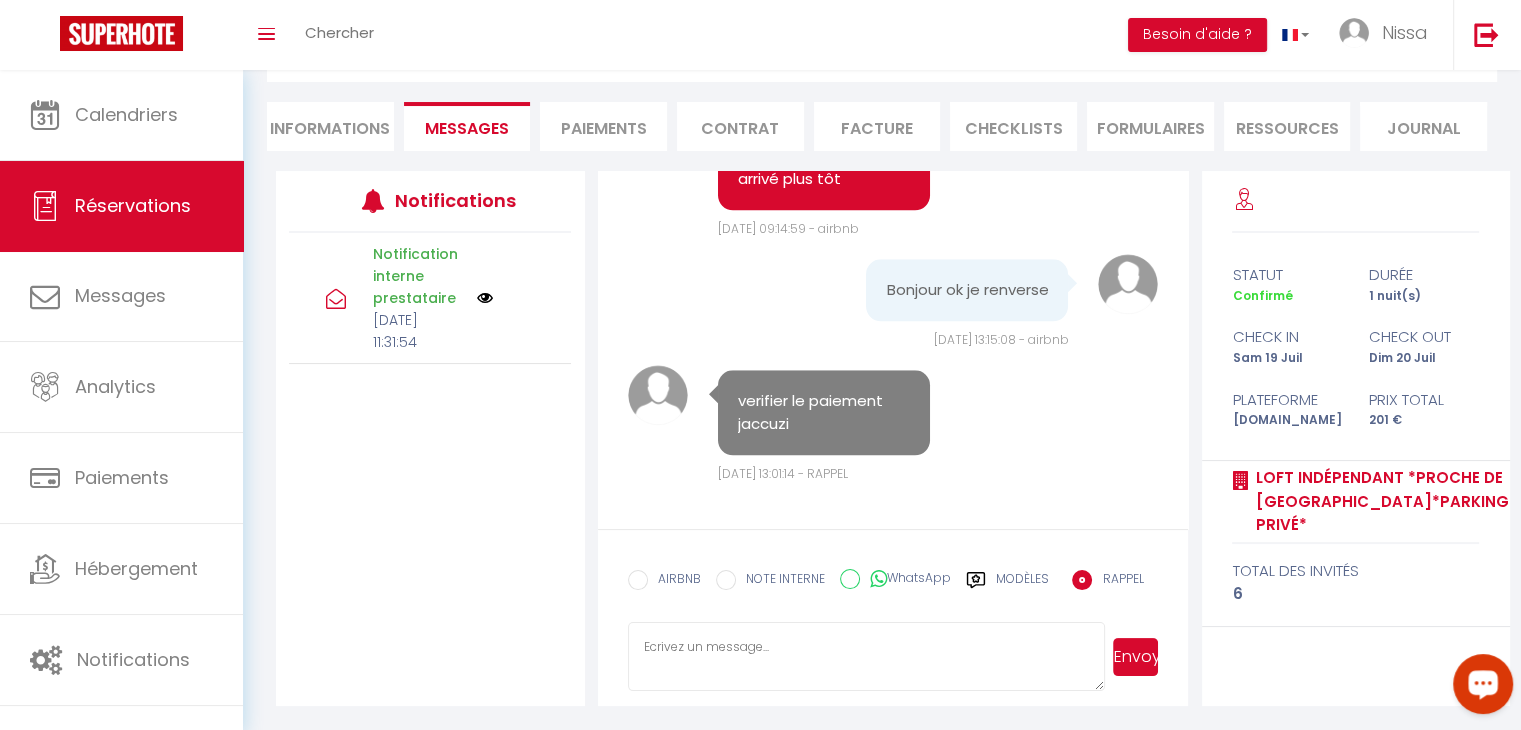 scroll, scrollTop: 2401, scrollLeft: 0, axis: vertical 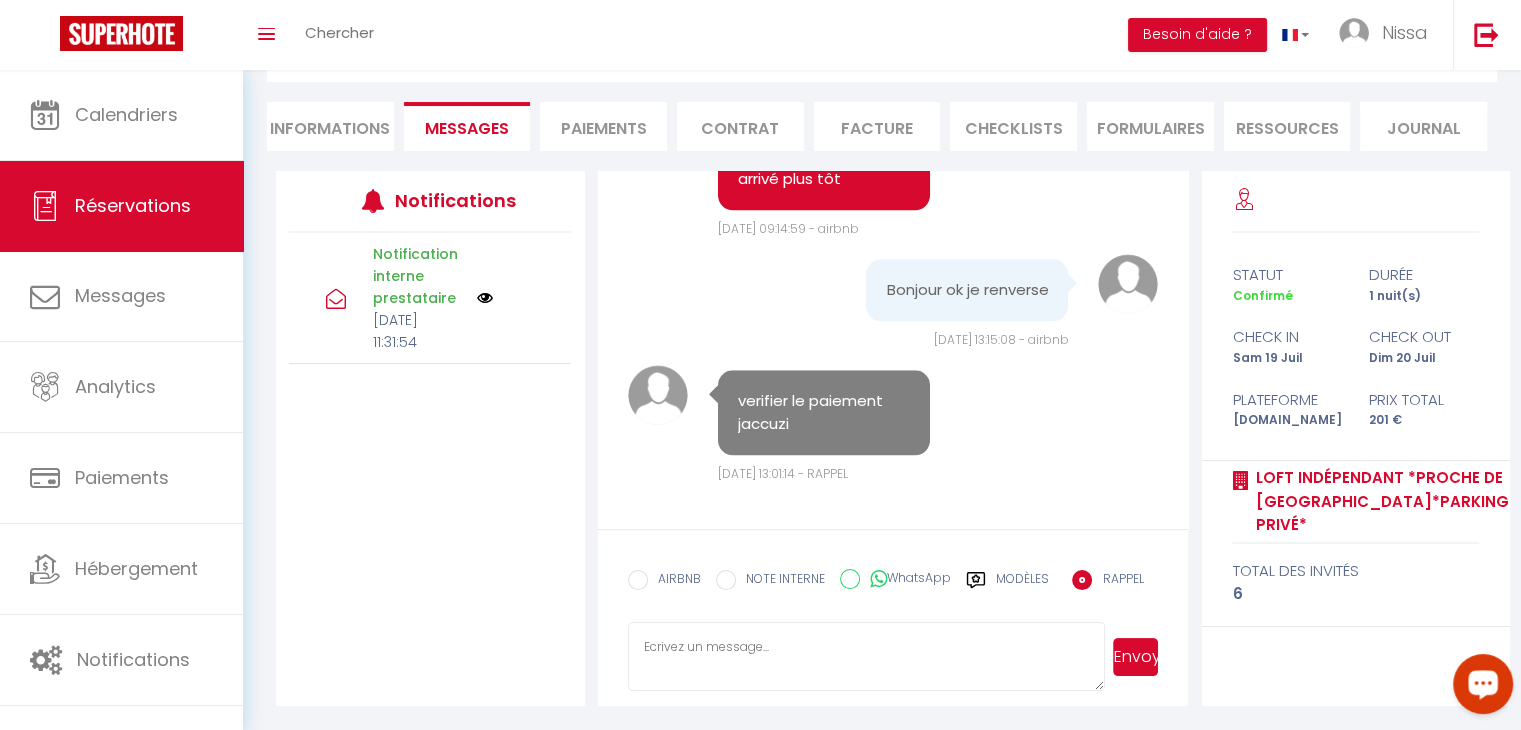 click on "NOTE INTERNE" at bounding box center (726, 580) 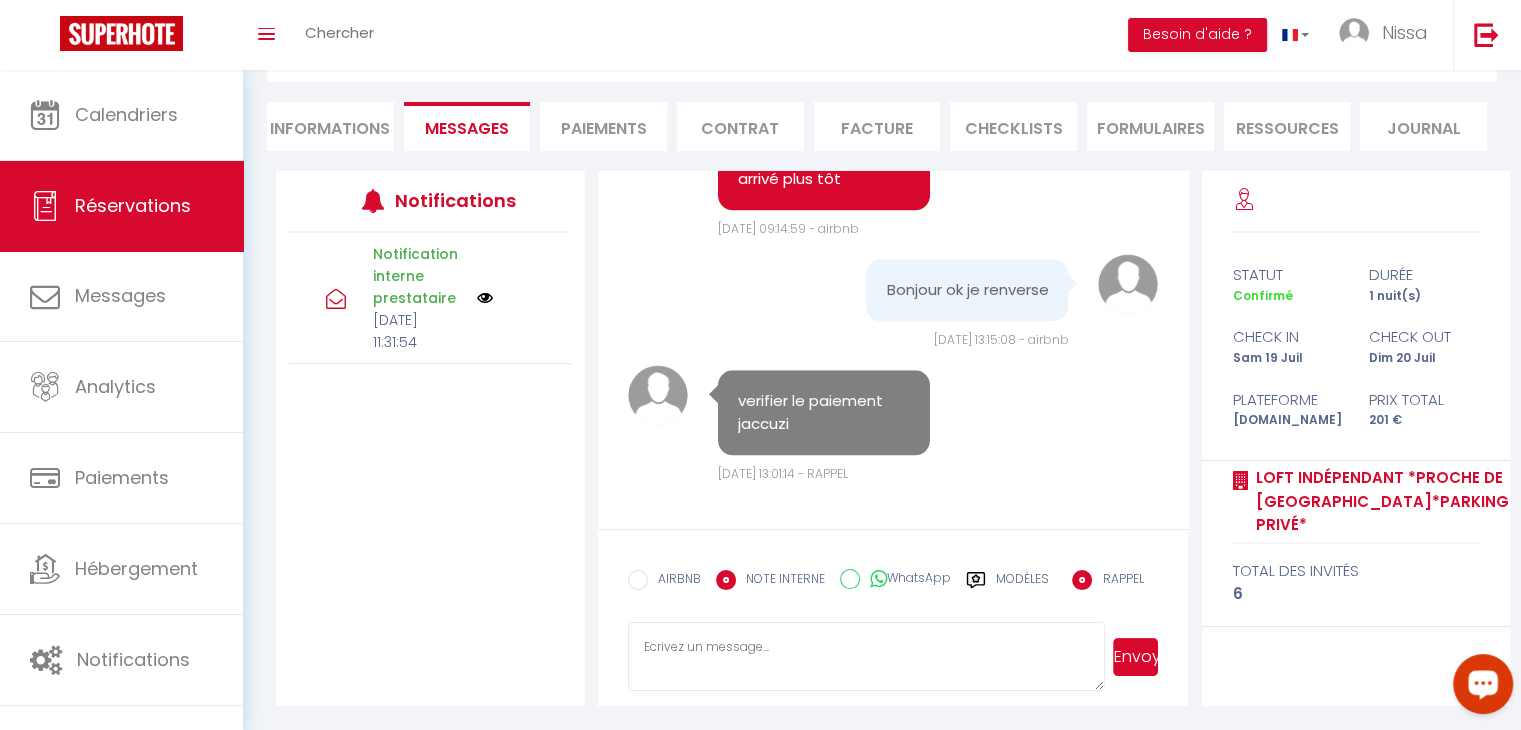 radio on "false" 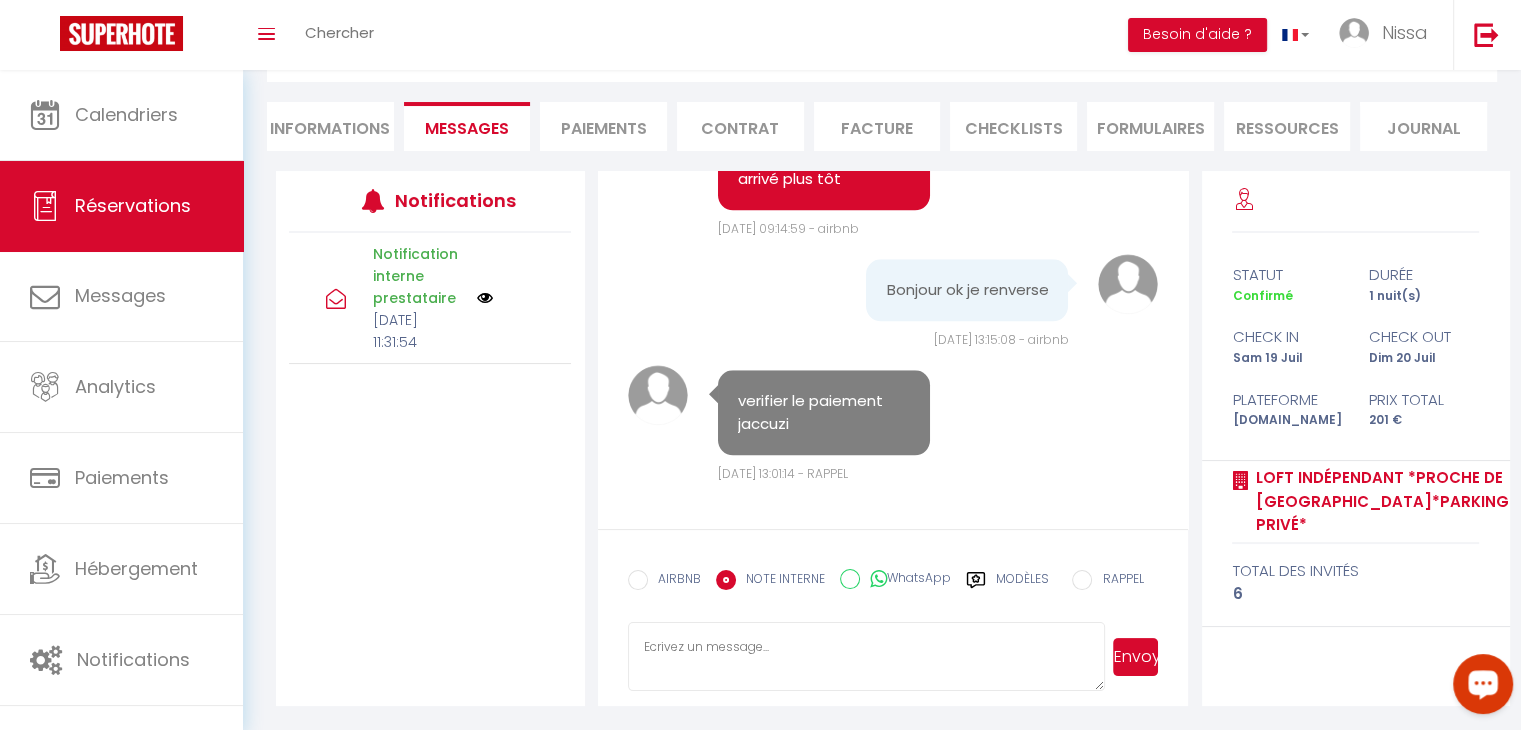 click at bounding box center (867, 657) 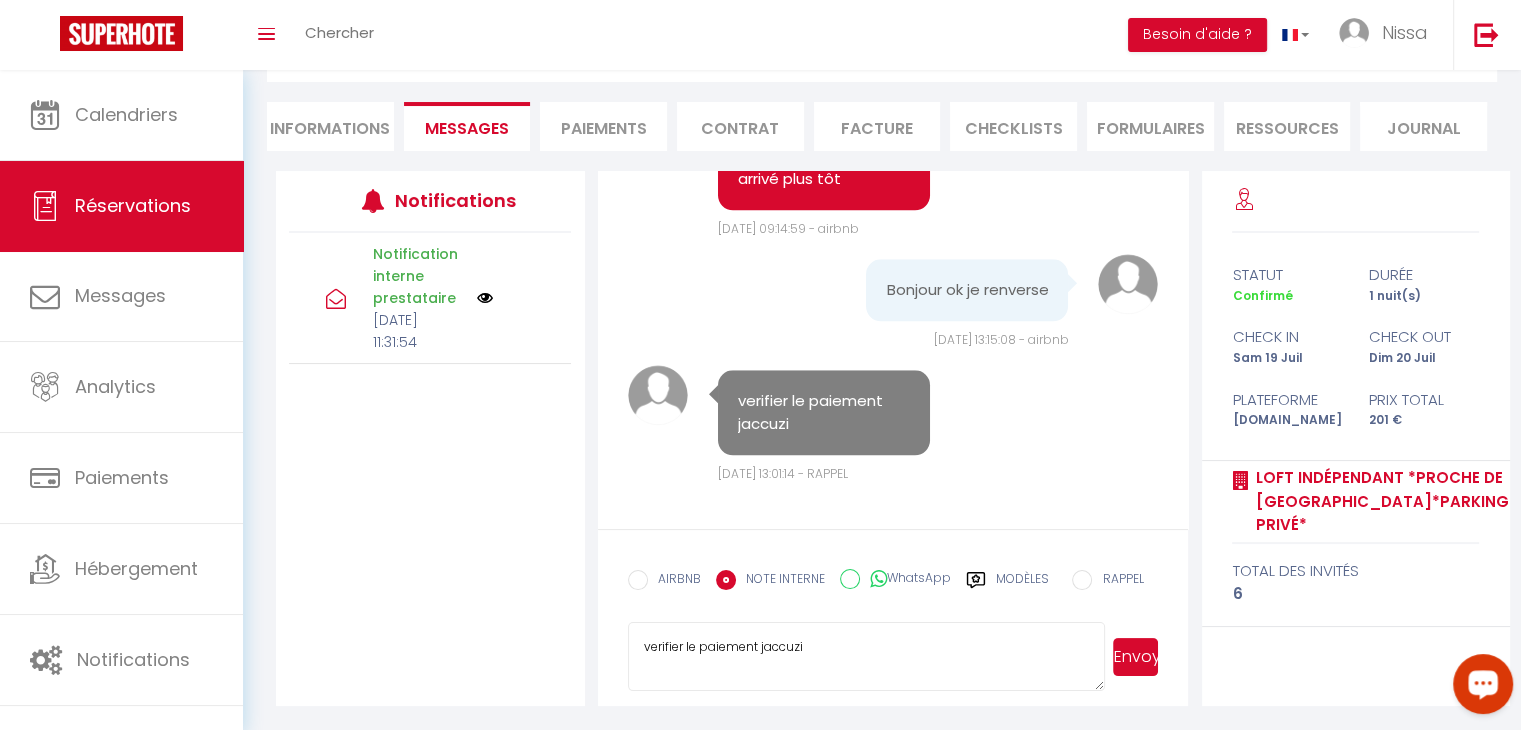 click on "verifier le paiement jaccuzi" at bounding box center (867, 657) 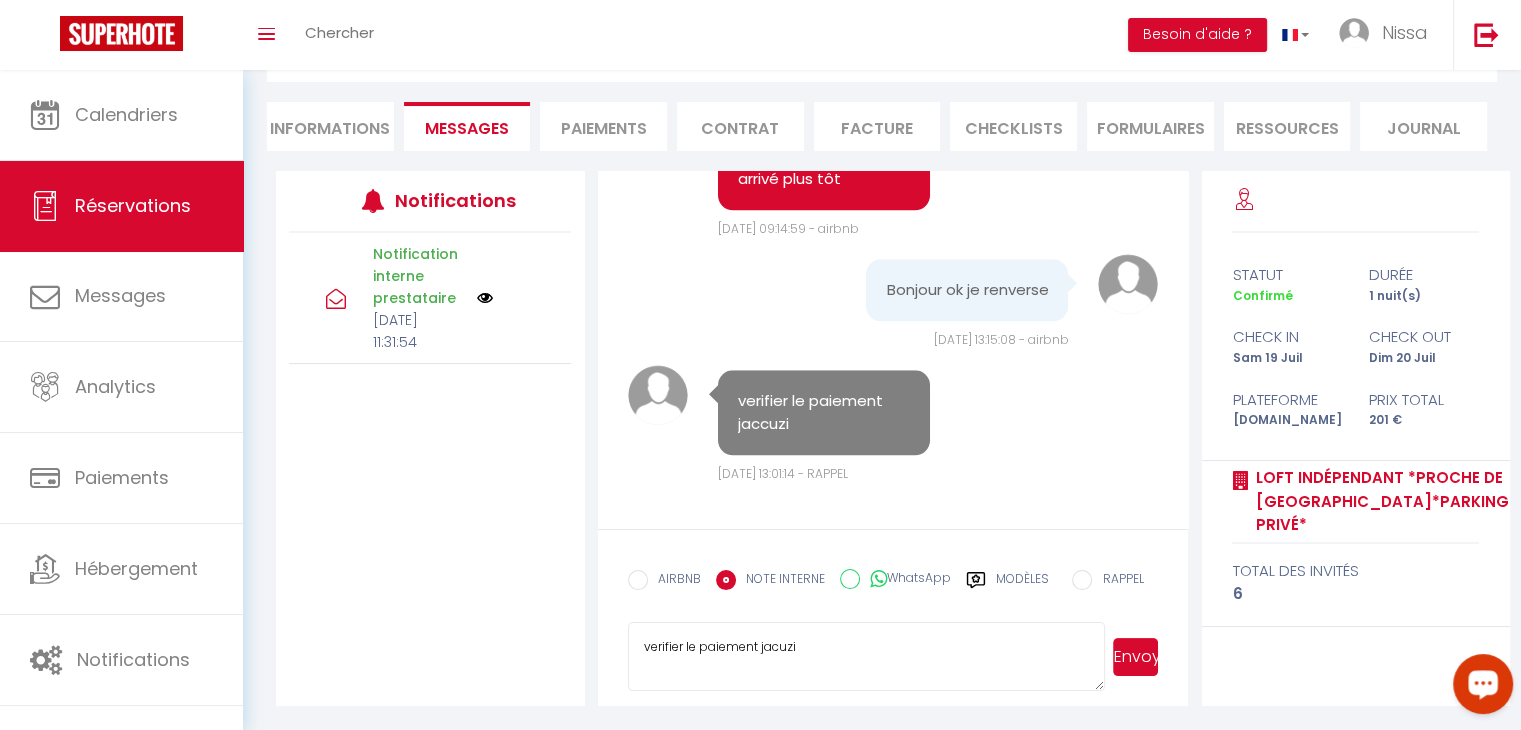 click on "verifier le paiement jacuzi" at bounding box center (867, 657) 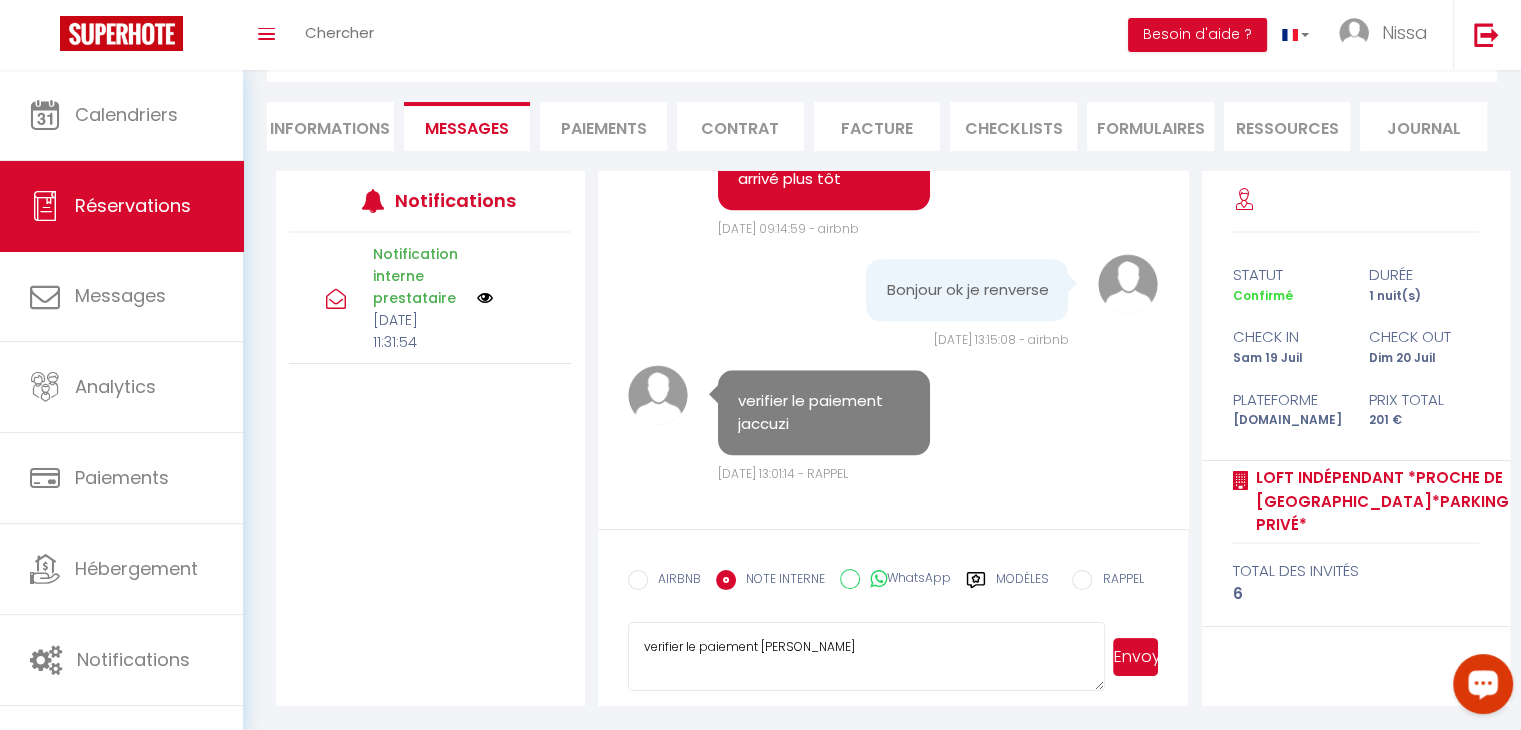 type on "verifier le paiement [PERSON_NAME]" 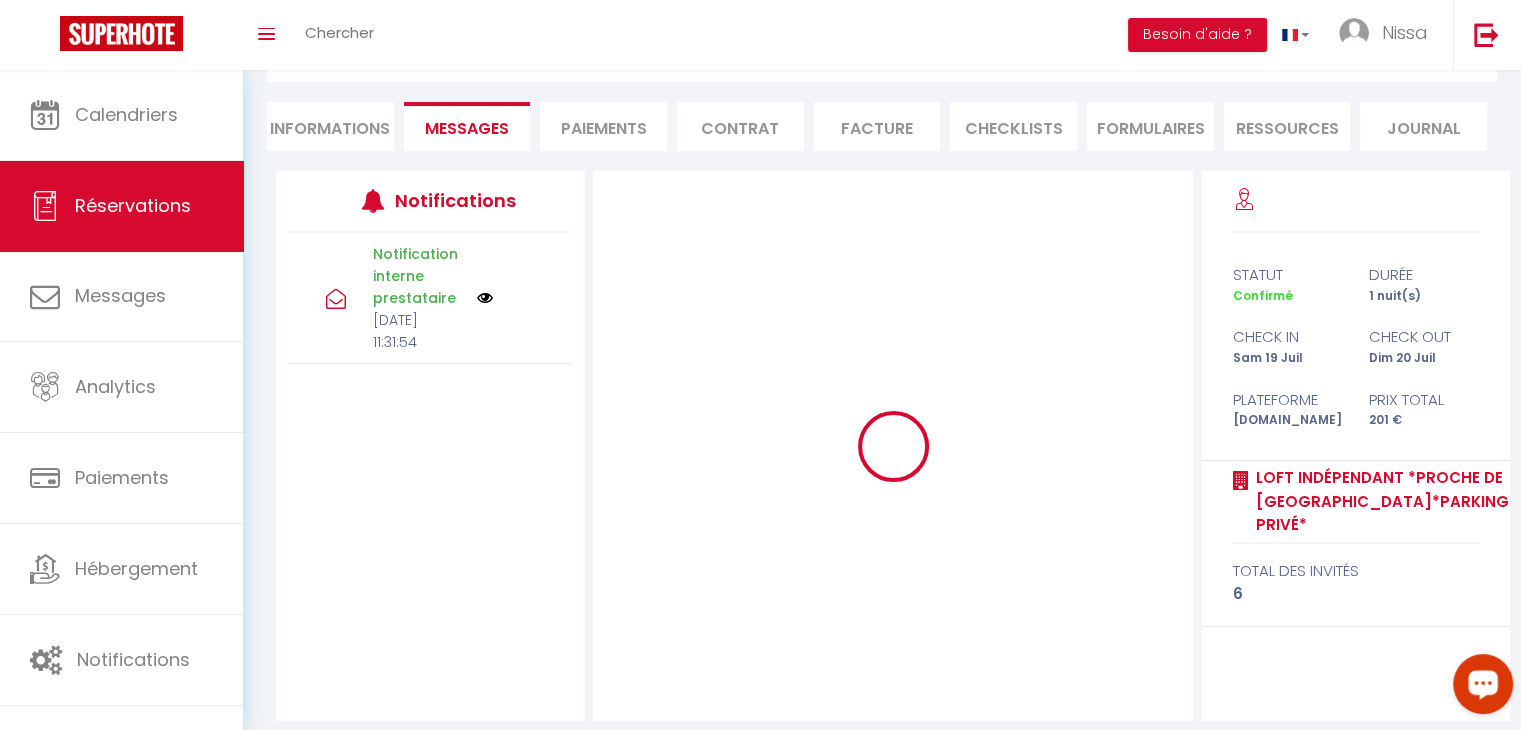 type 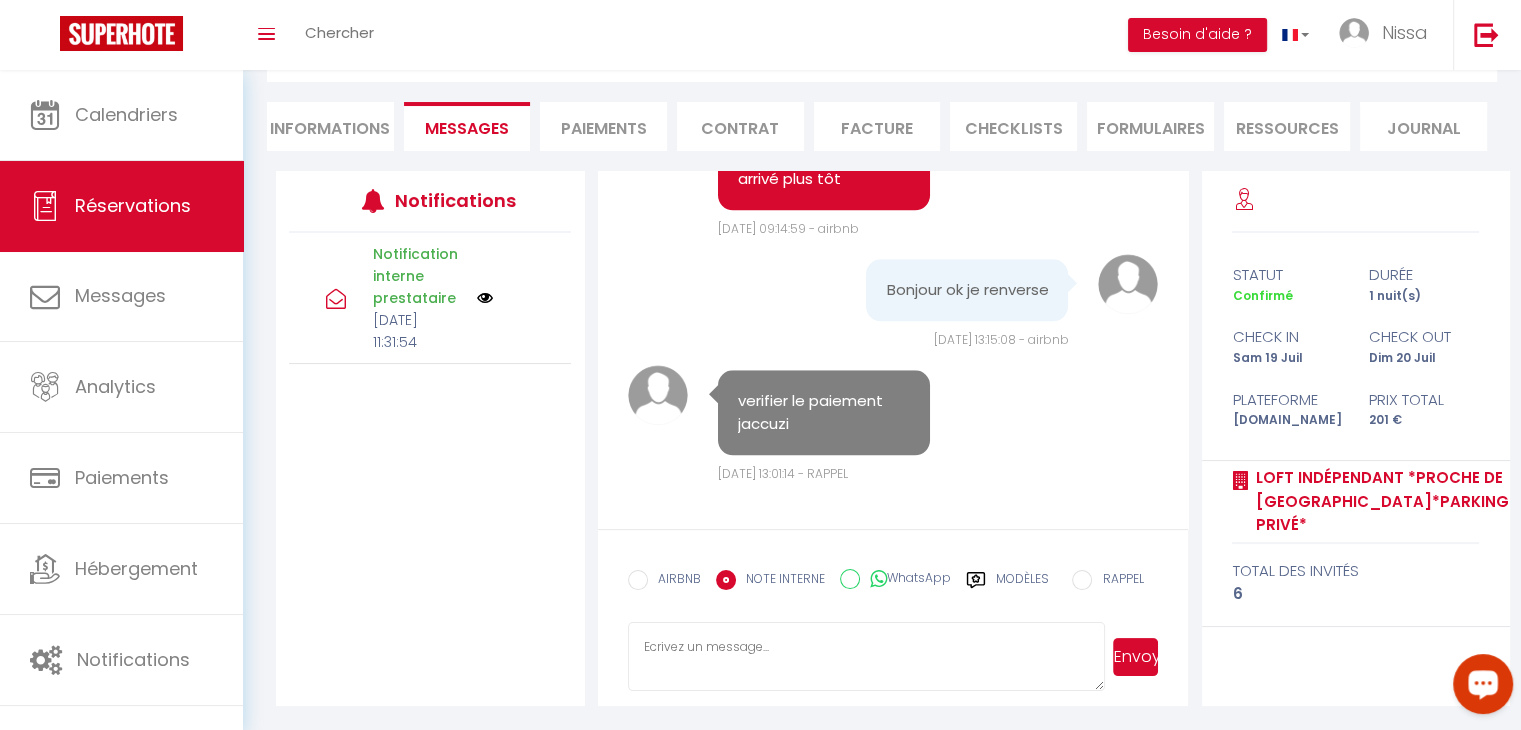 scroll, scrollTop: 2402, scrollLeft: 0, axis: vertical 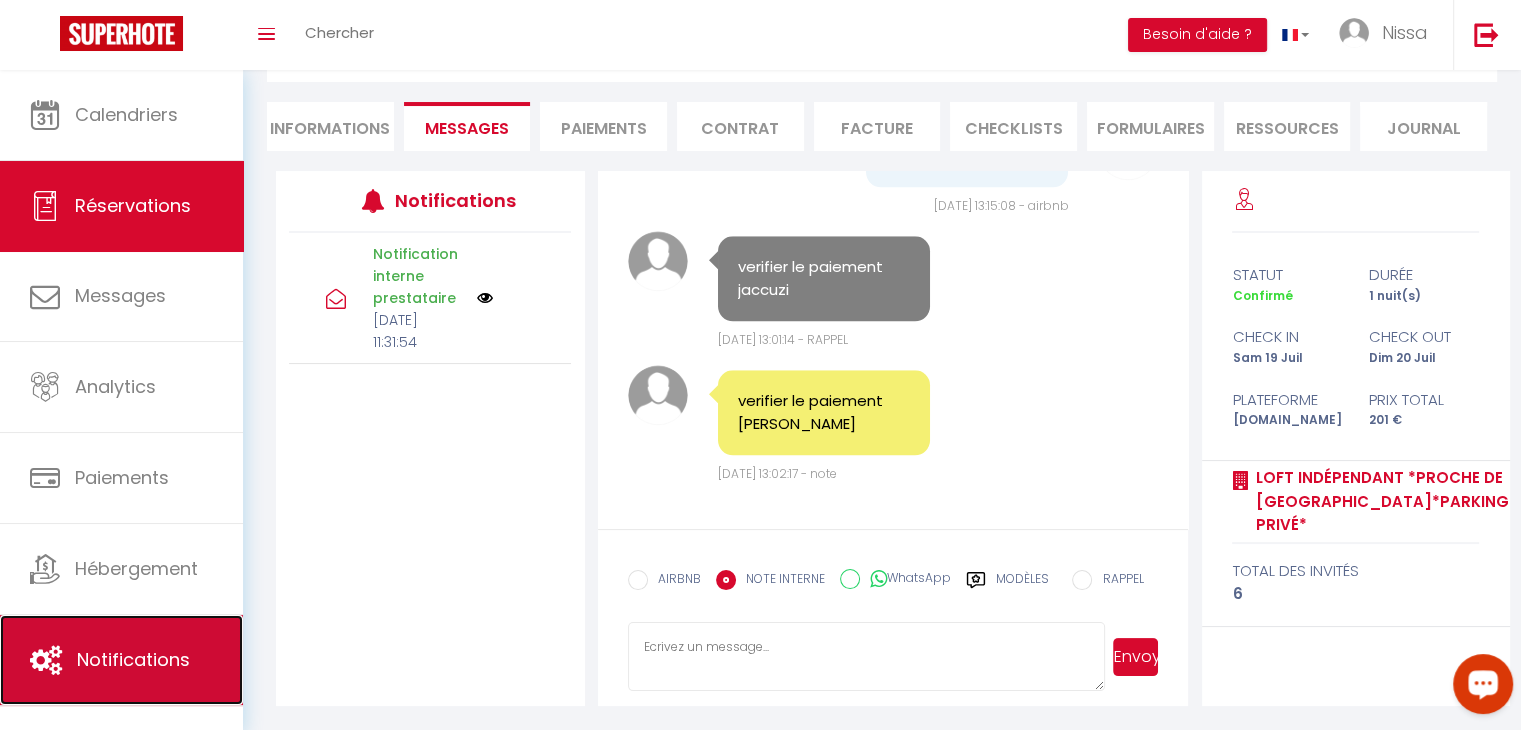 drag, startPoint x: 166, startPoint y: 640, endPoint x: 144, endPoint y: 658, distance: 28.42534 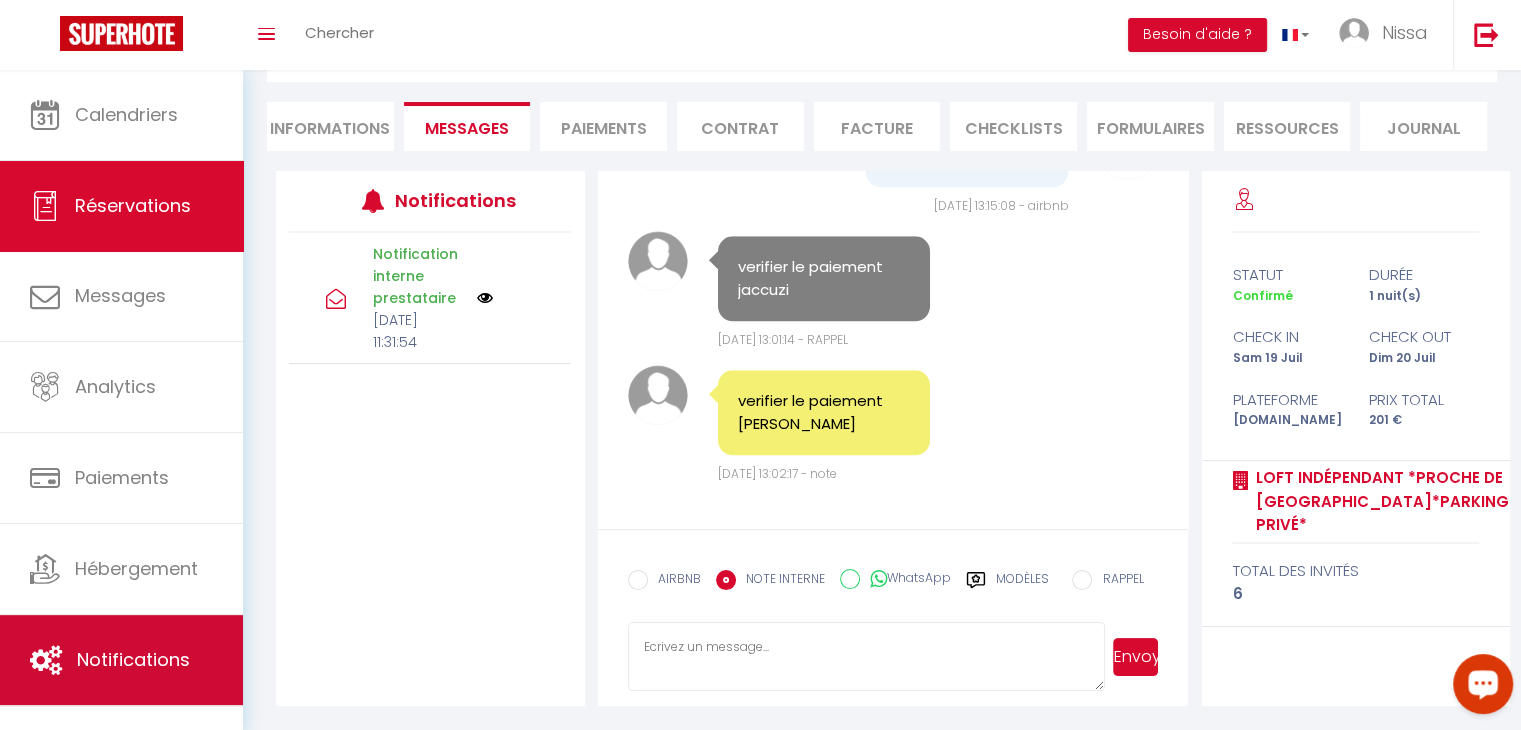 scroll, scrollTop: 0, scrollLeft: 0, axis: both 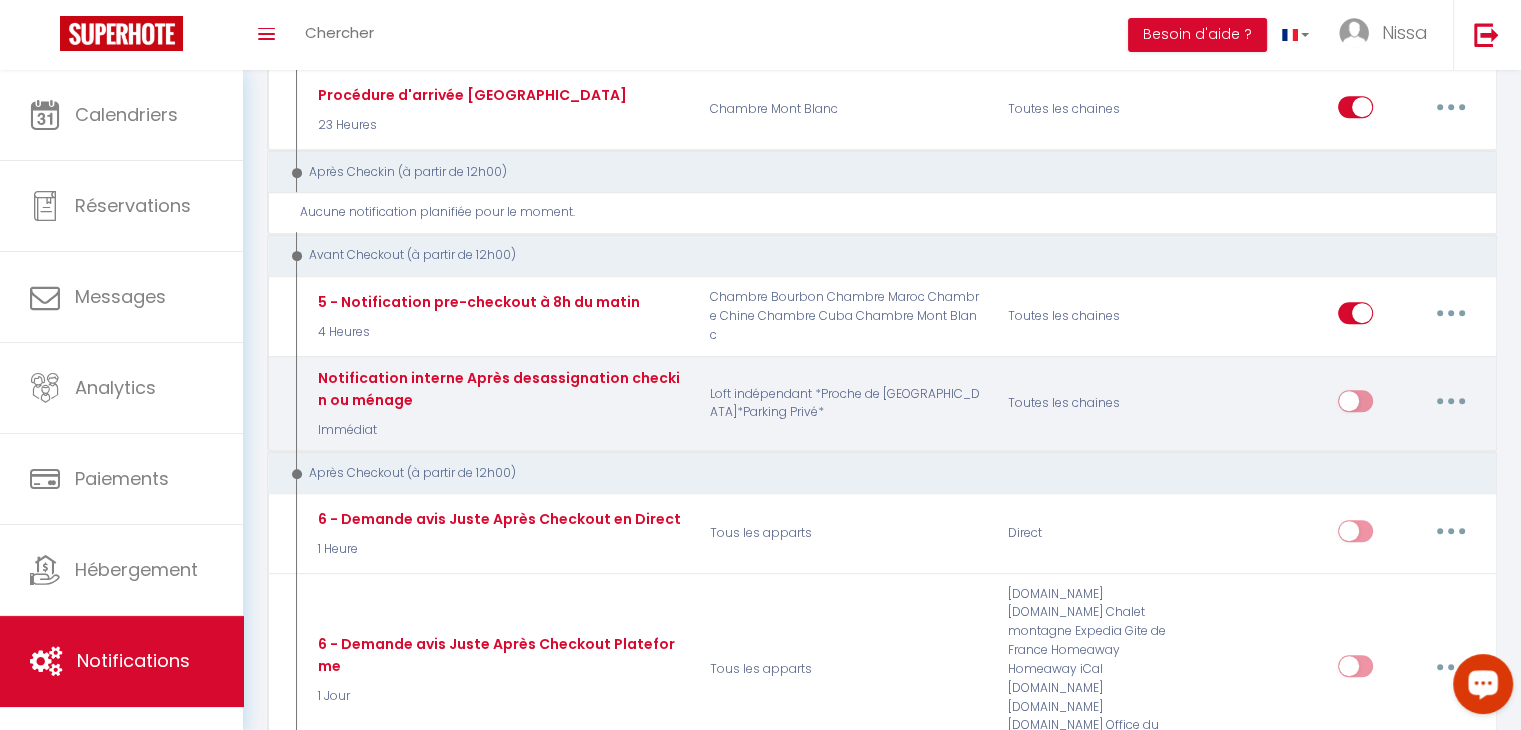click at bounding box center (1451, 401) 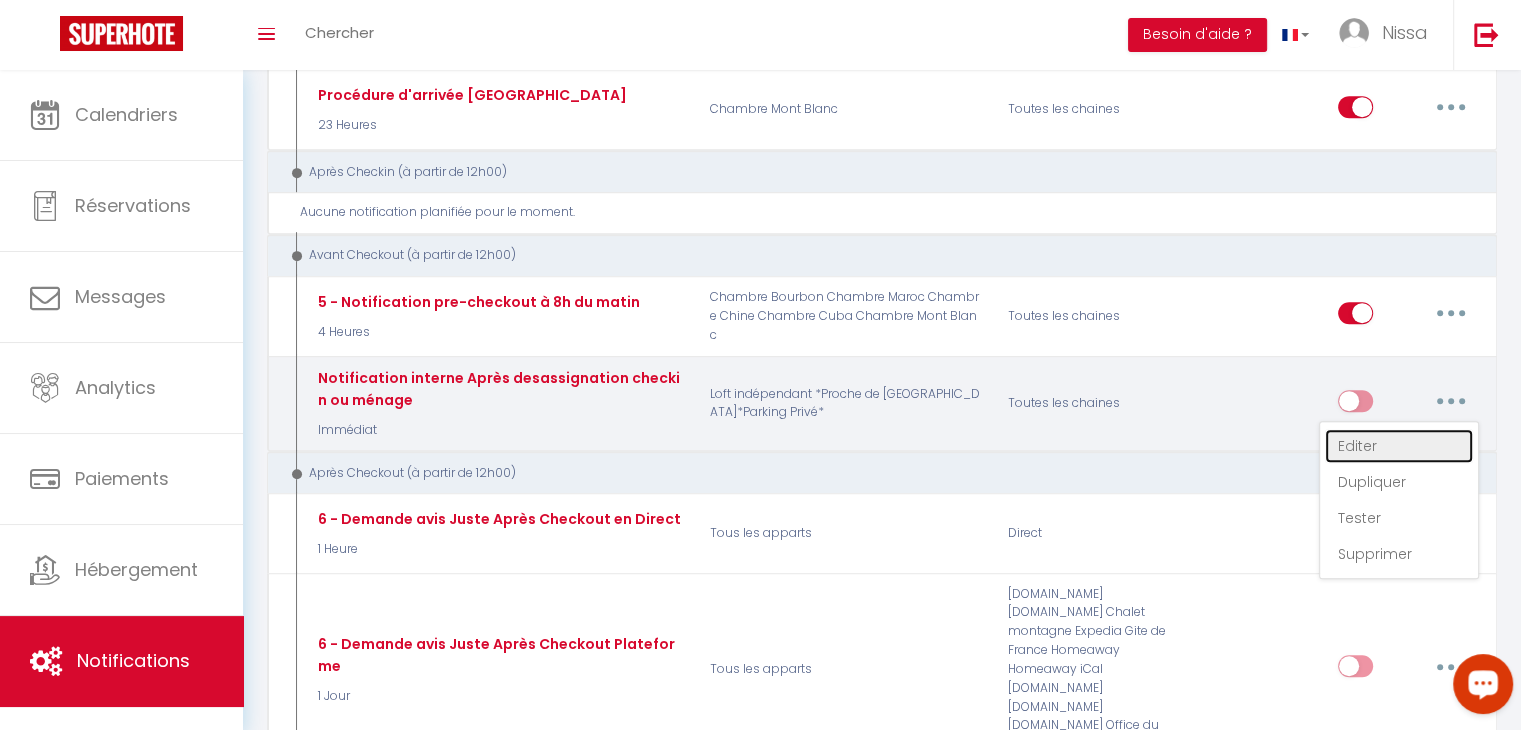 click on "Editer" at bounding box center [1399, 446] 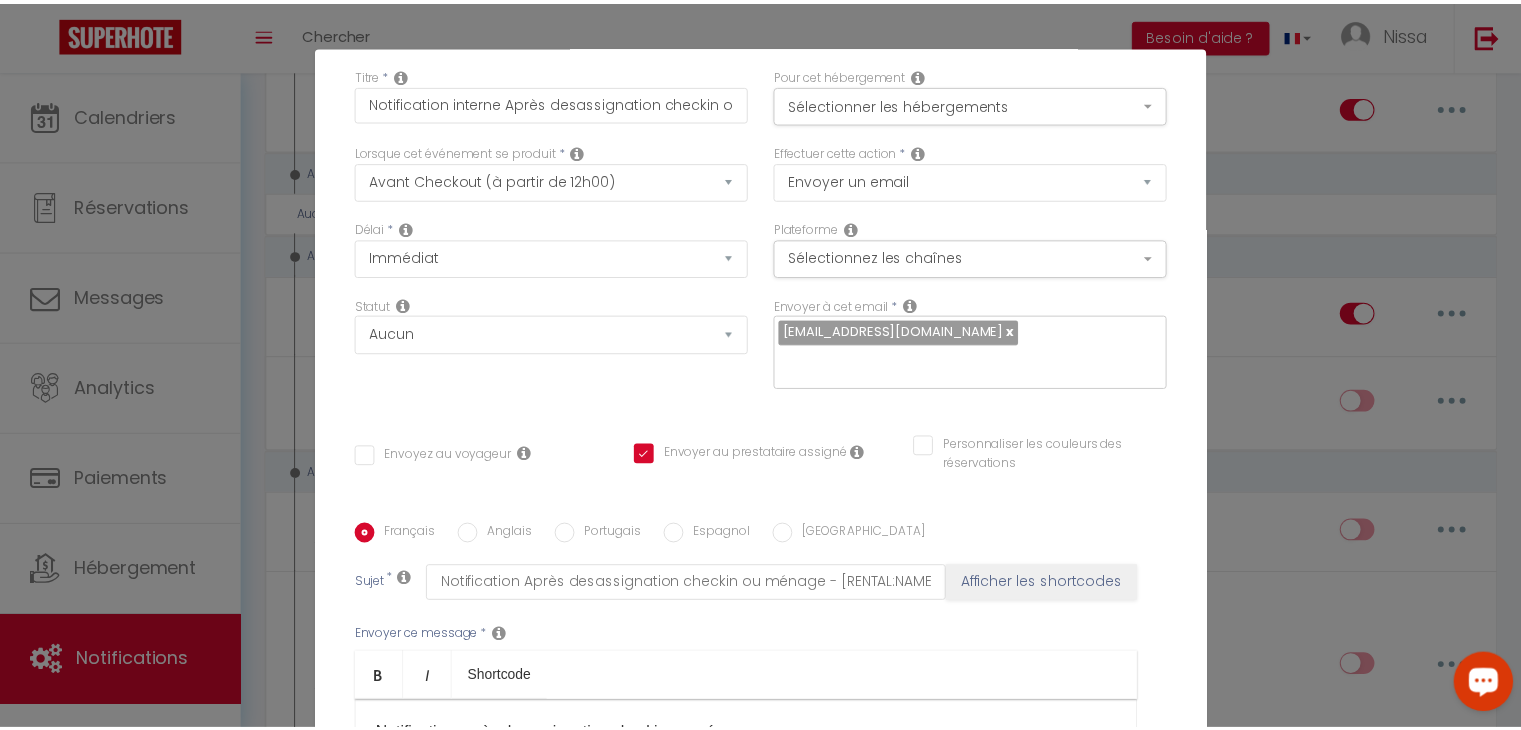 scroll, scrollTop: 0, scrollLeft: 0, axis: both 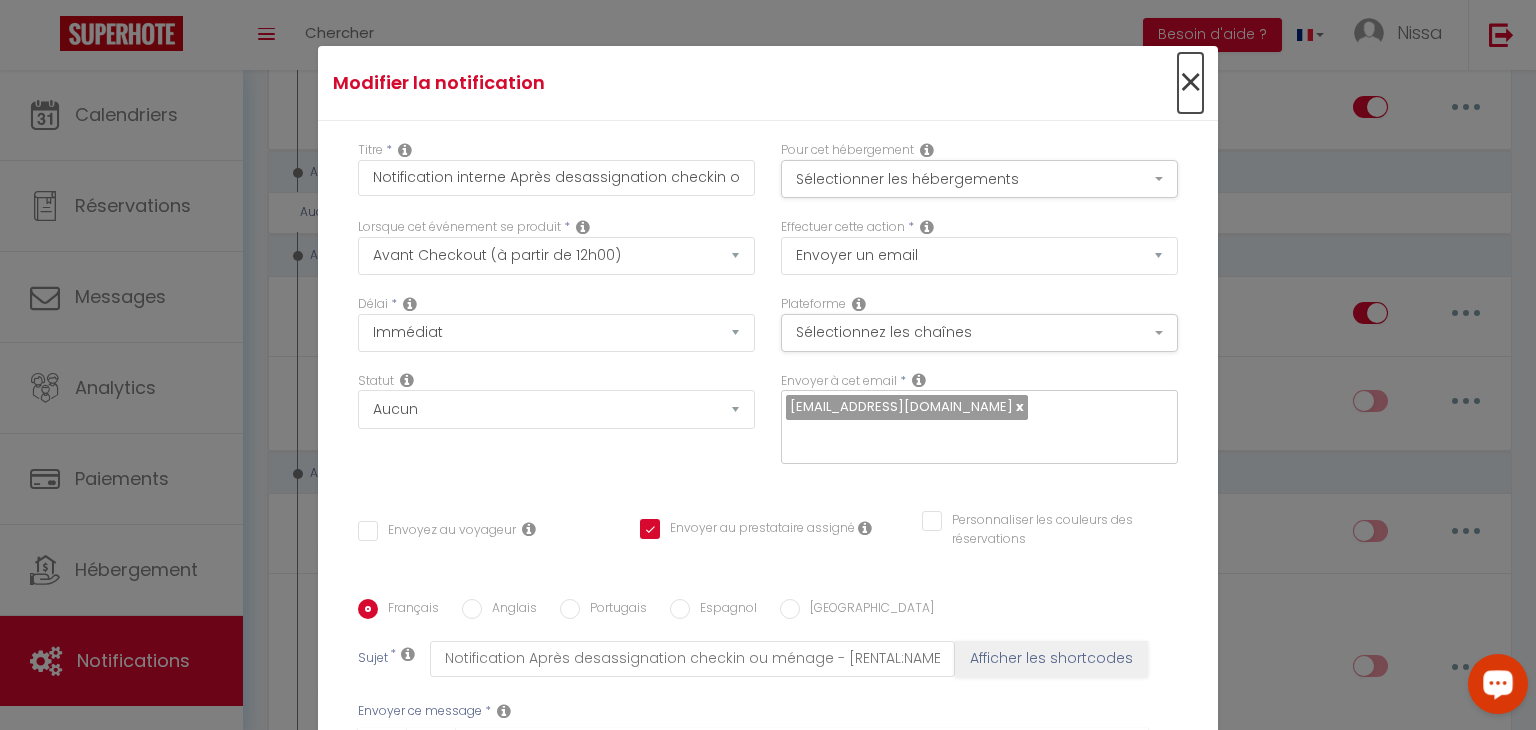 click on "×" at bounding box center (1190, 83) 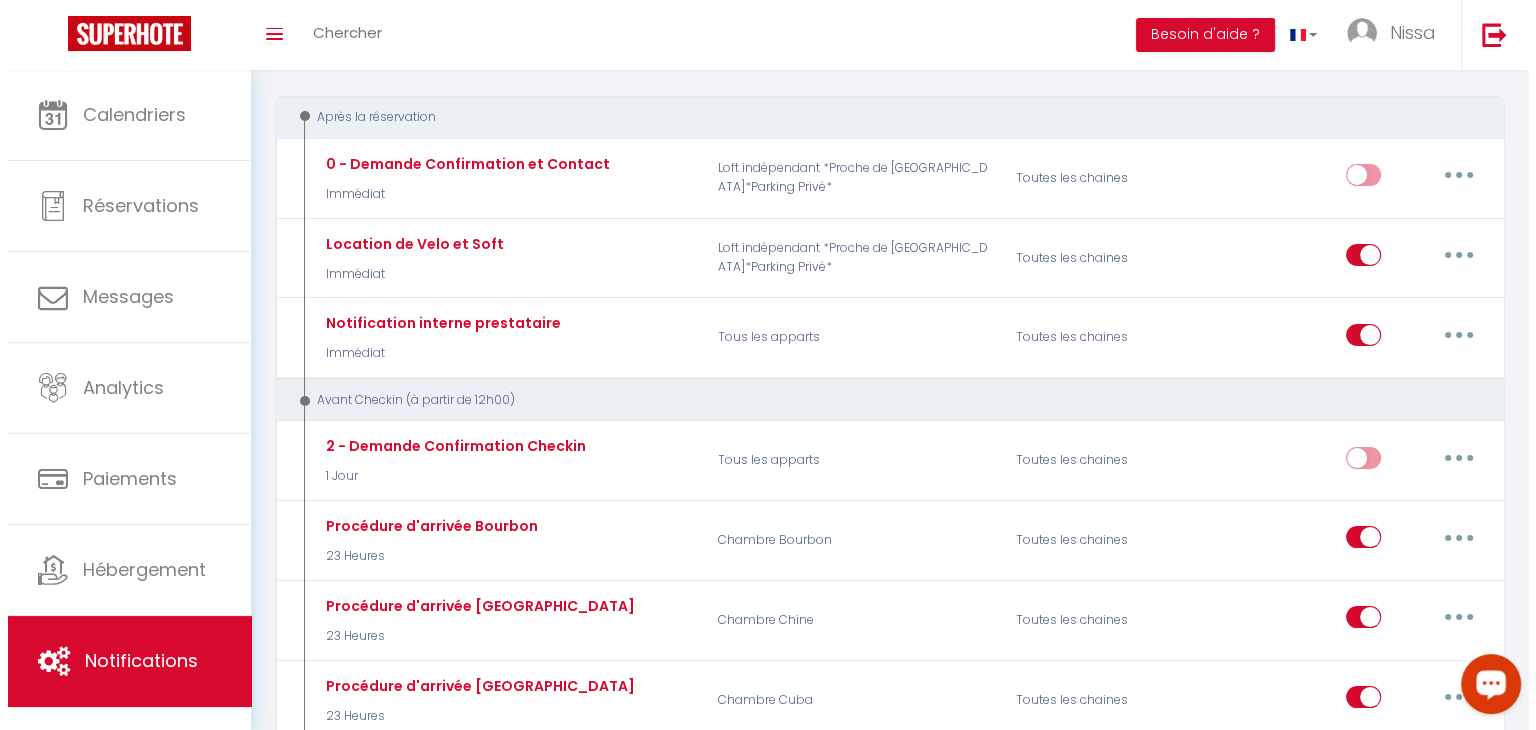 scroll, scrollTop: 175, scrollLeft: 0, axis: vertical 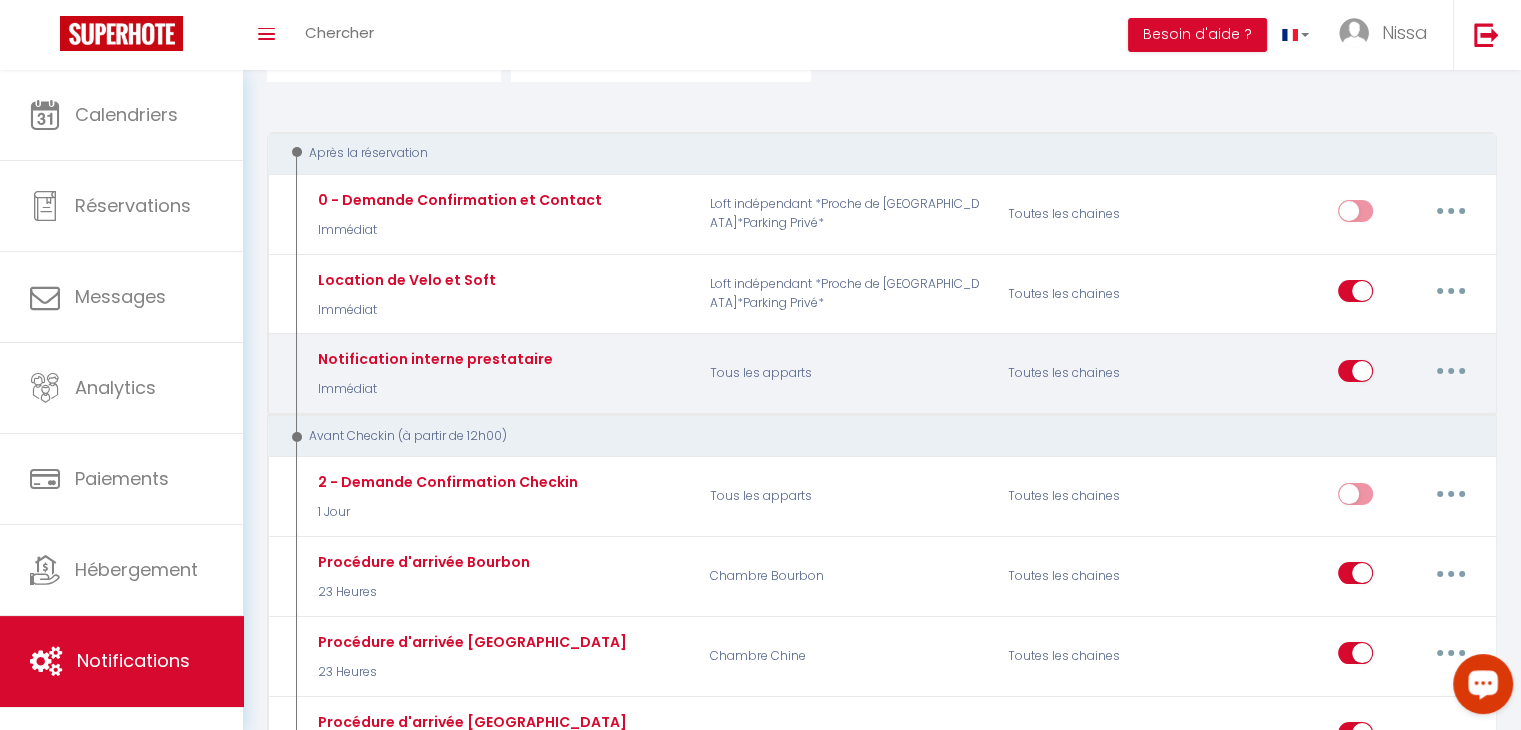 click at bounding box center [1451, 371] 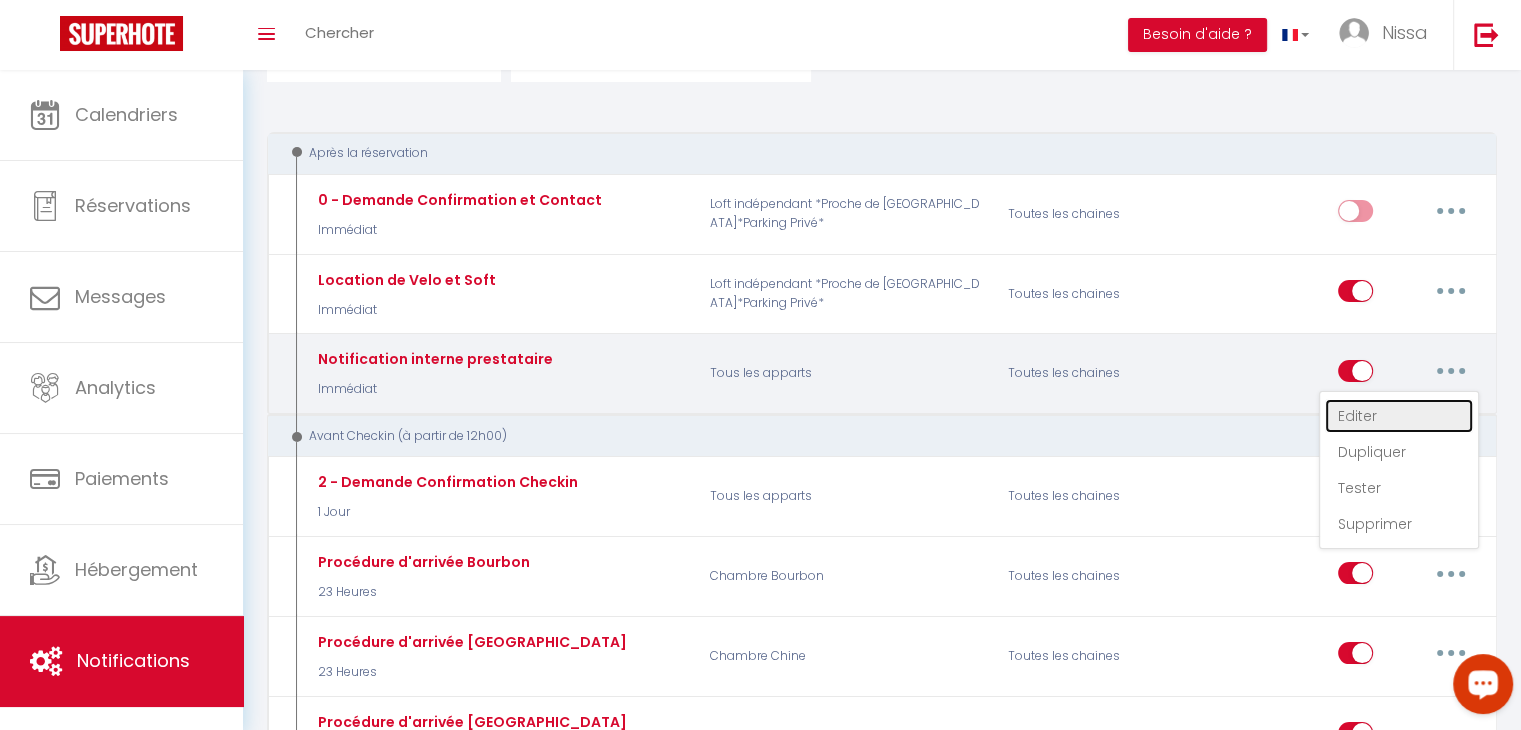 click on "Editer" at bounding box center [1399, 416] 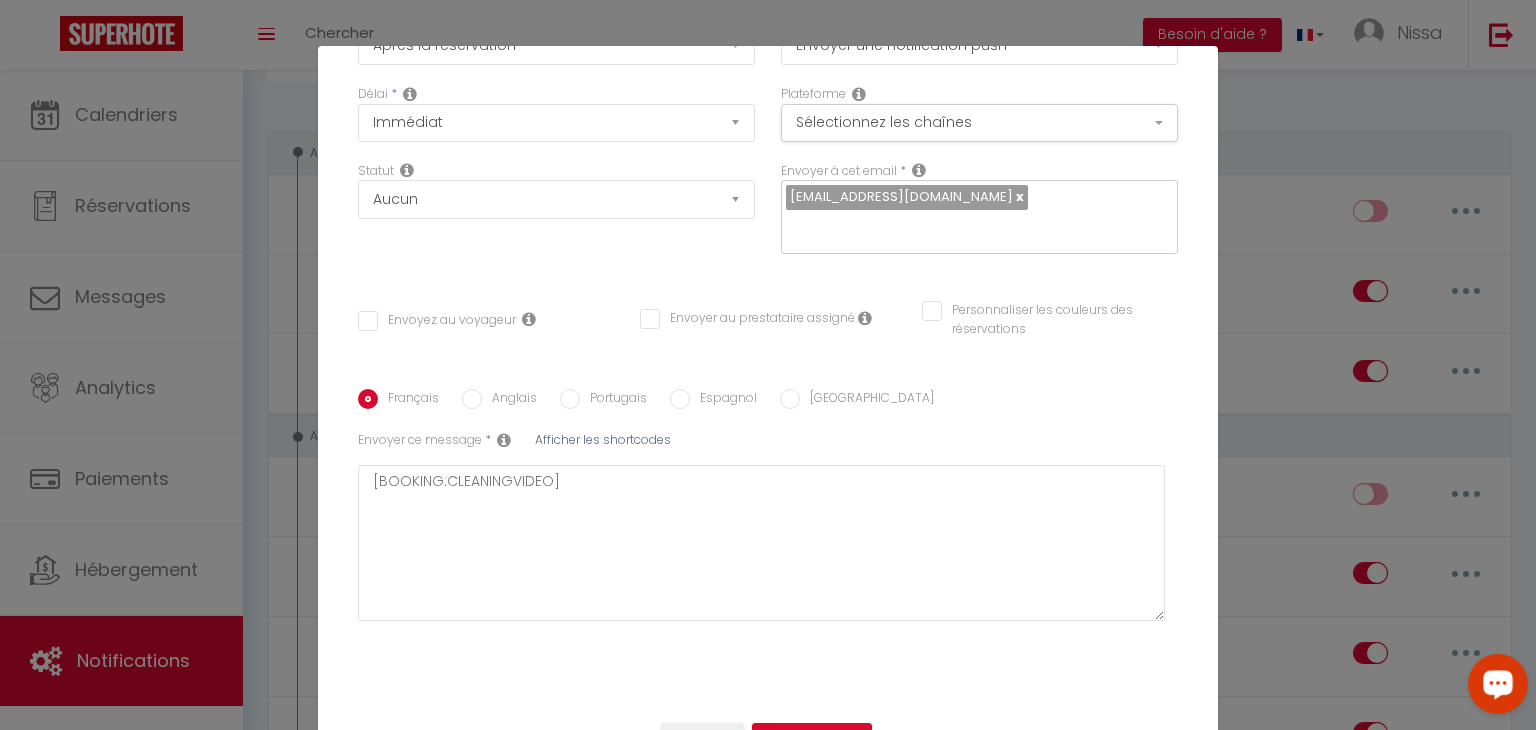 scroll, scrollTop: 0, scrollLeft: 0, axis: both 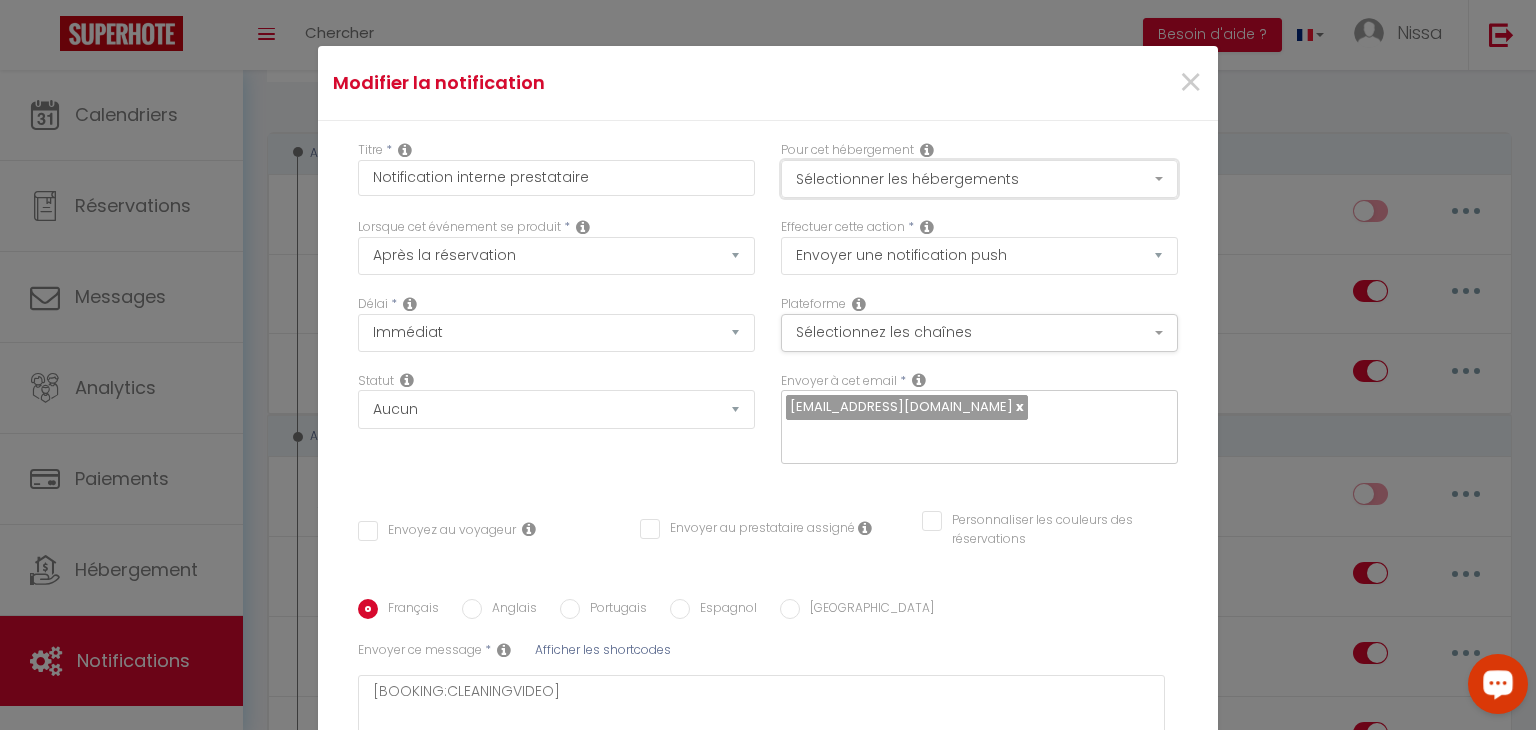 click on "Sélectionner les hébergements" at bounding box center (979, 179) 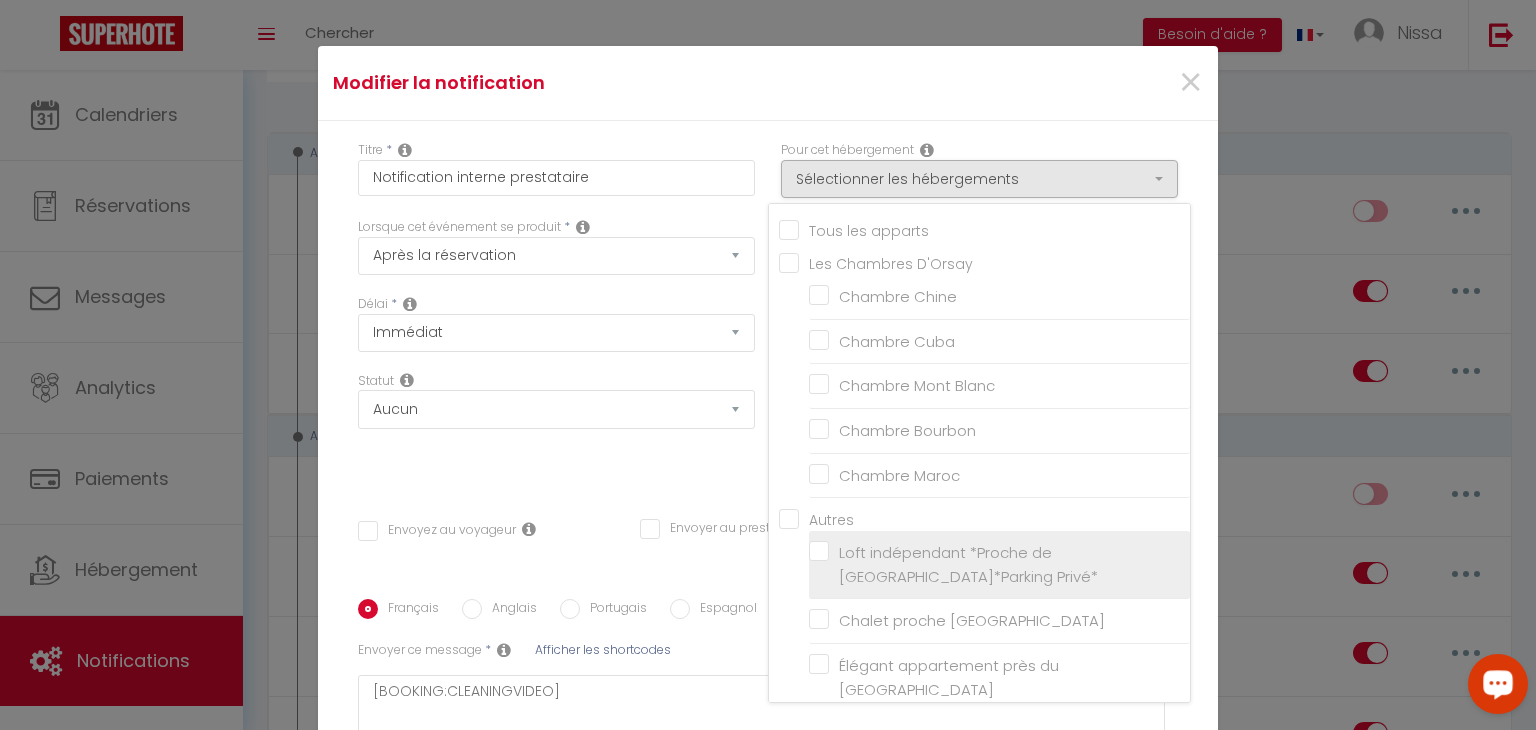 click on "Loft indépendant *Proche de [GEOGRAPHIC_DATA]*Parking Privé*" at bounding box center (1003, 564) 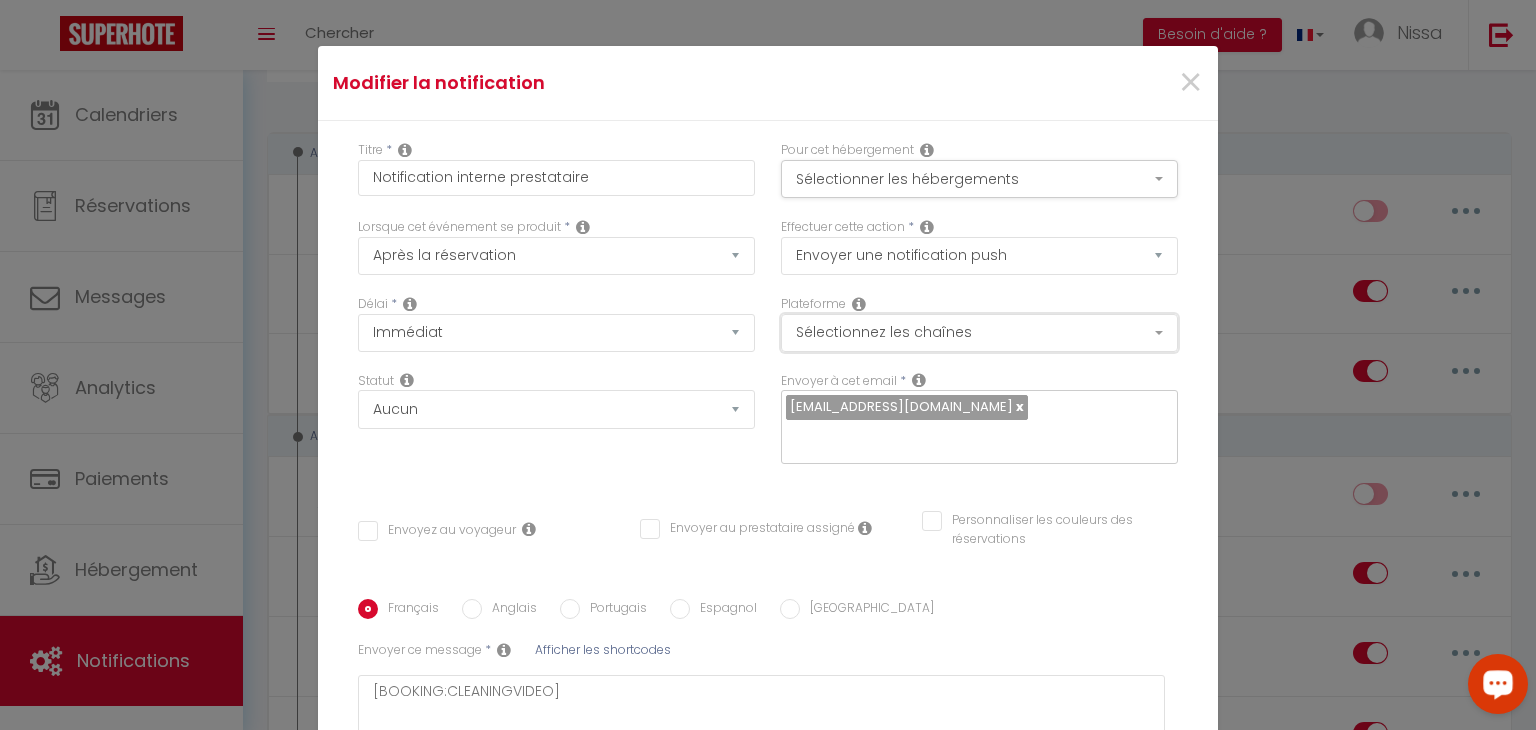 click on "Sélectionnez les chaînes" at bounding box center [979, 333] 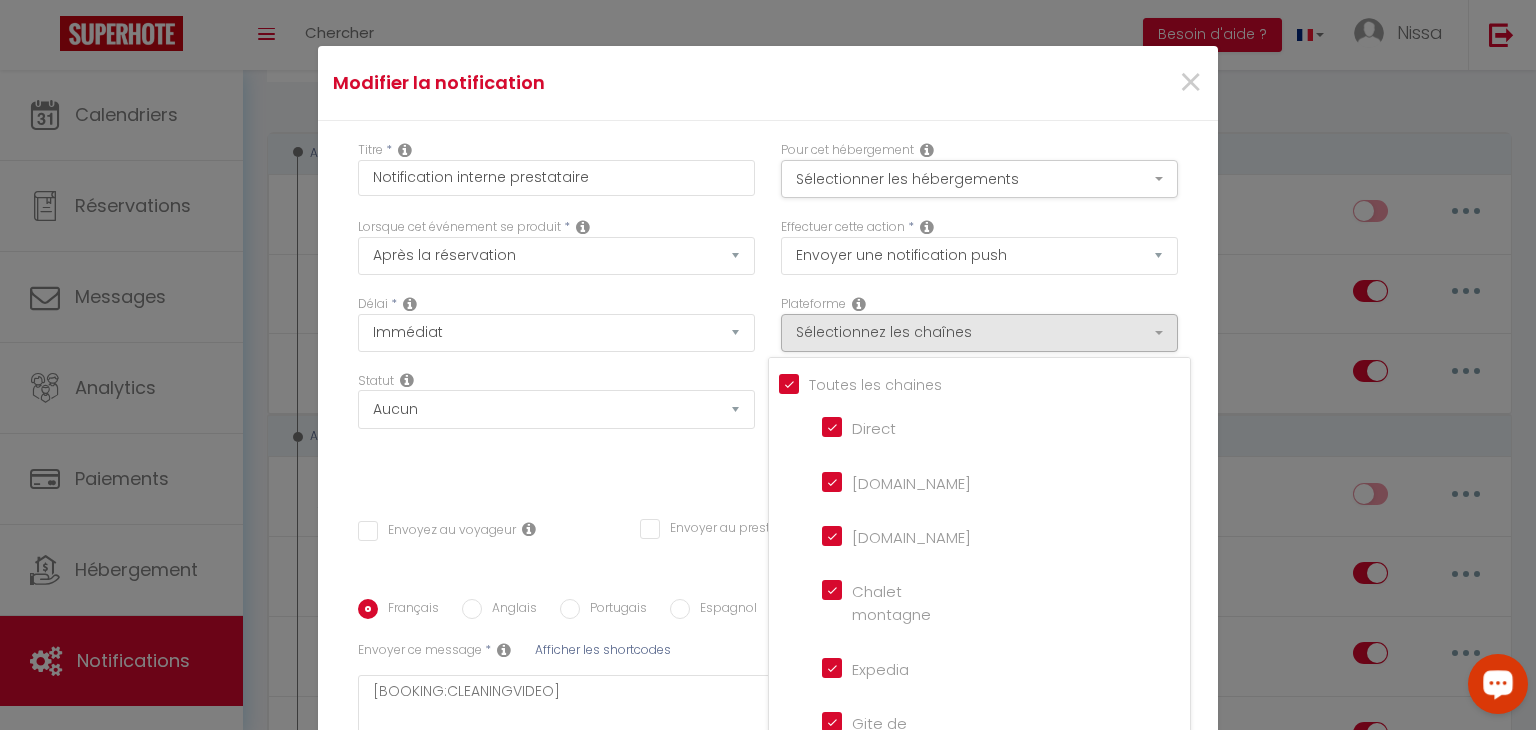 click on "Modifier la notification   ×   Titre   *     Notification interne prestataire   Pour cet hébergement
Sélectionner les hébergements
Tous les apparts
Les Chambres D'Orsay
Chambre Chine
Chambre Cuba
[GEOGRAPHIC_DATA]
Chambre Bourbon
Chambre Maroc
Autres
Chalet proche [GEOGRAPHIC_DATA]
*" at bounding box center [768, 365] 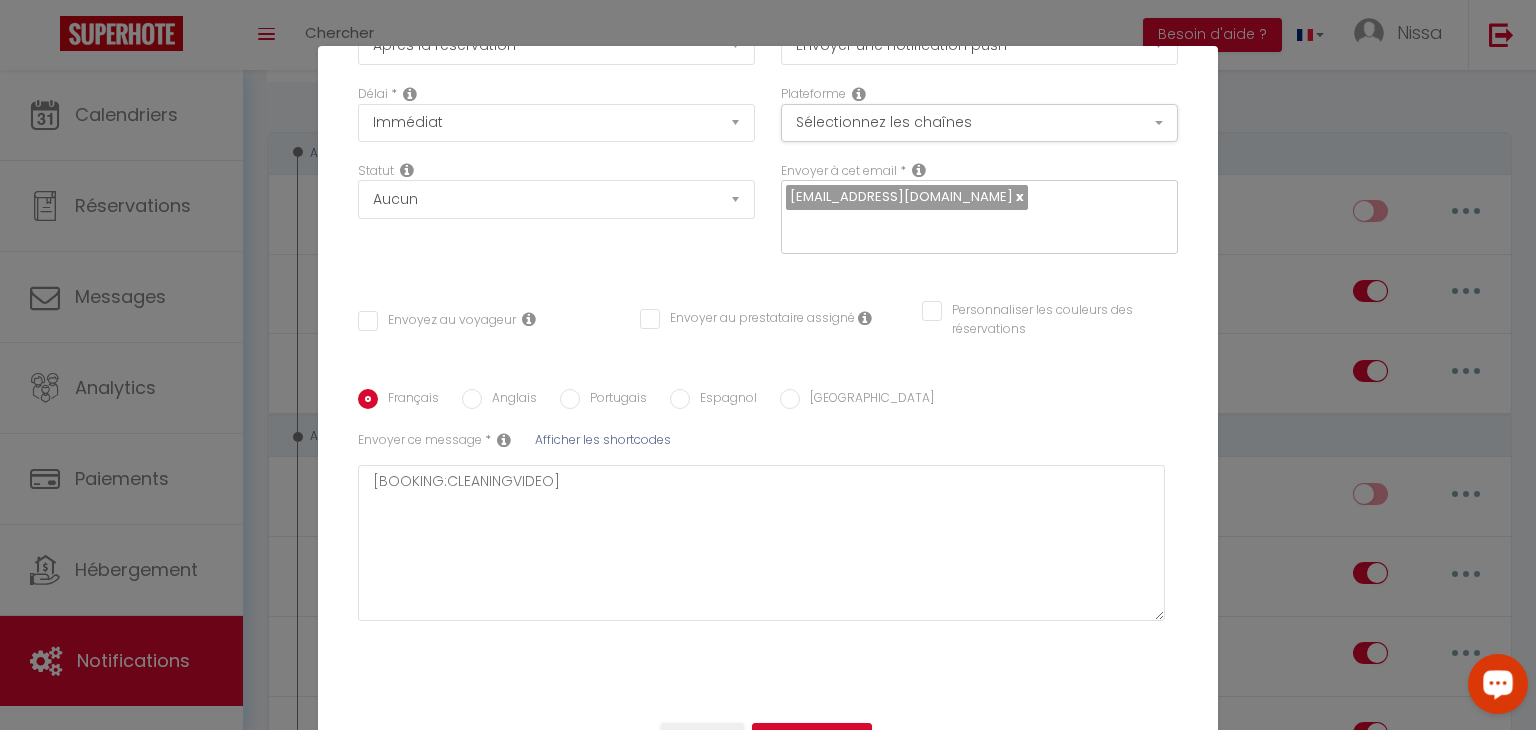 scroll, scrollTop: 81, scrollLeft: 0, axis: vertical 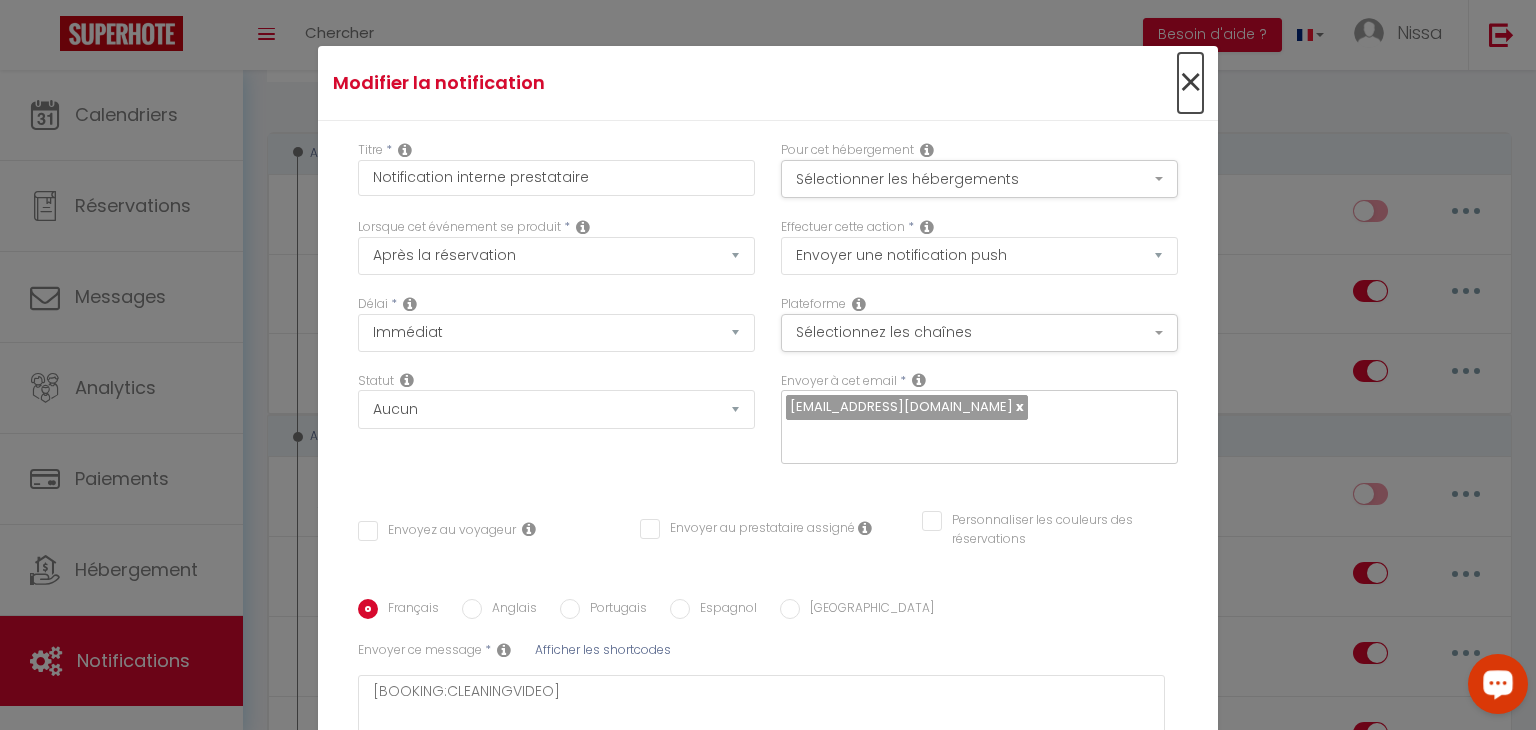 click on "×" at bounding box center [1190, 83] 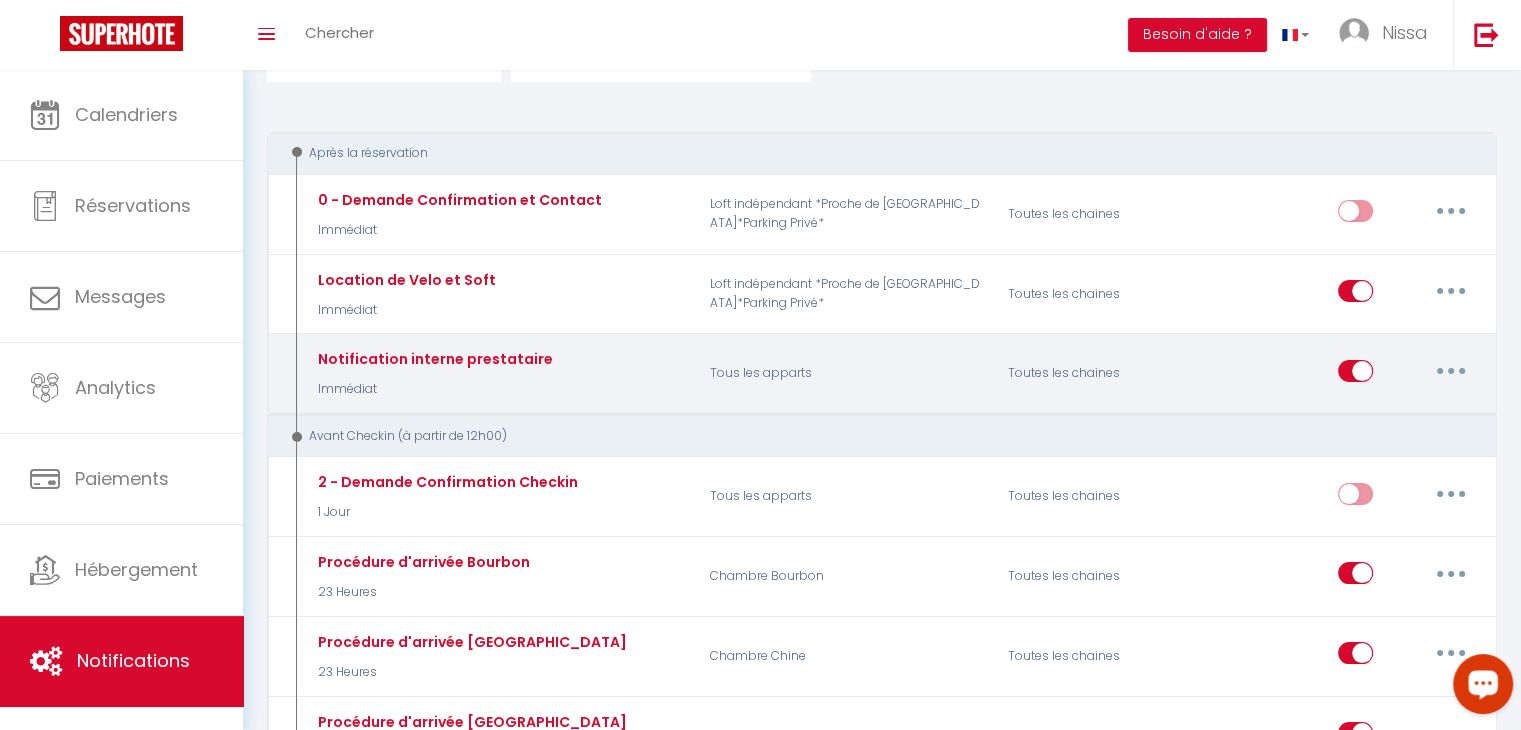 click at bounding box center [1355, 375] 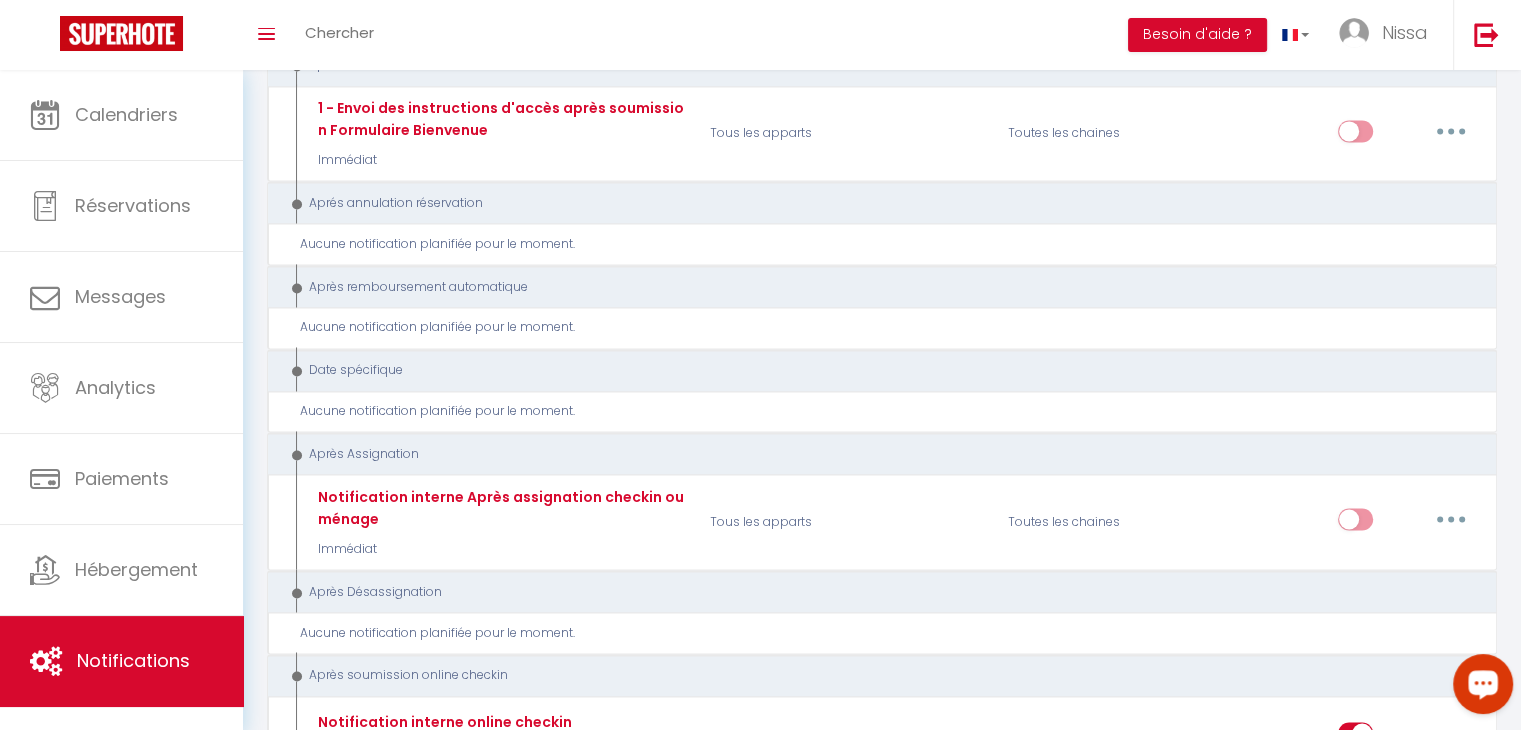 scroll, scrollTop: 0, scrollLeft: 0, axis: both 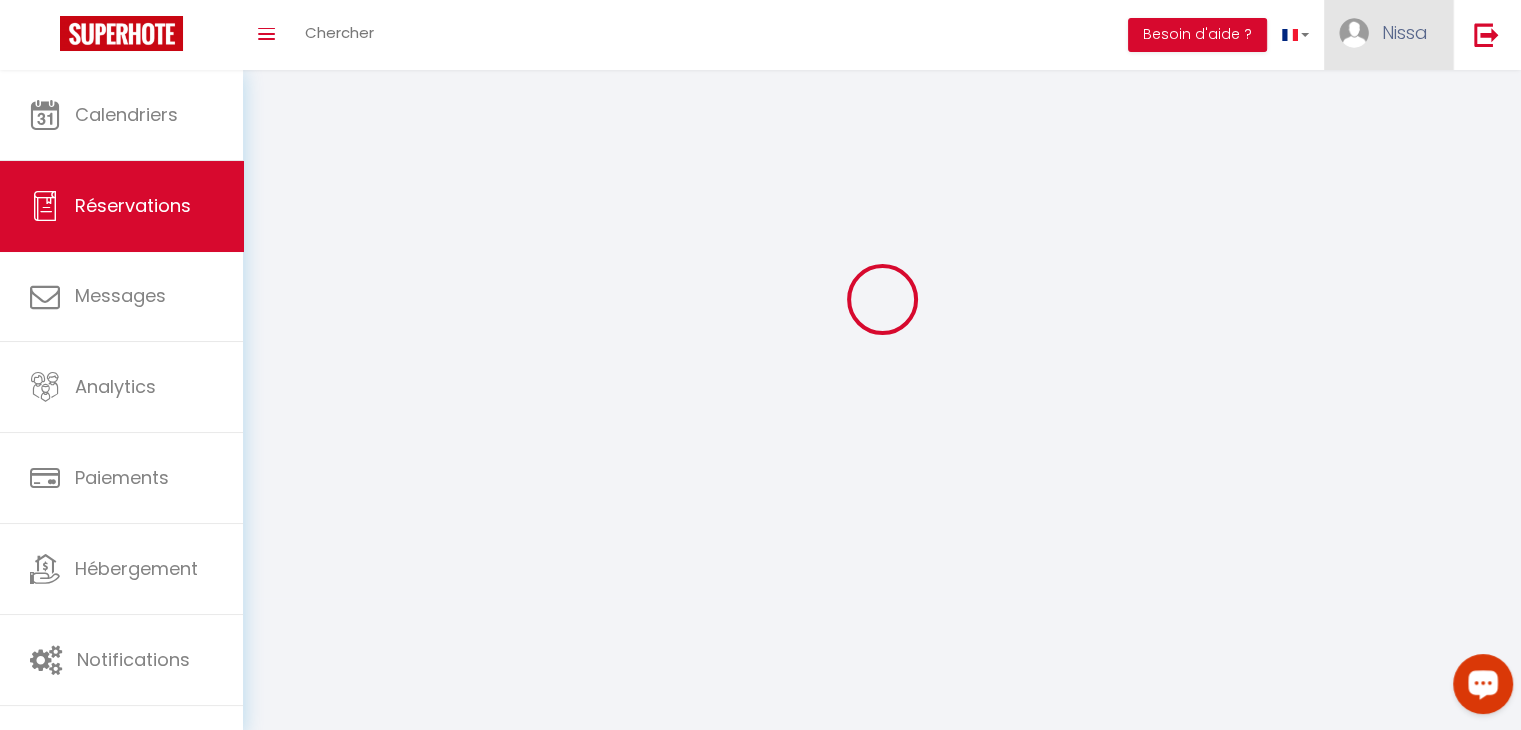 click on "Nissa" at bounding box center [1388, 35] 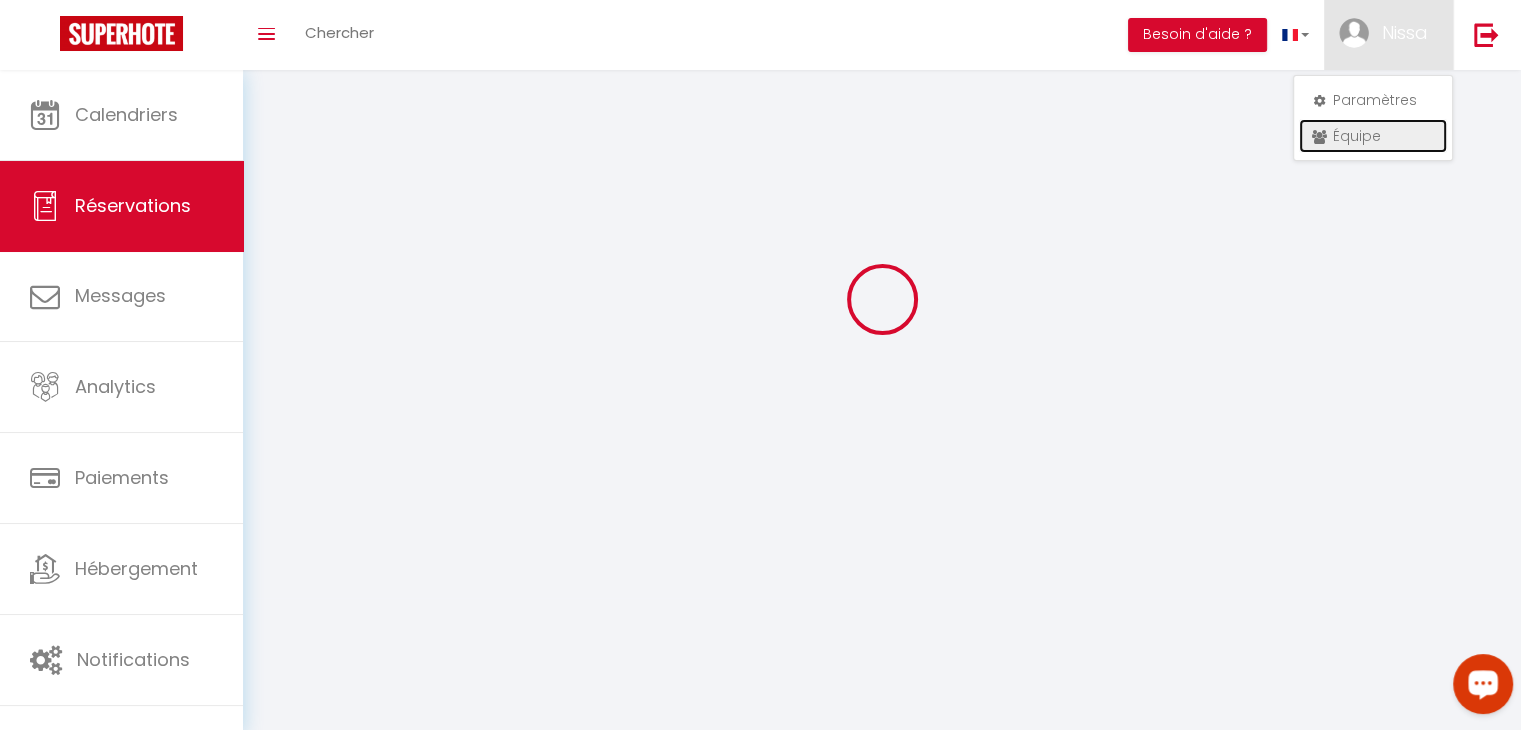 click on "Équipe" at bounding box center [1373, 136] 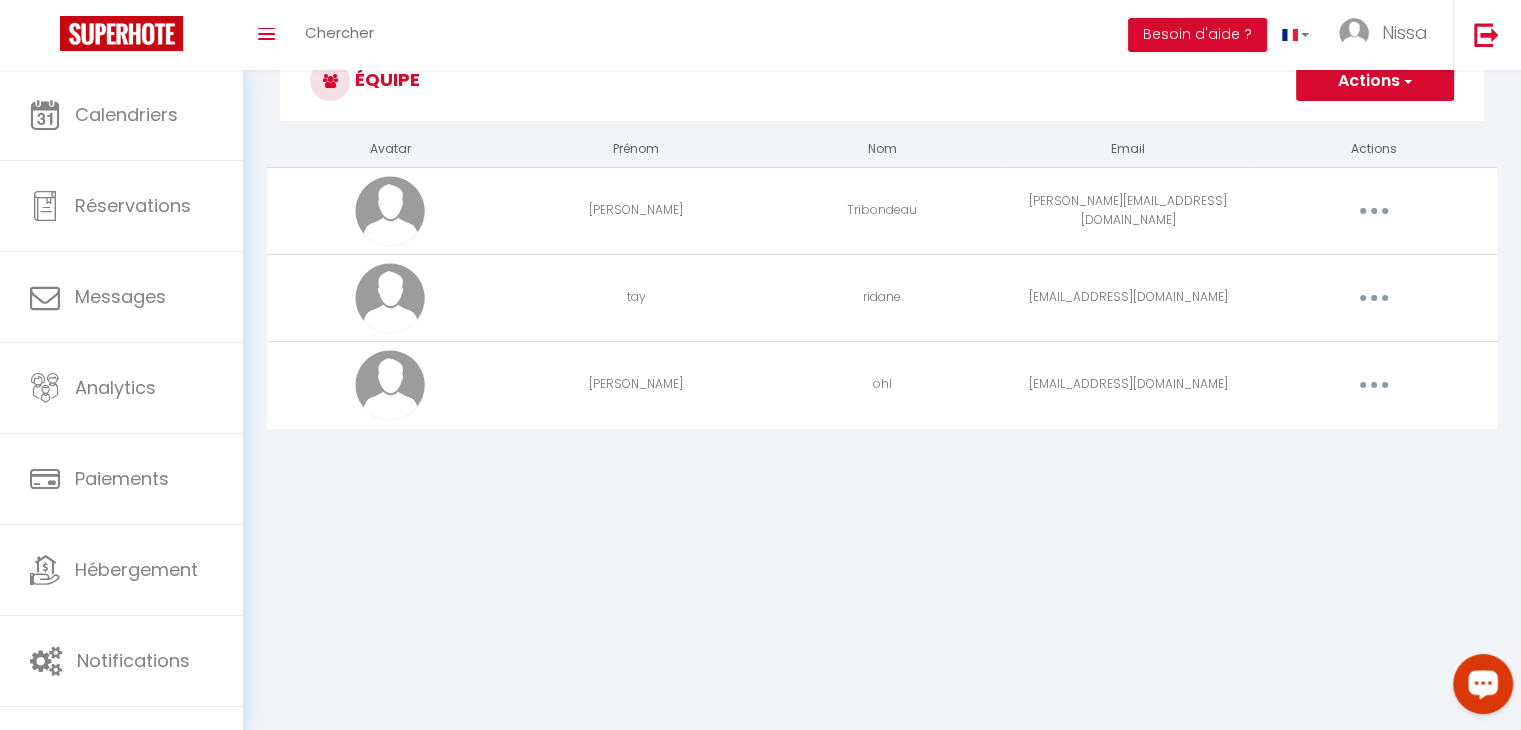 scroll, scrollTop: 0, scrollLeft: 0, axis: both 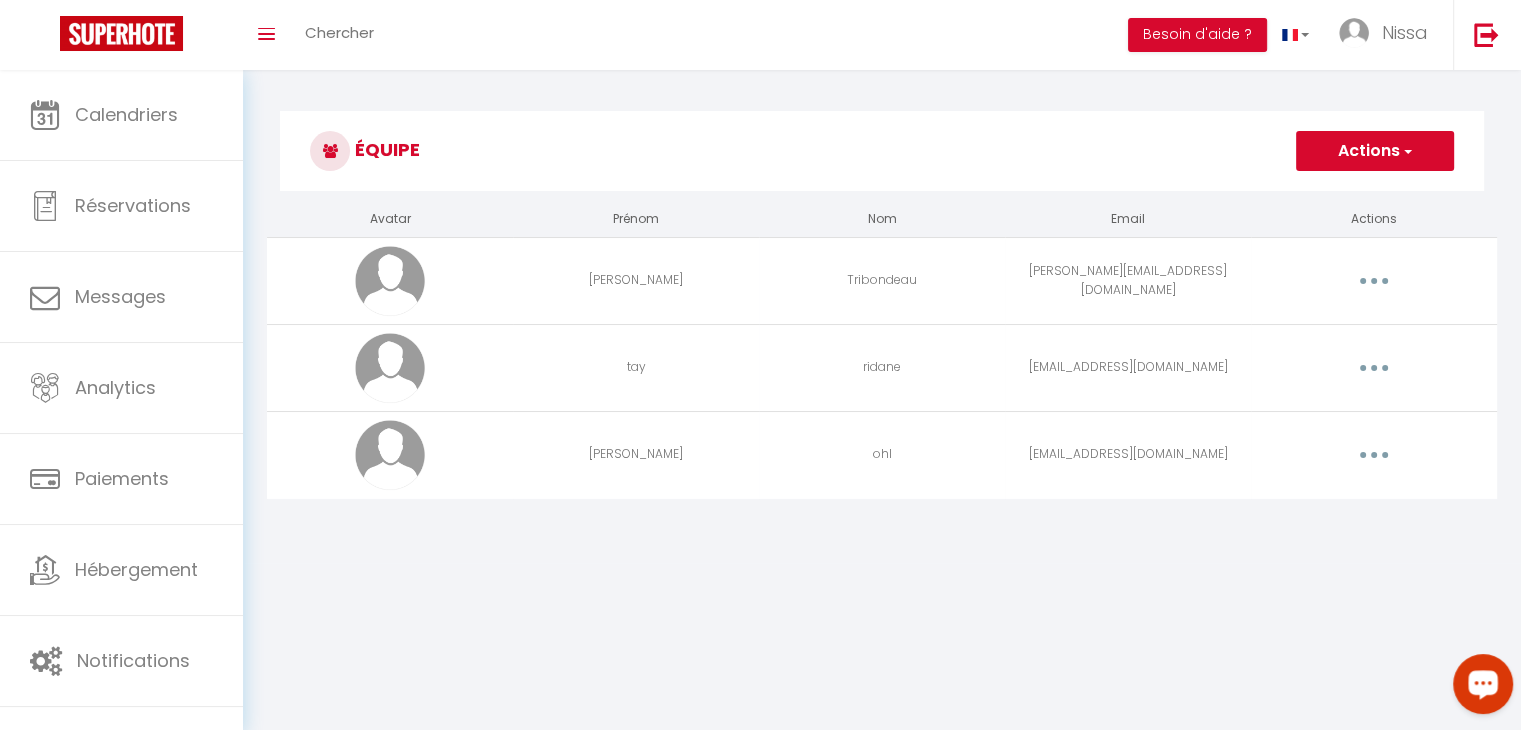 click at bounding box center [1374, 455] 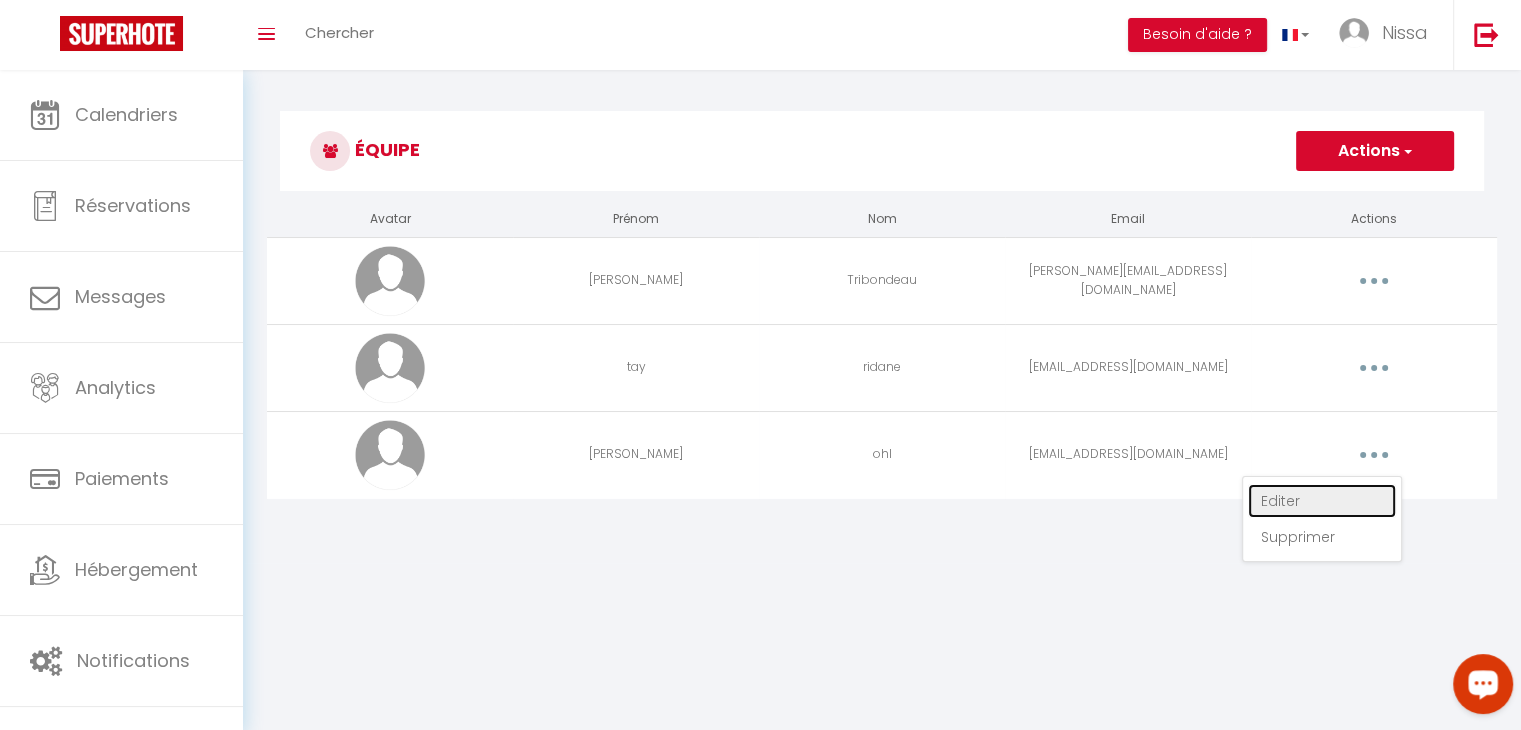 click on "Editer" at bounding box center (1322, 501) 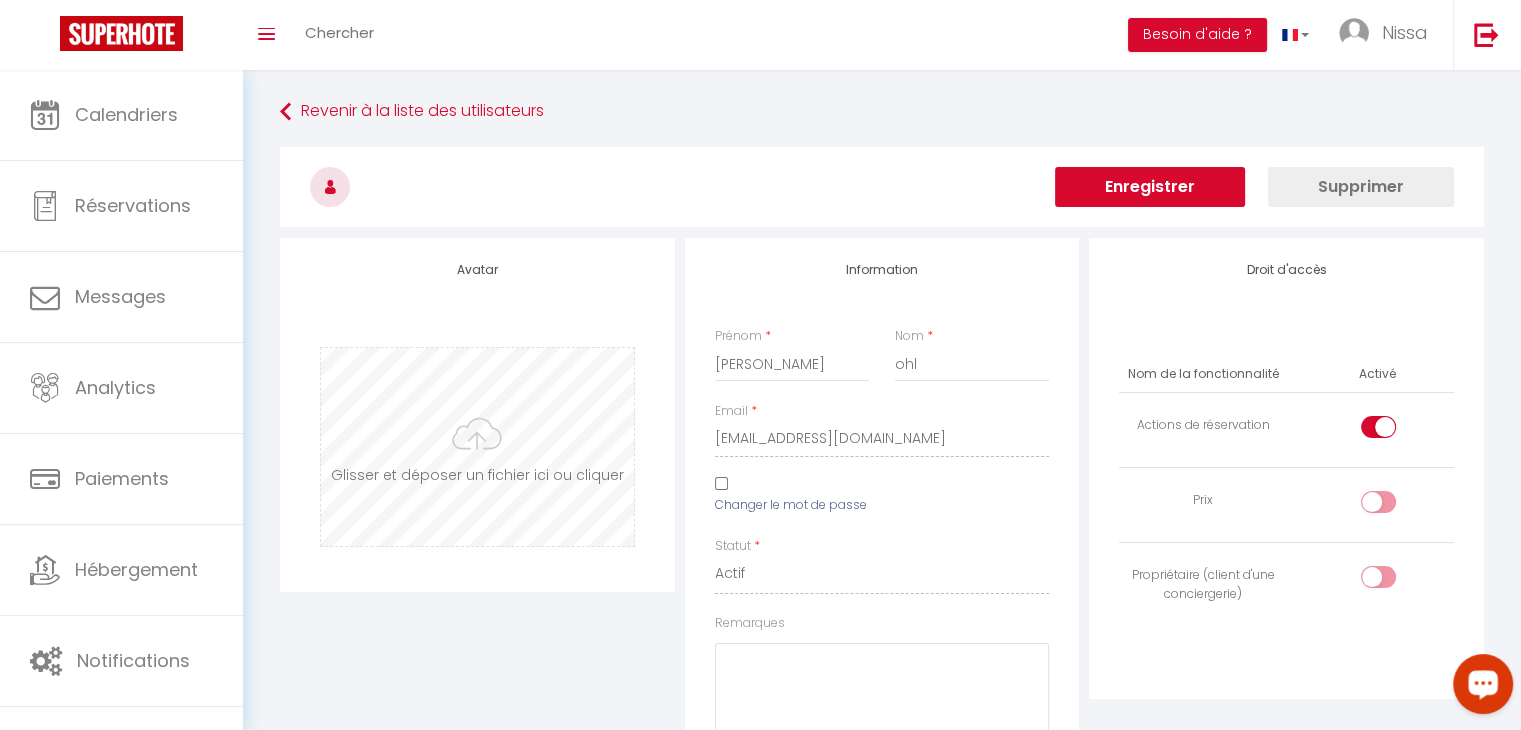 click at bounding box center [477, 447] 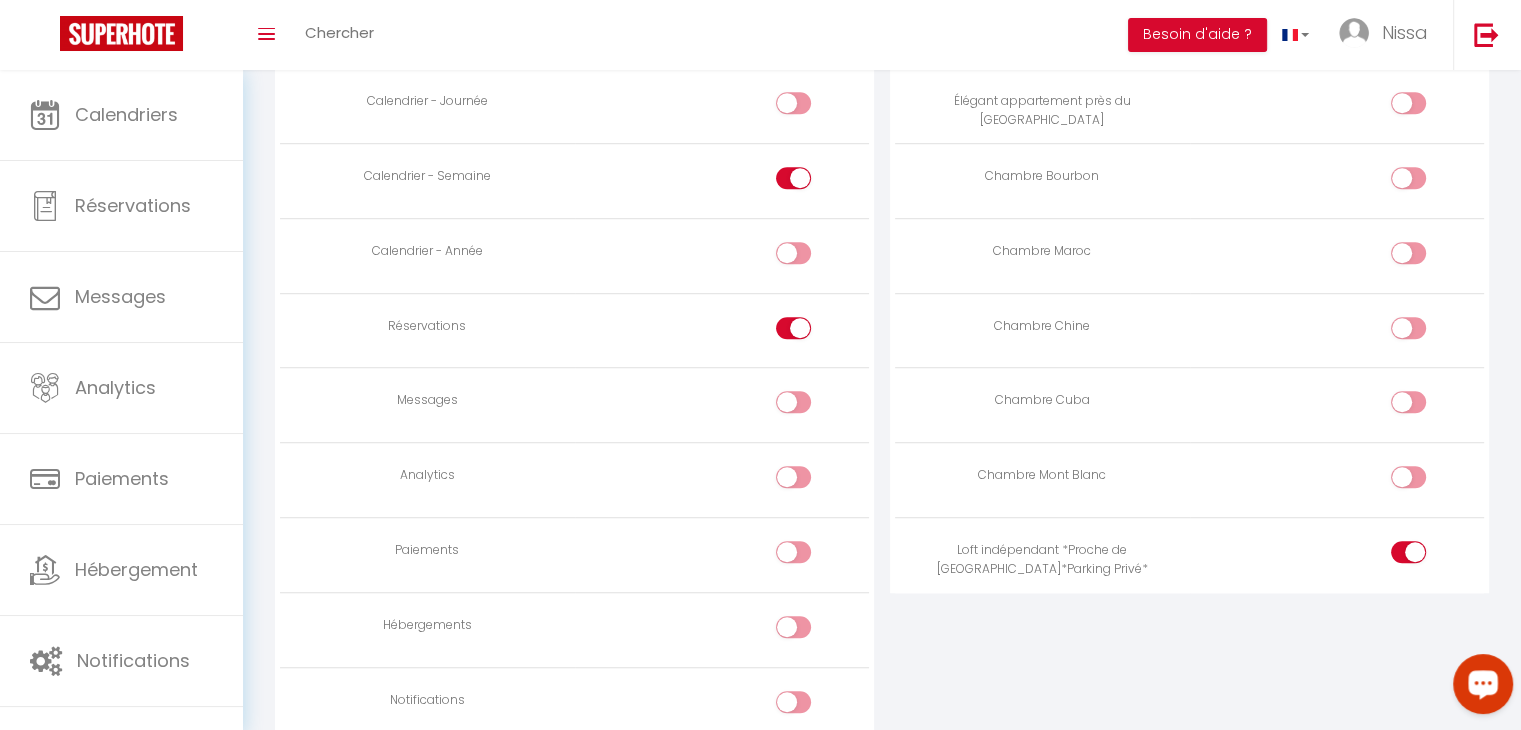scroll, scrollTop: 1493, scrollLeft: 0, axis: vertical 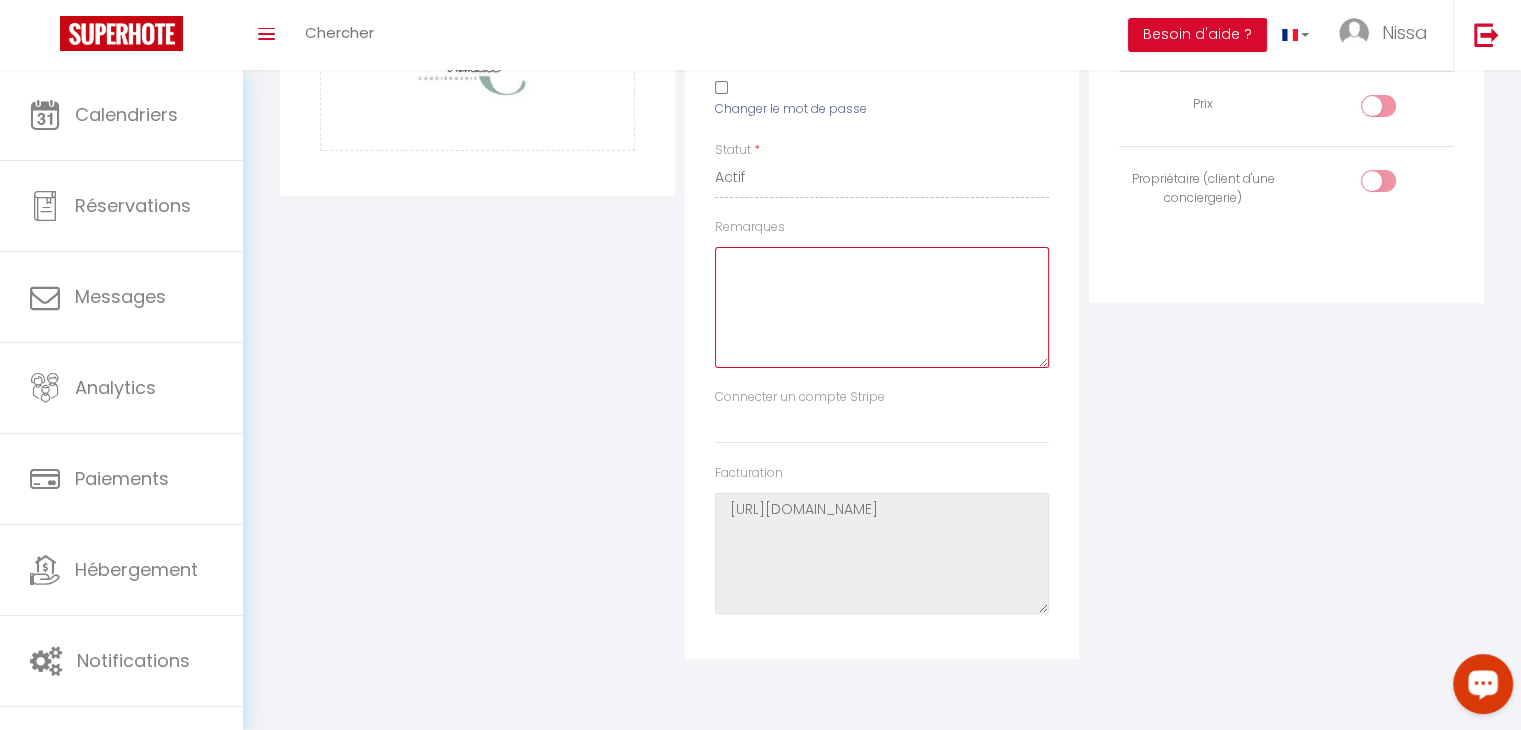 click on "Remarques" at bounding box center (882, 307) 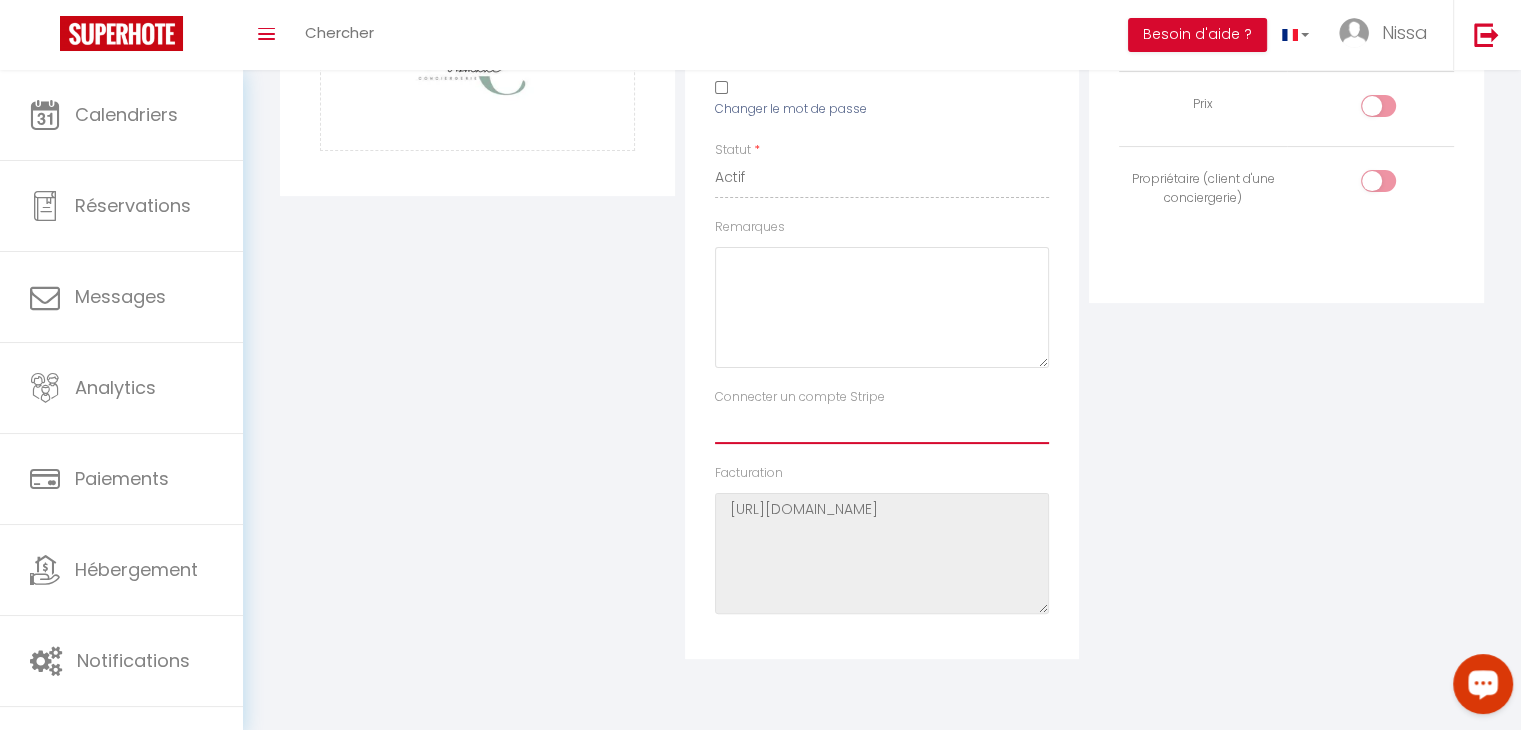 click on "[DOMAIN_NAME] [DOMAIN_NAME]" at bounding box center [882, 425] 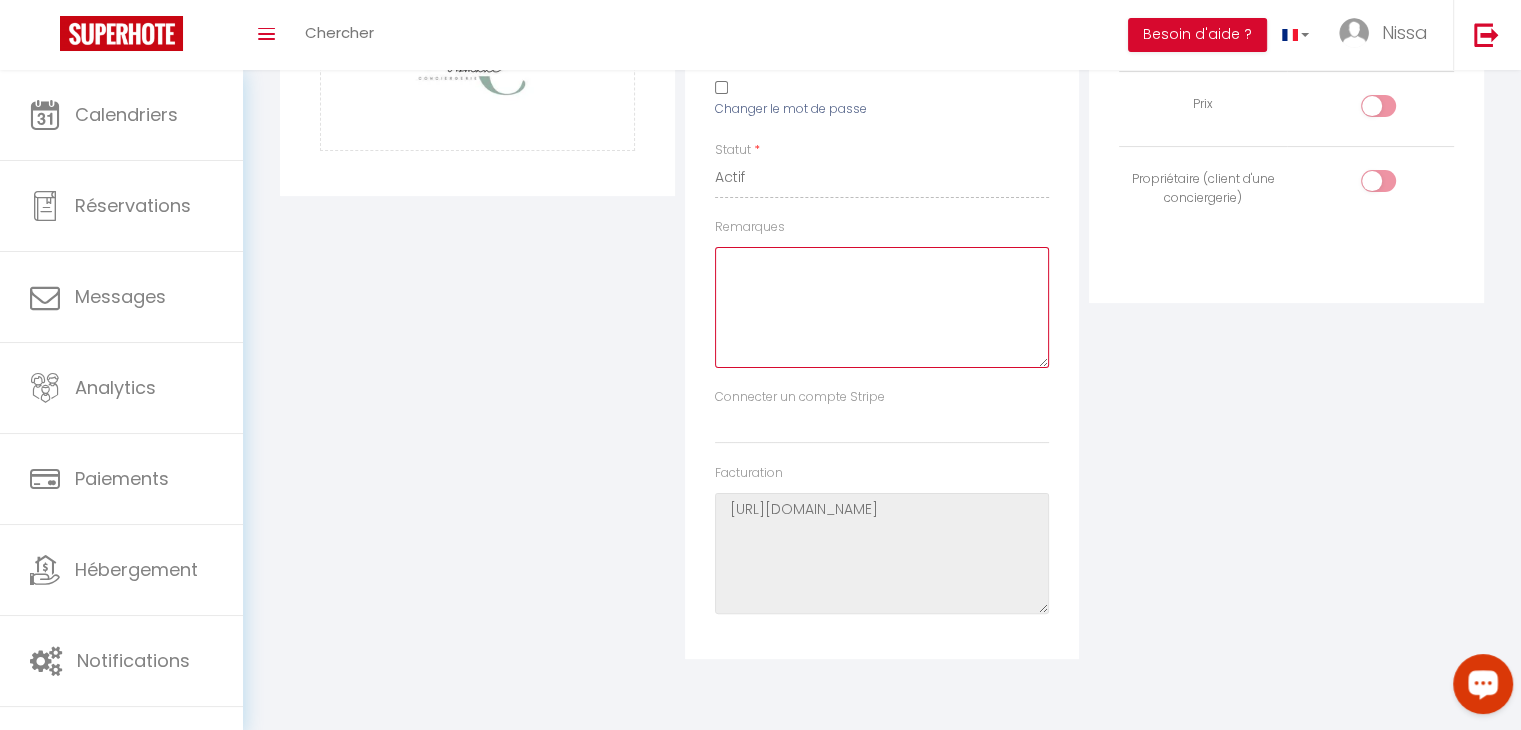 click on "Remarques" at bounding box center [882, 307] 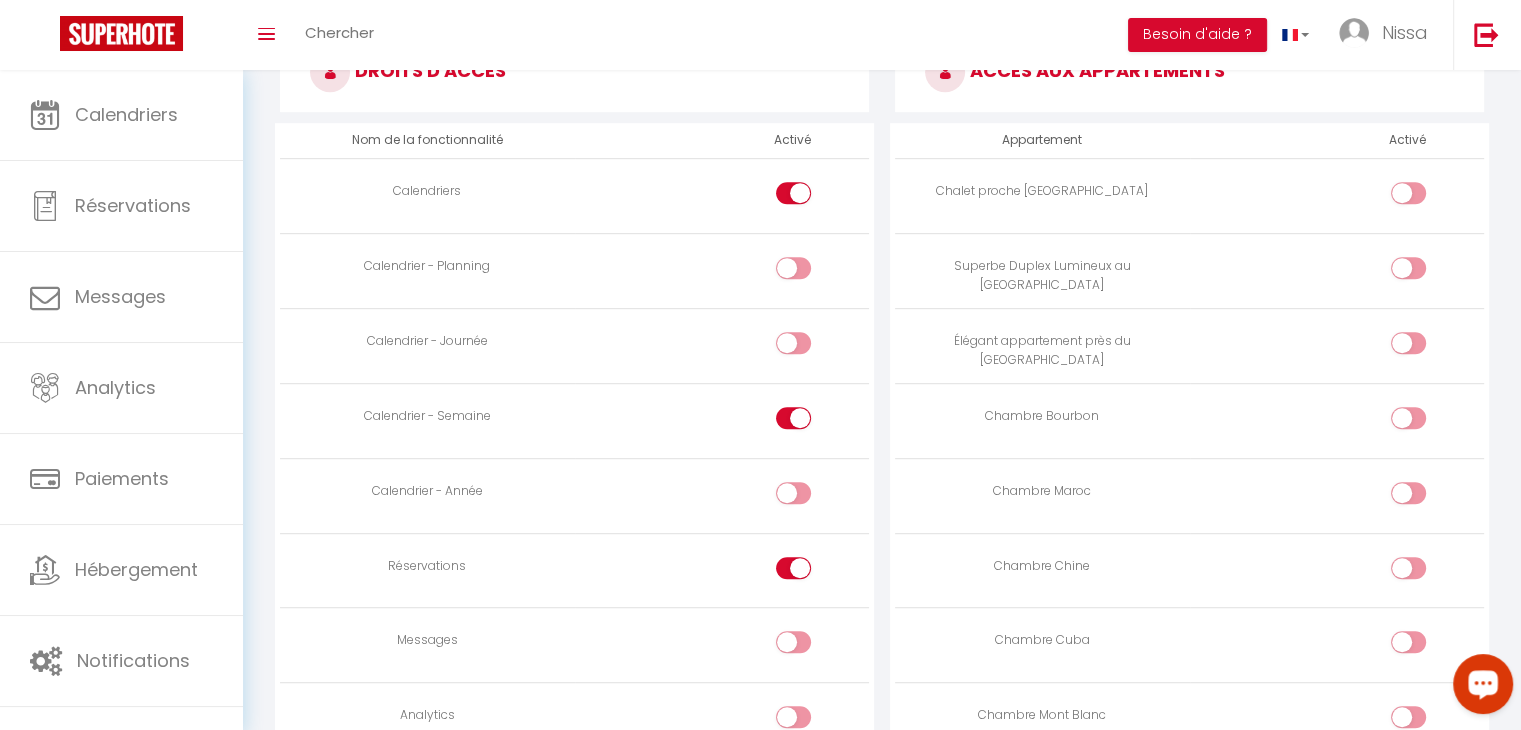scroll, scrollTop: 1109, scrollLeft: 0, axis: vertical 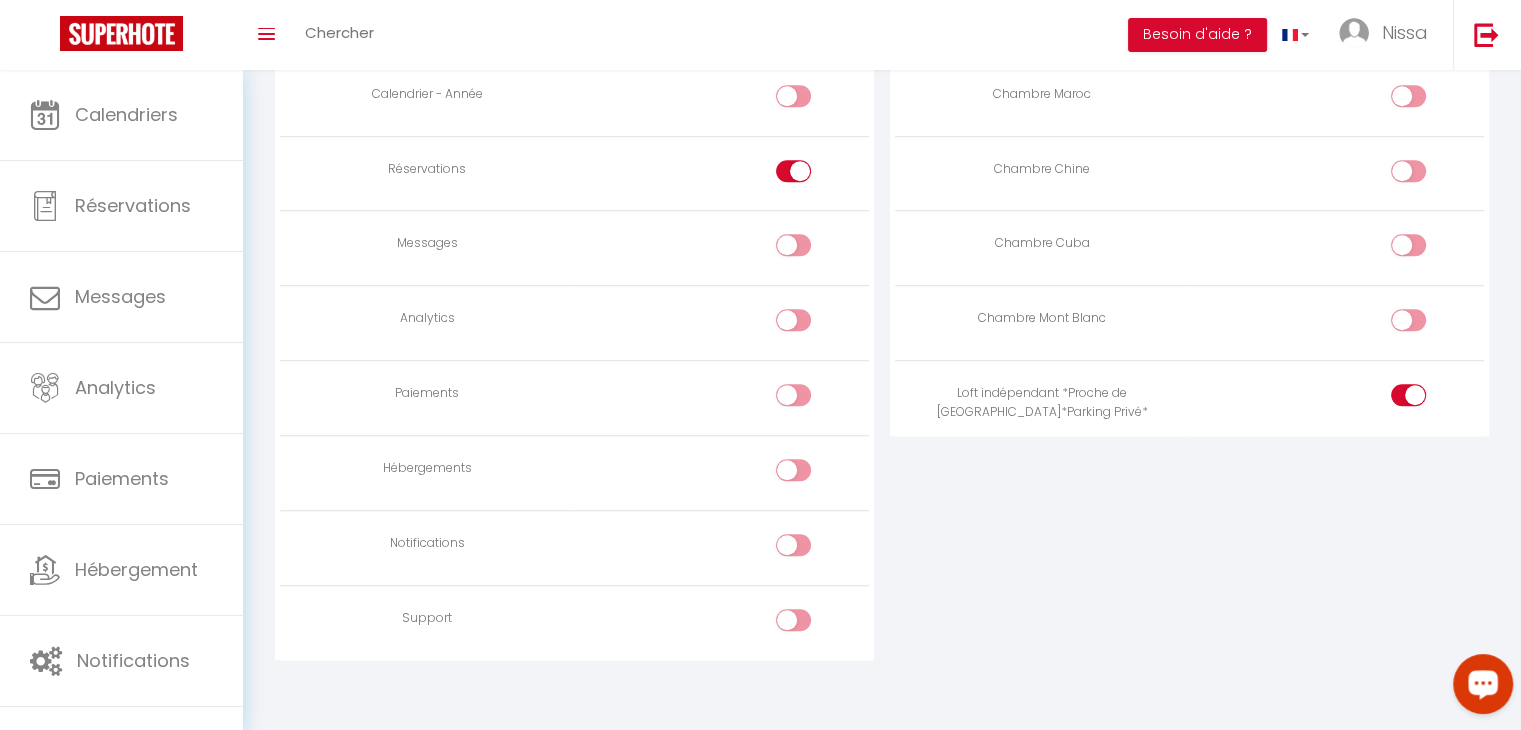 click at bounding box center [810, 549] 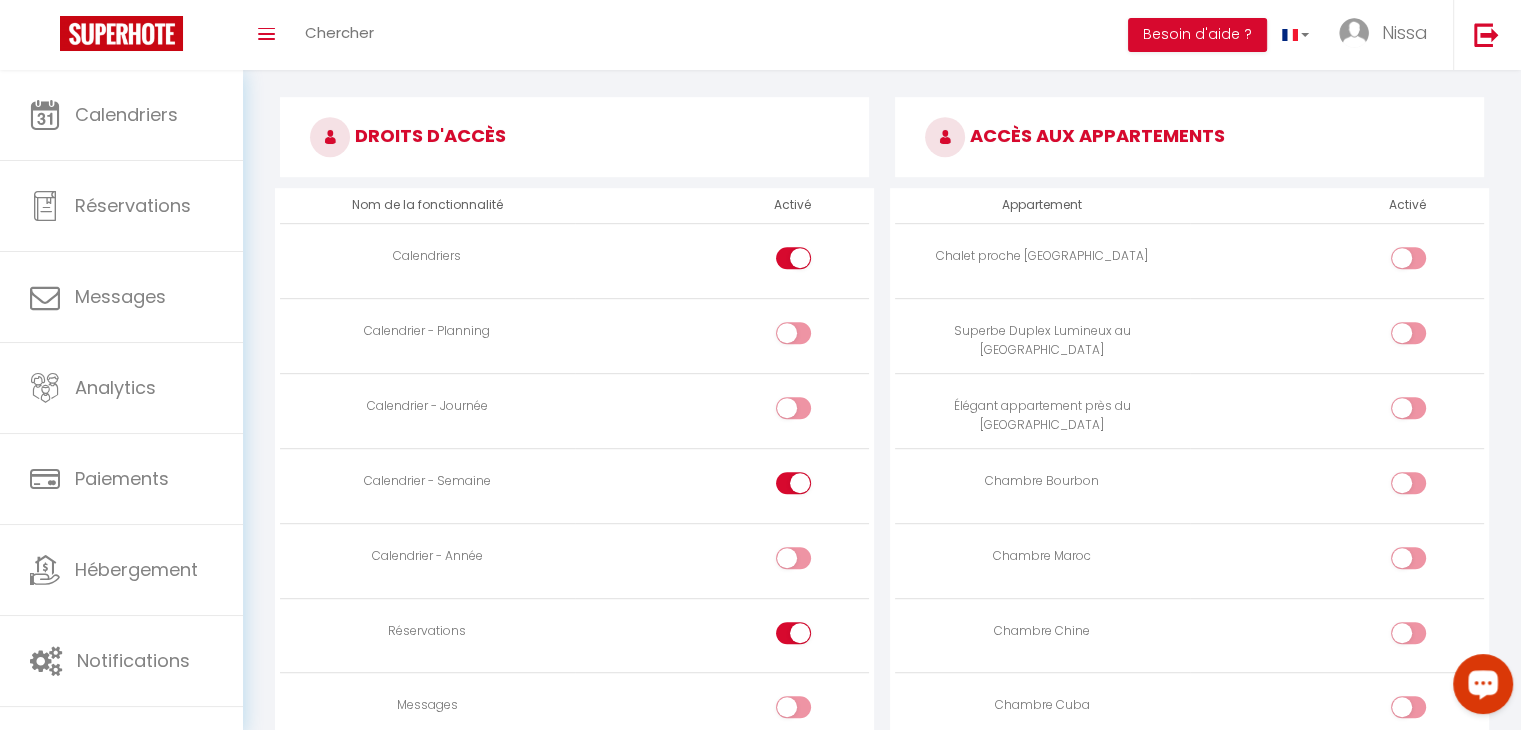 scroll, scrollTop: 1020, scrollLeft: 0, axis: vertical 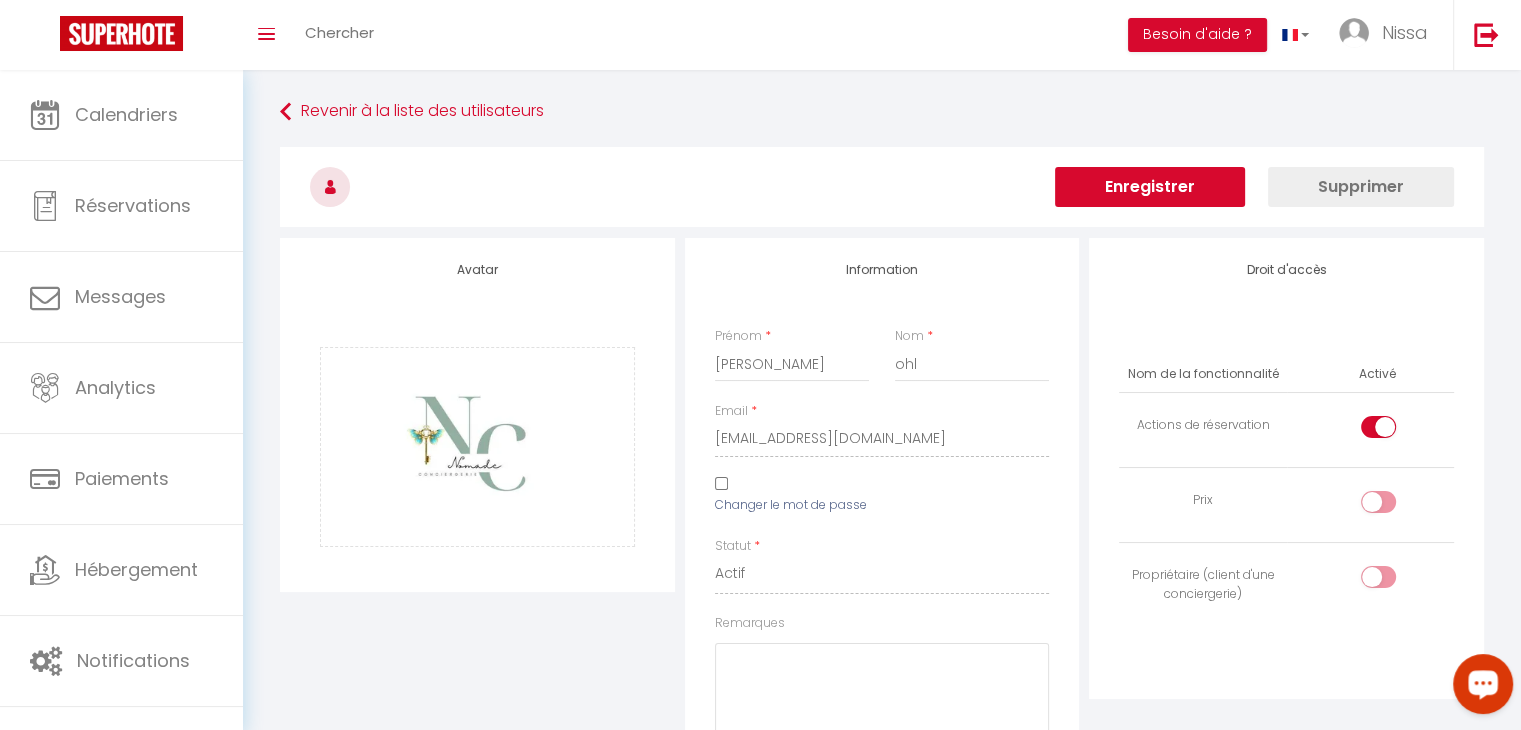 click on "Enregistrer" at bounding box center [1150, 187] 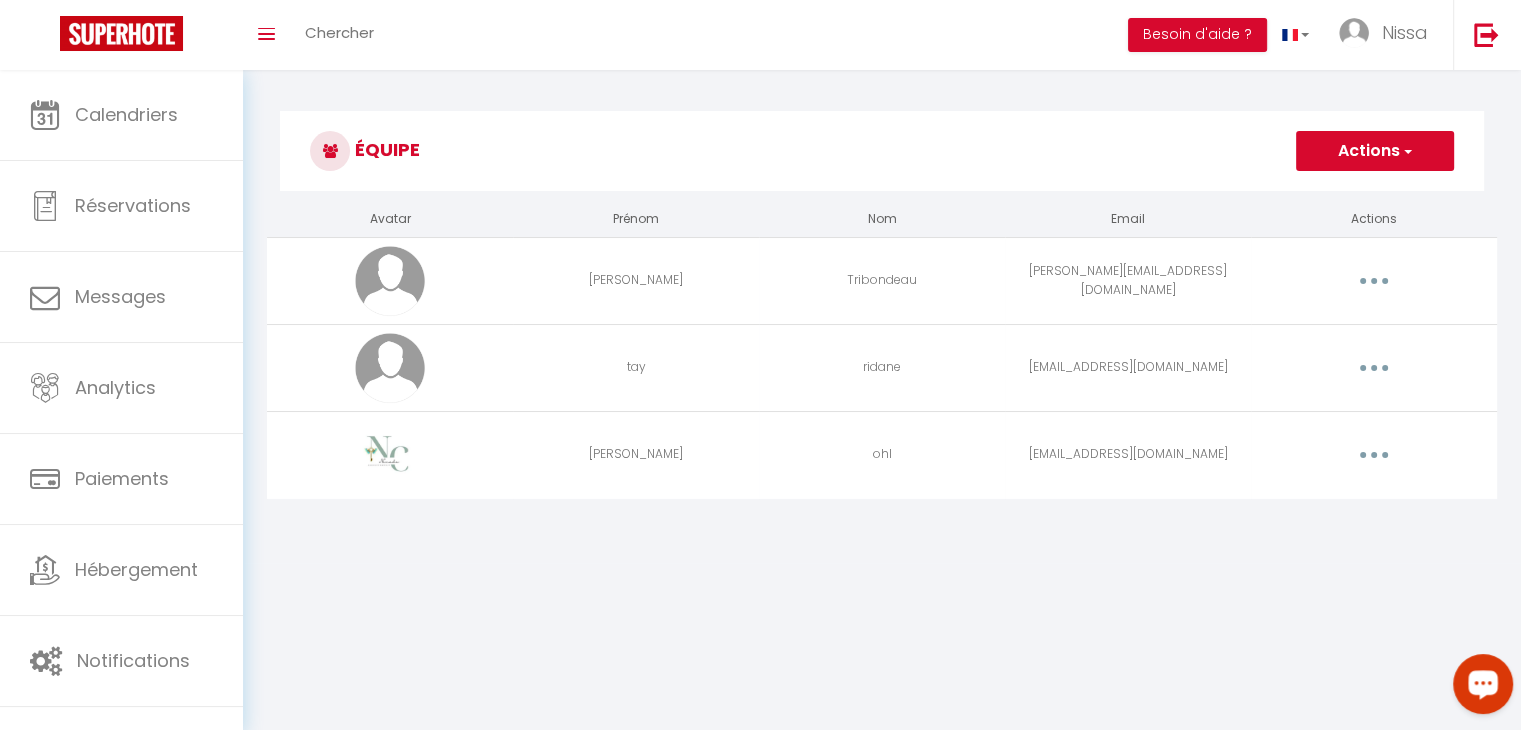 click at bounding box center [1374, 368] 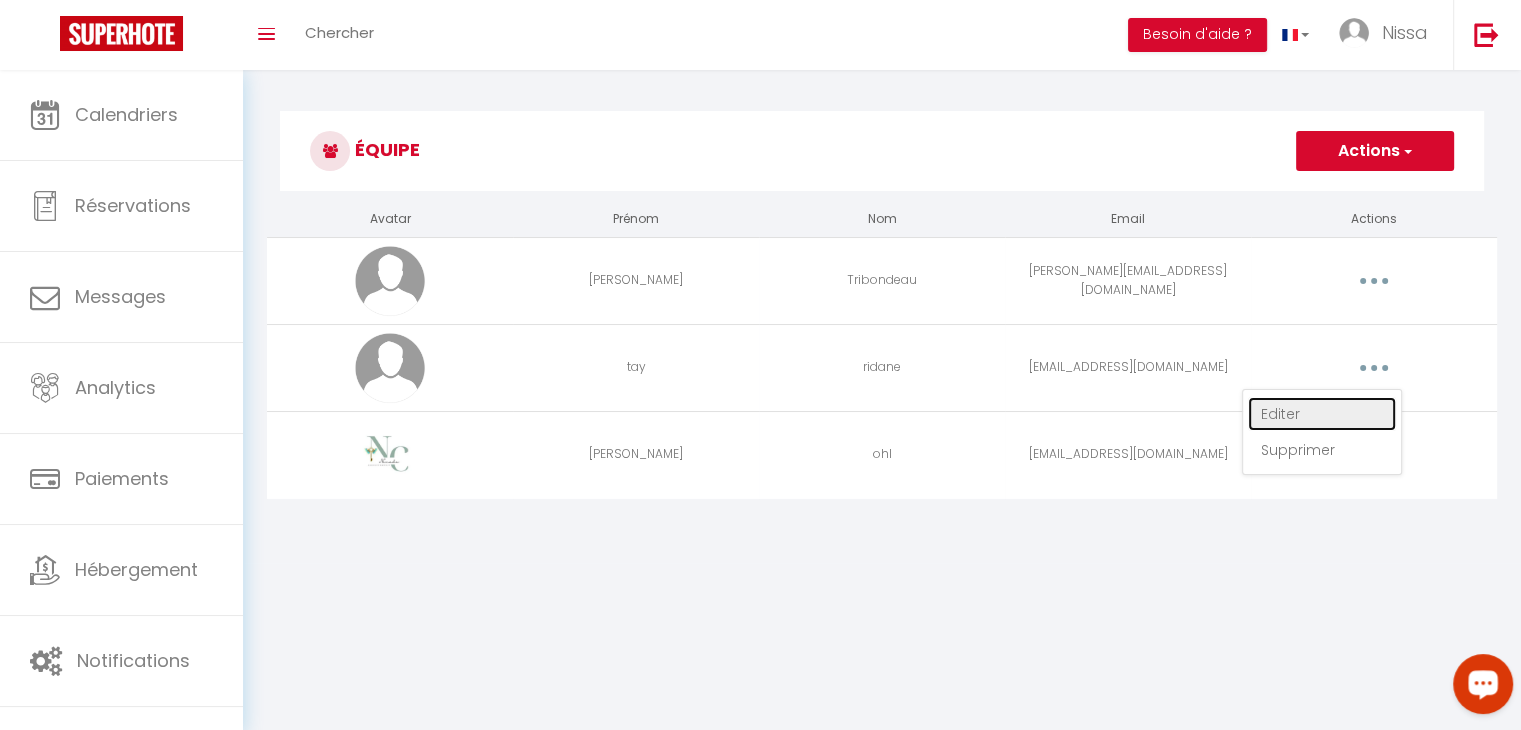 click on "Editer" at bounding box center (1322, 414) 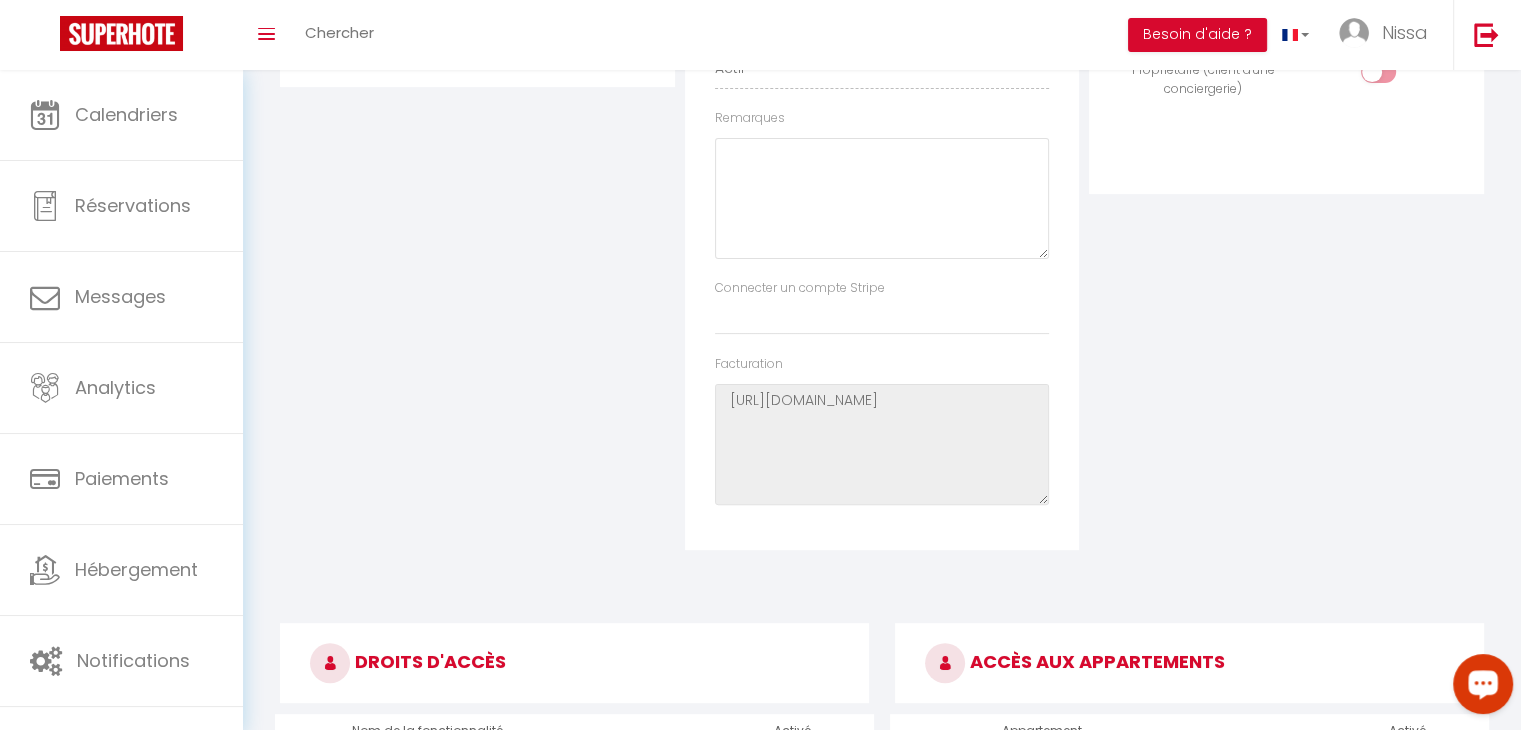 scroll, scrollTop: 0, scrollLeft: 0, axis: both 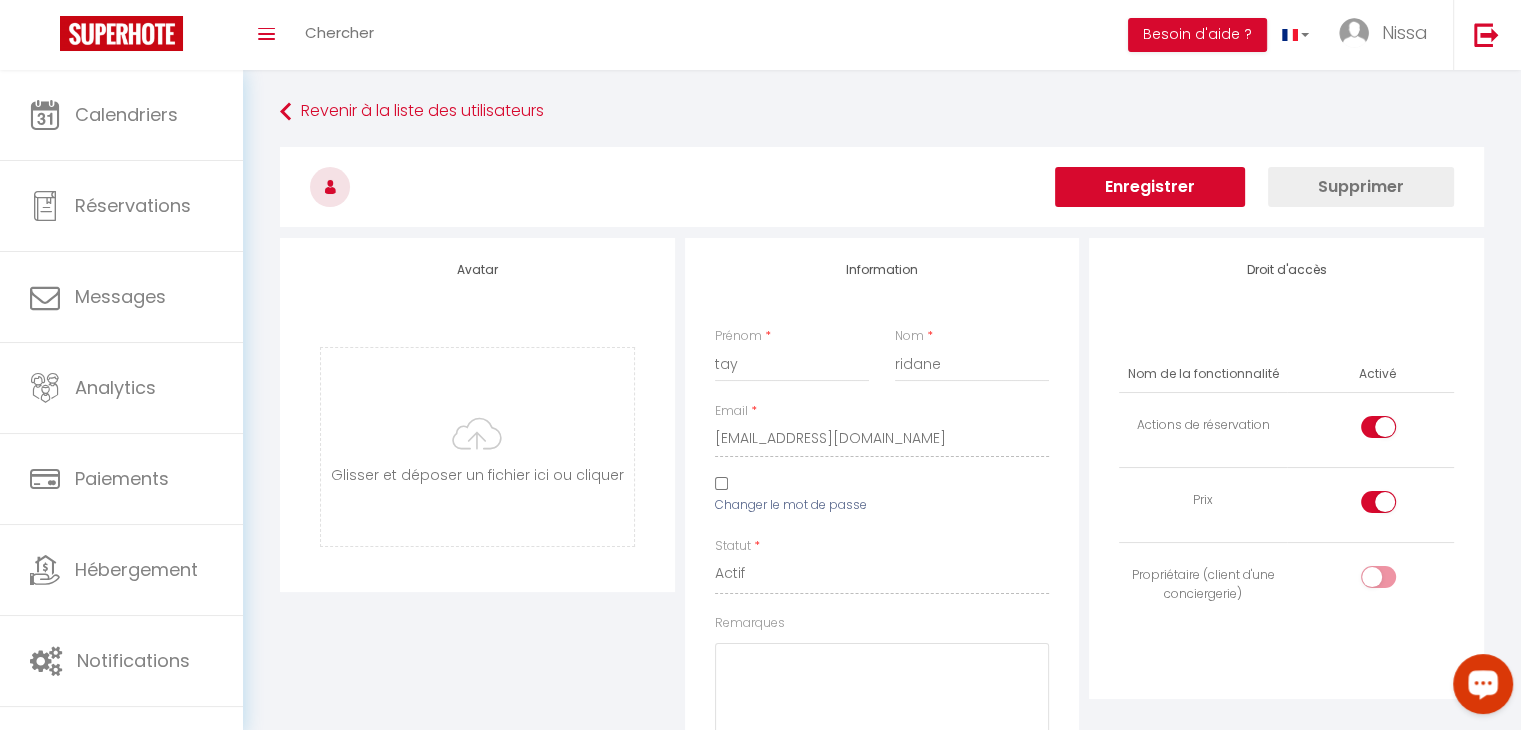 click on "Enregistrer" at bounding box center (1150, 187) 